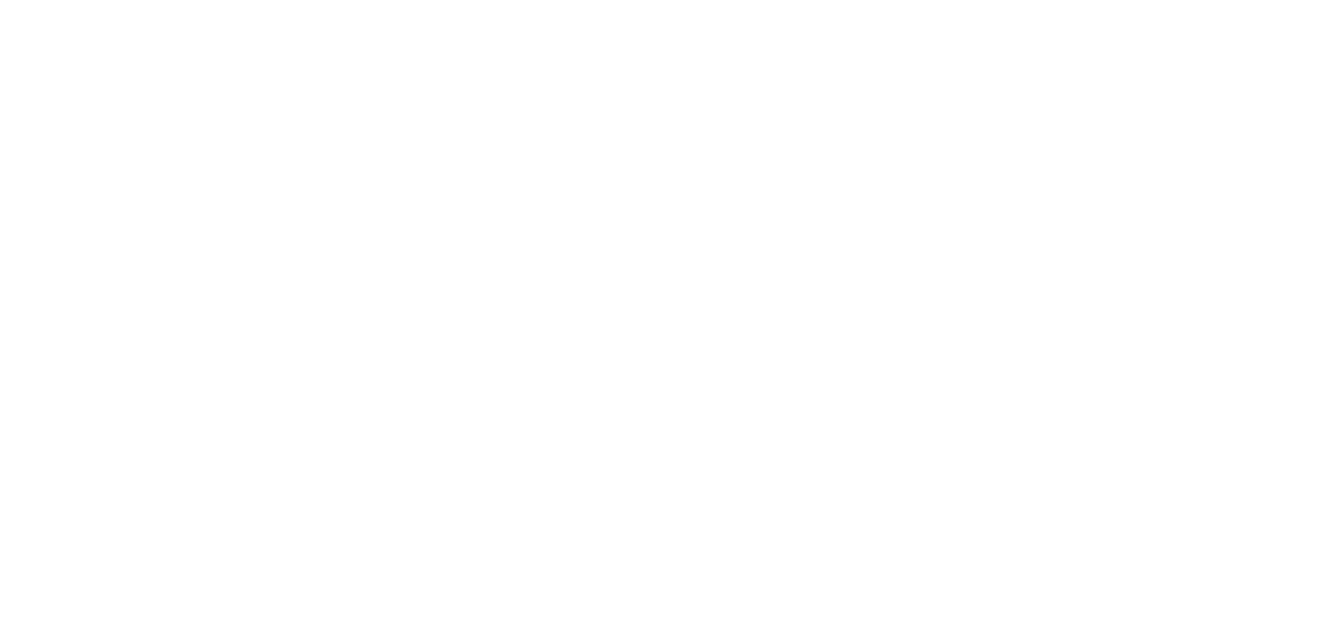 scroll, scrollTop: 0, scrollLeft: 0, axis: both 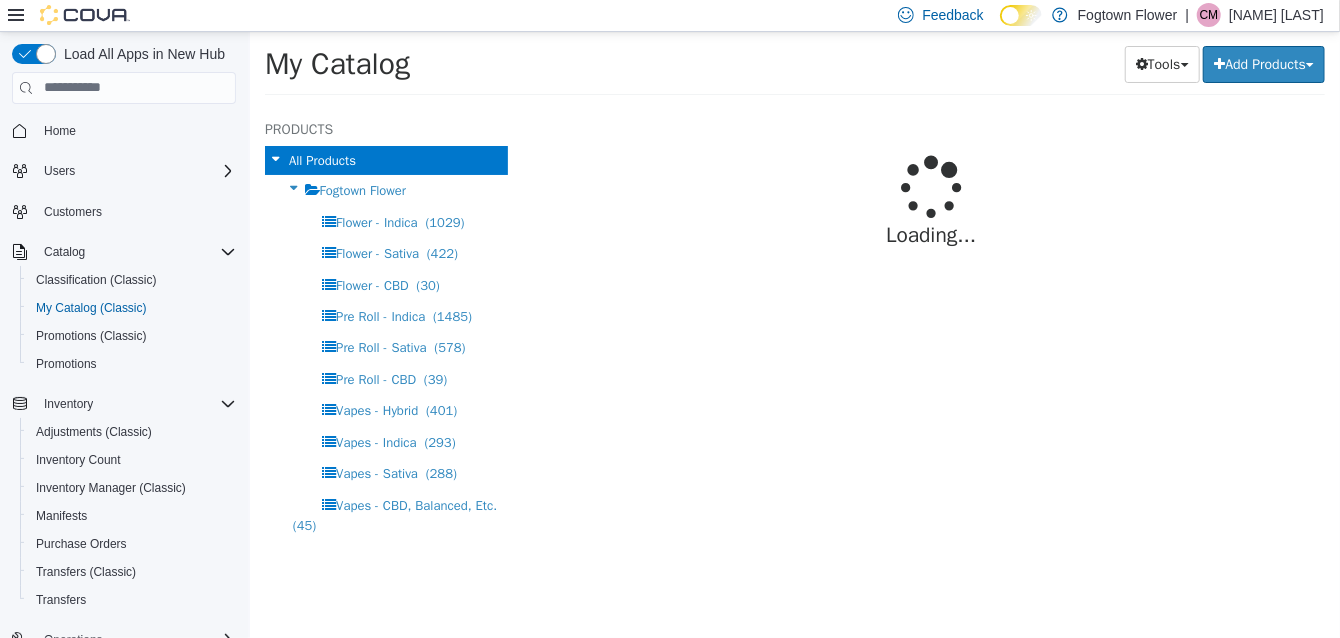 select on "**********" 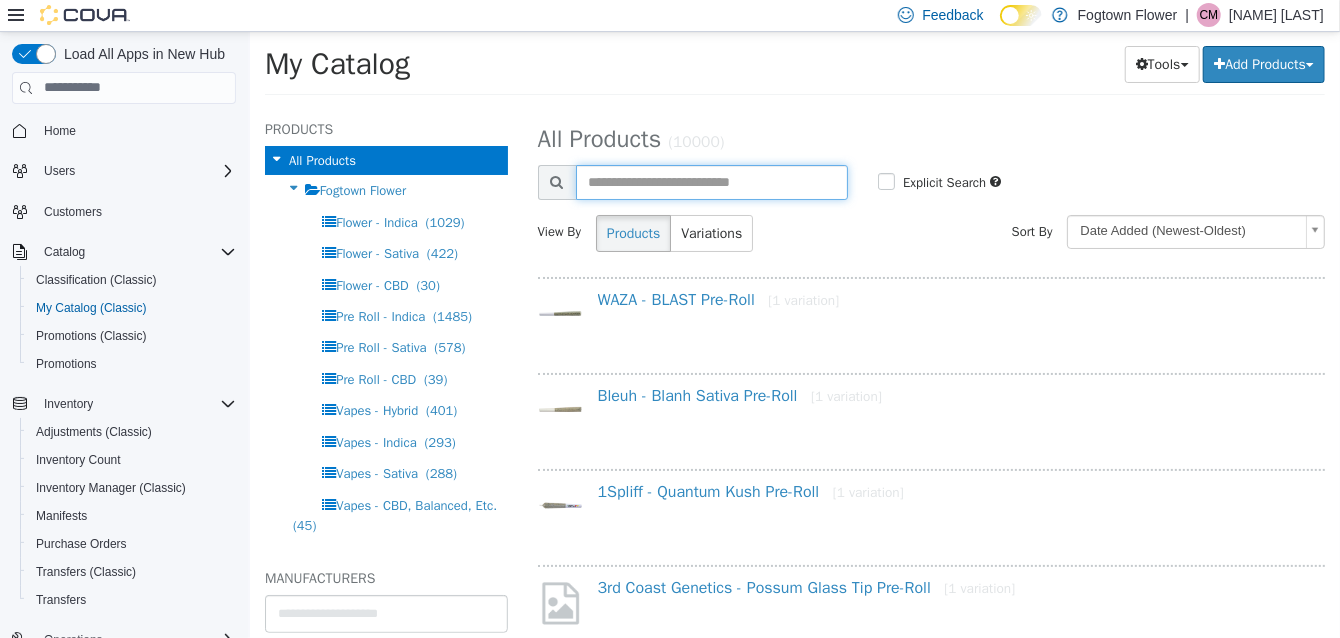 click at bounding box center [711, 181] 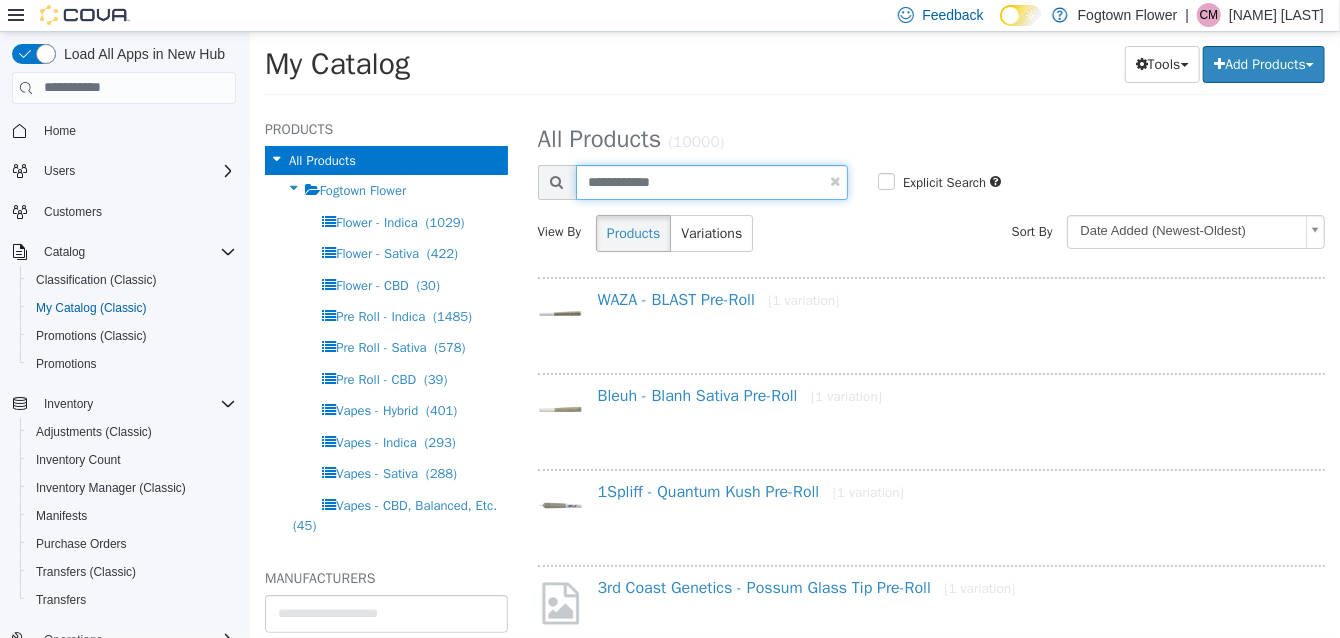 type on "**********" 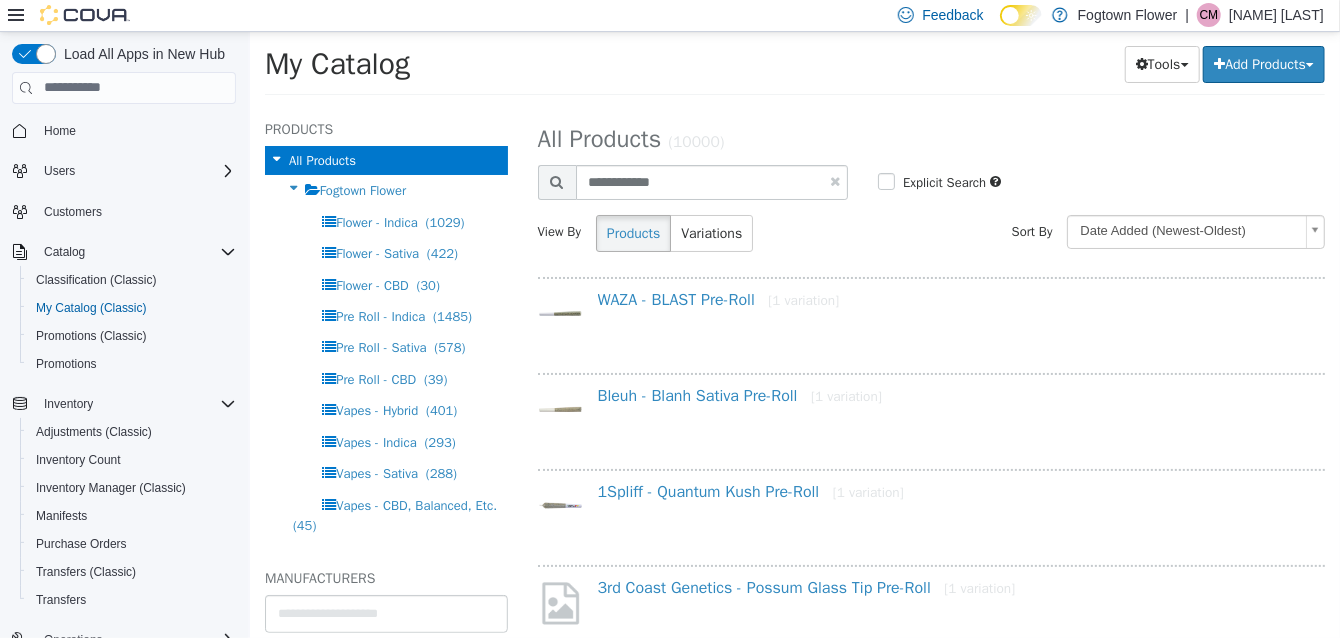 select on "**********" 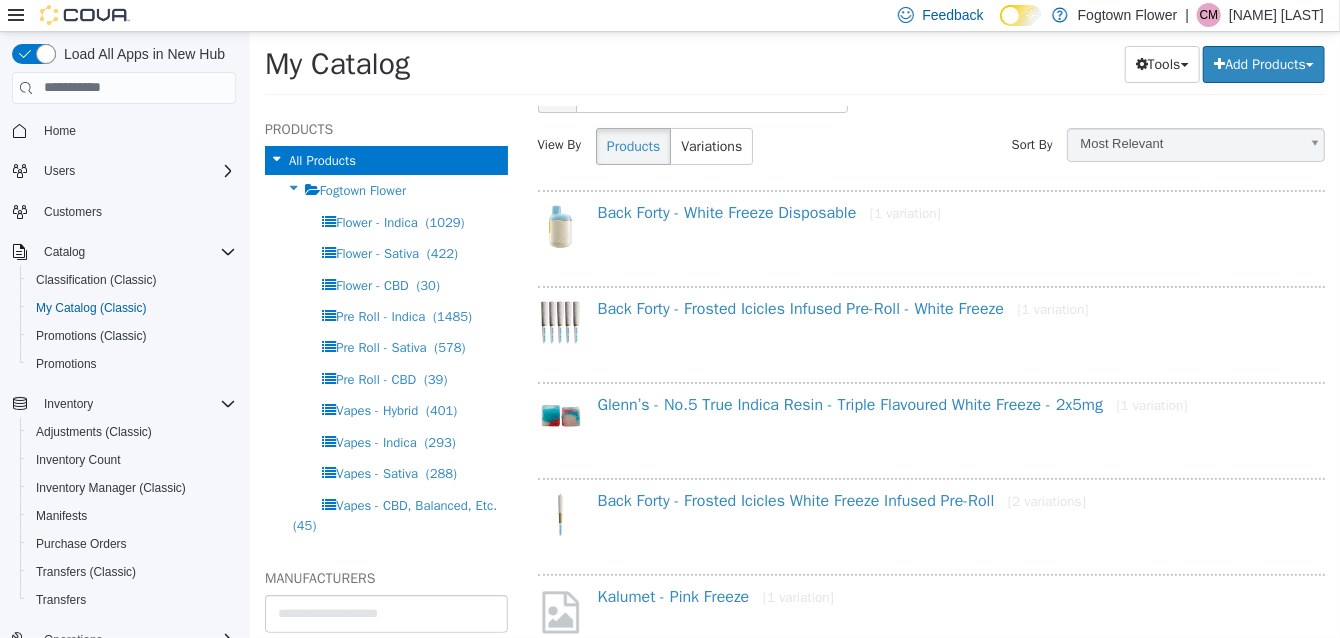 scroll, scrollTop: 89, scrollLeft: 0, axis: vertical 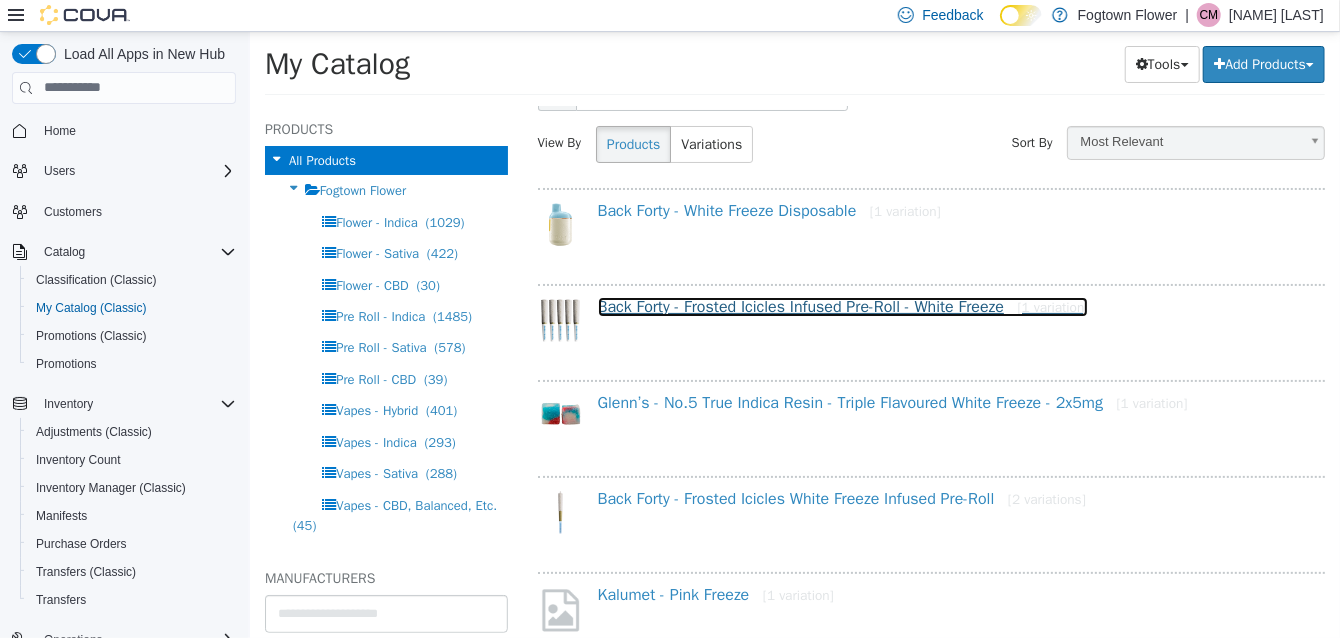click on "Back Forty - Frosted Icicles Infused Pre-Roll - White Freeze
[1 variation]" at bounding box center (842, 306) 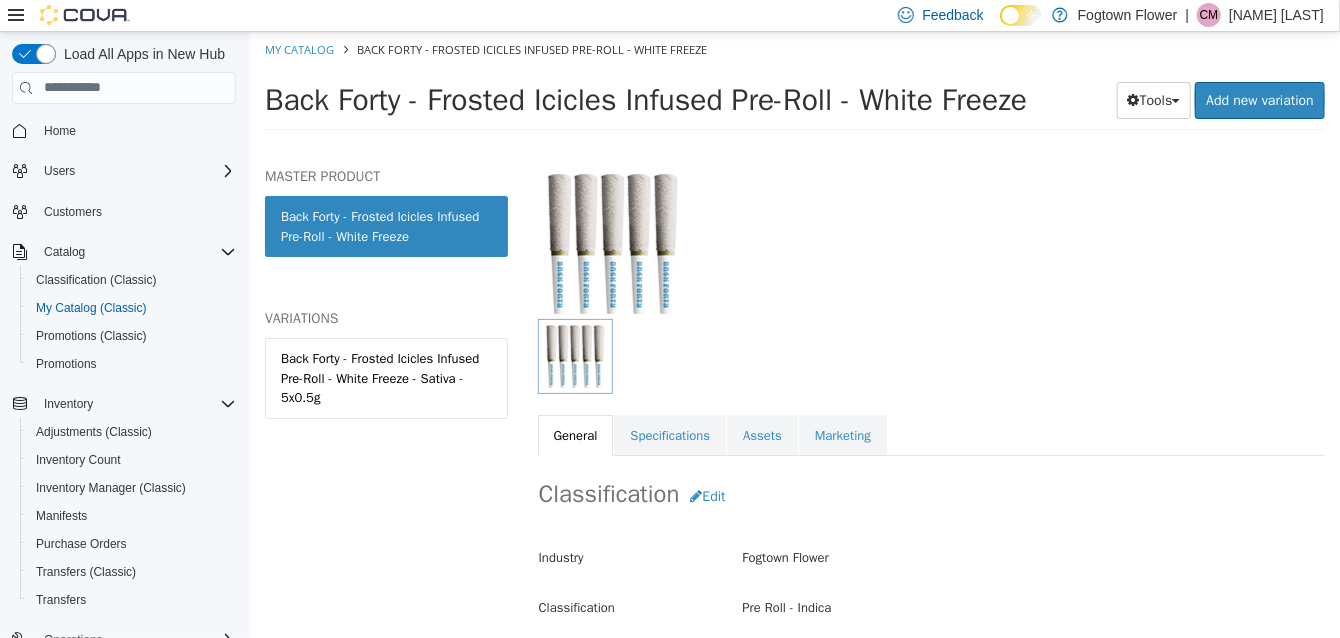 scroll, scrollTop: 108, scrollLeft: 0, axis: vertical 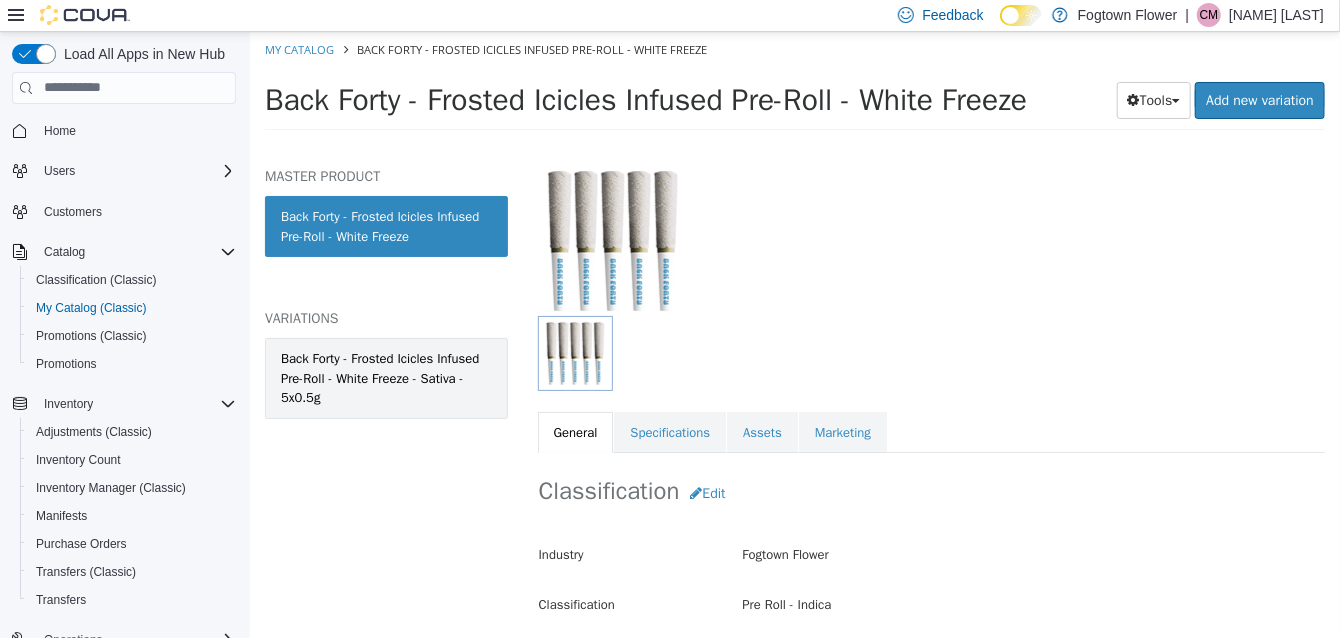click on "Back Forty - Frosted Icicles Infused Pre-Roll - White Freeze - Sativa - 5x0.5g" at bounding box center (385, 377) 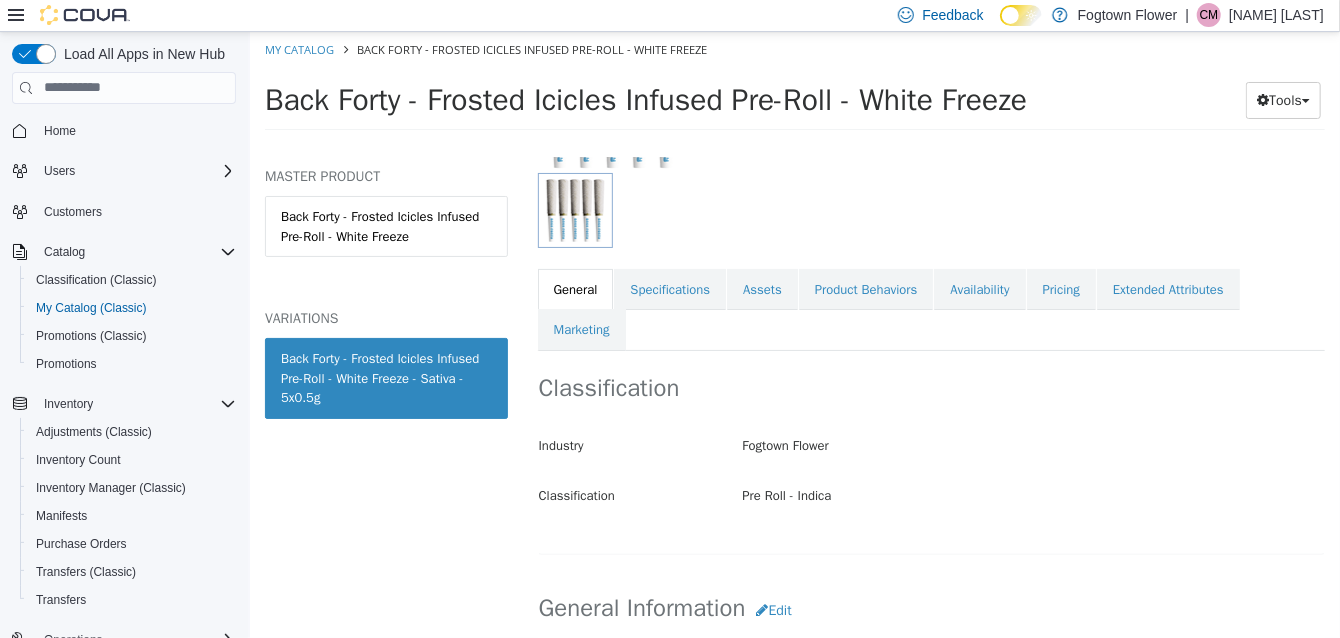 scroll, scrollTop: 251, scrollLeft: 0, axis: vertical 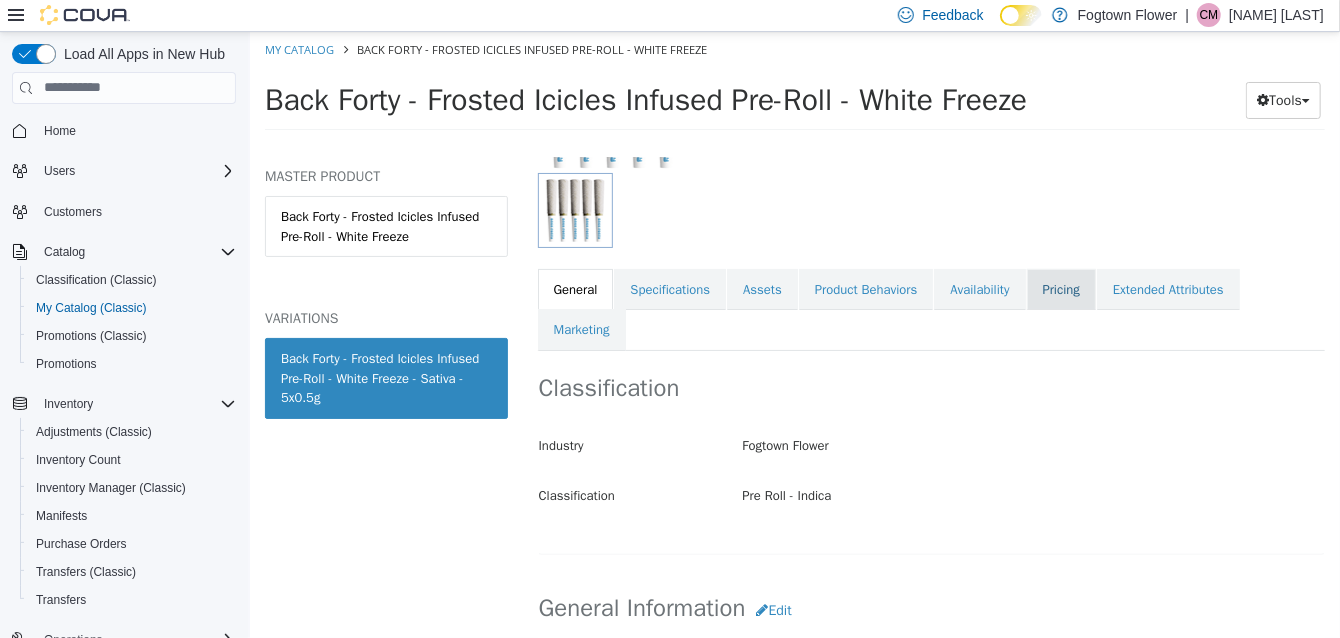 click on "Pricing" at bounding box center (1060, 289) 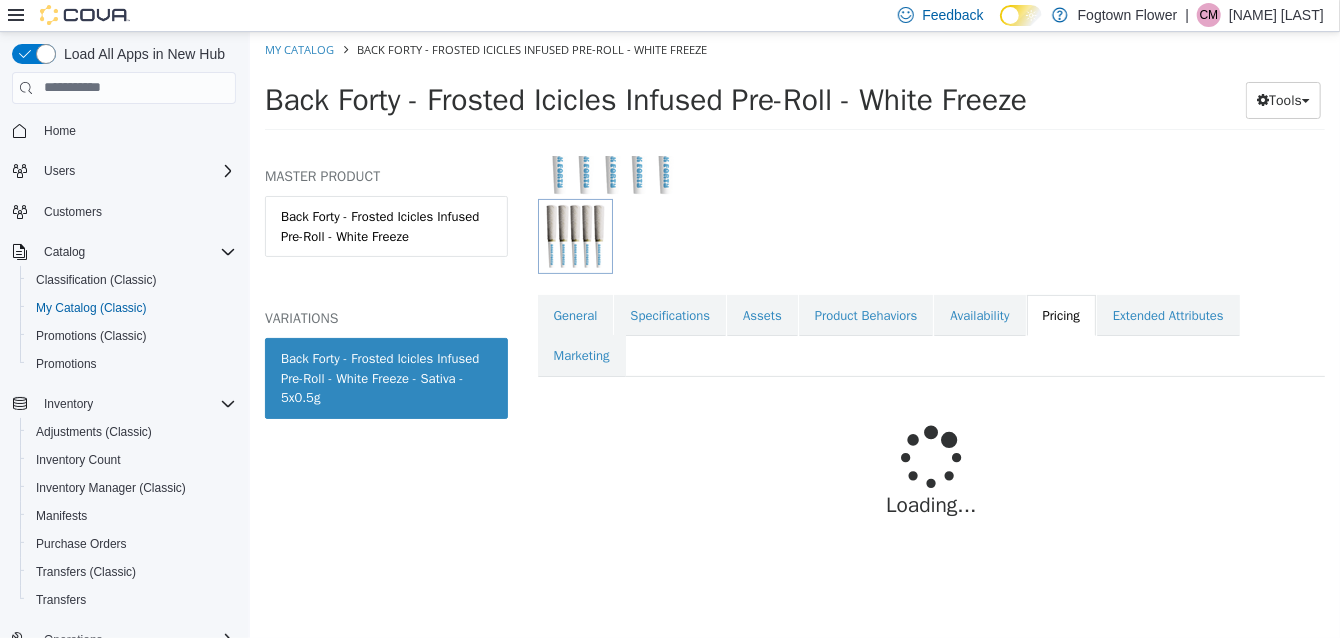 scroll, scrollTop: 251, scrollLeft: 0, axis: vertical 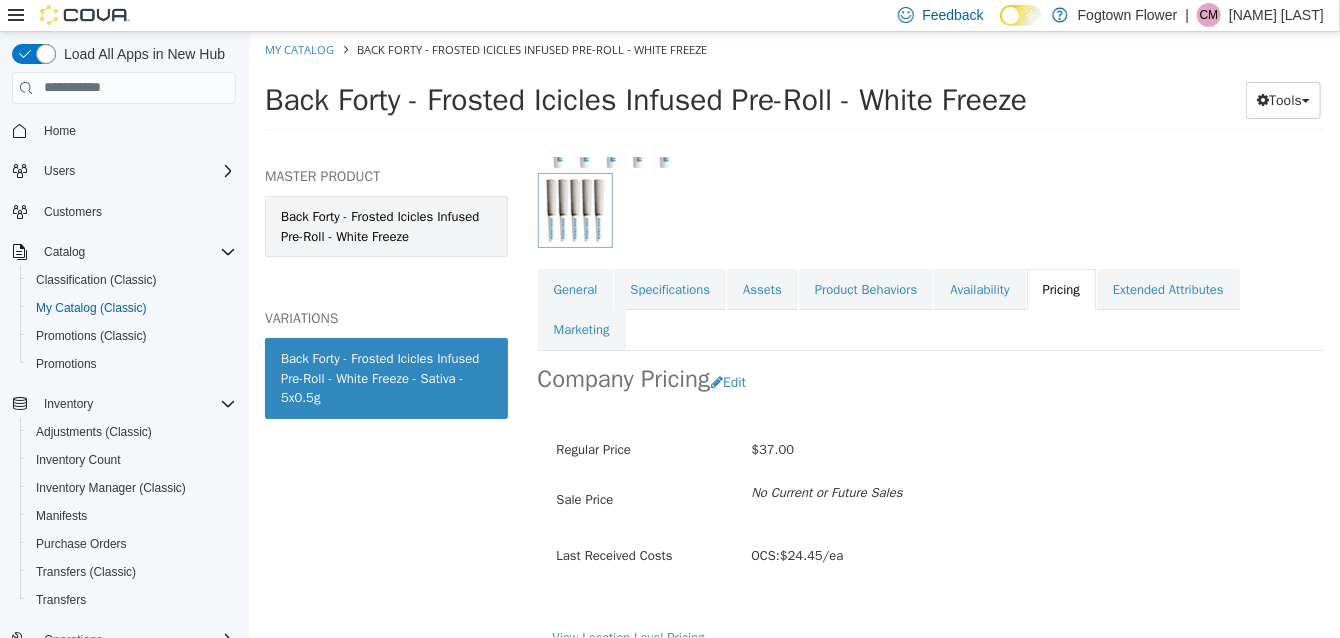 click on "Back Forty - Frosted Icicles Infused Pre-Roll - White Freeze" at bounding box center (385, 225) 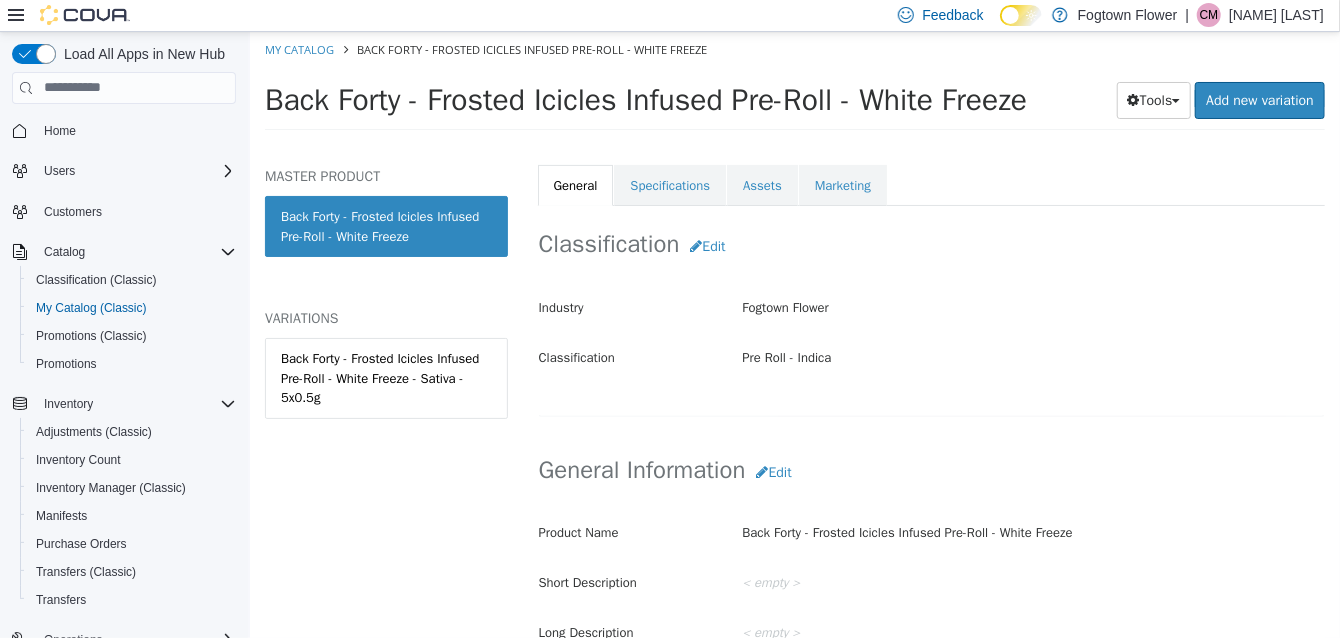 scroll, scrollTop: 353, scrollLeft: 0, axis: vertical 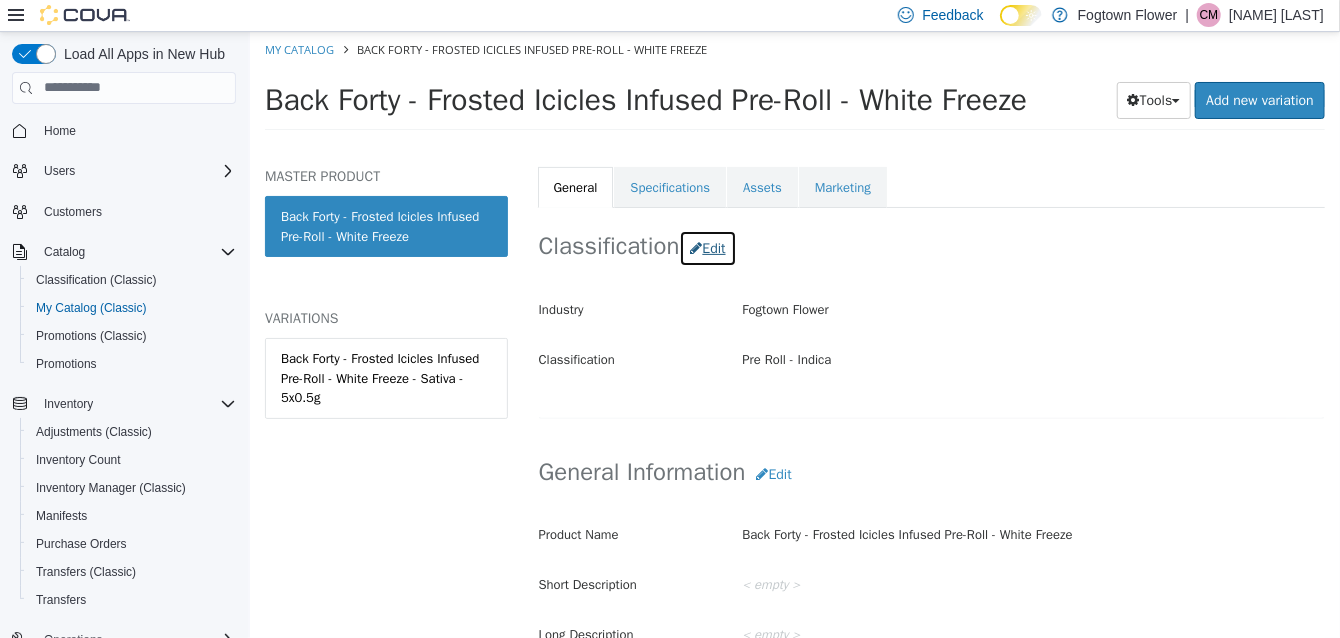 click on "Edit" at bounding box center (706, 247) 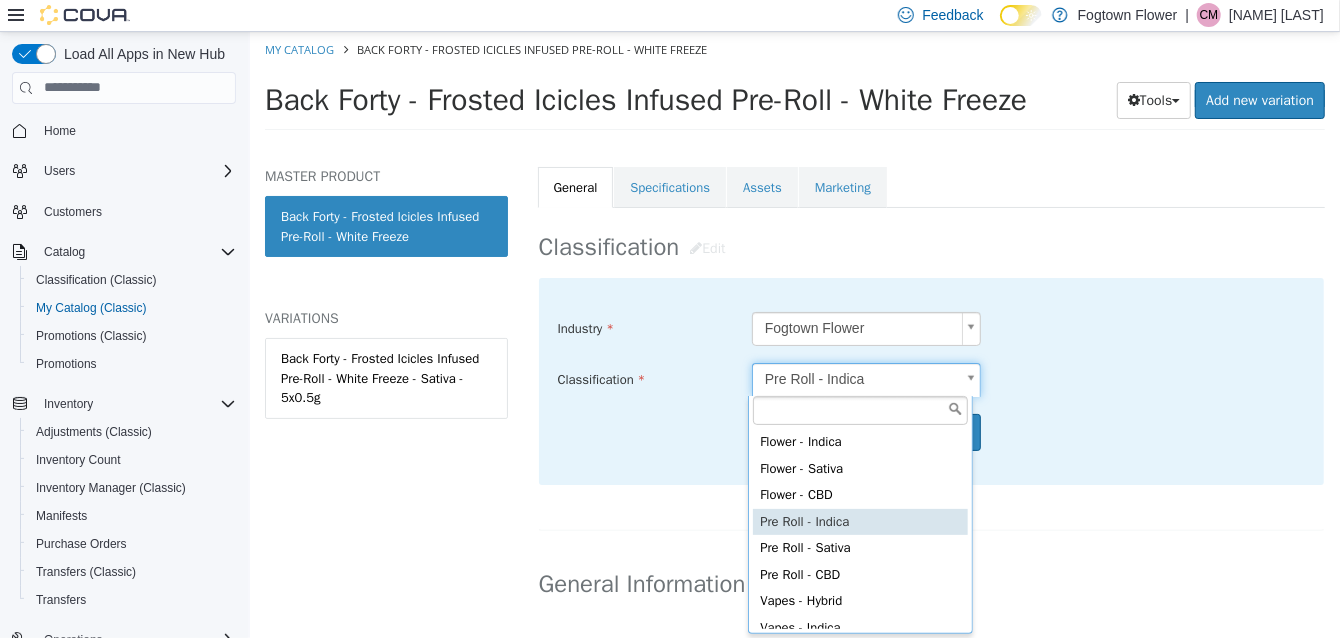 click on "Saving Bulk Changes...
×
My Catalog
Back Forty - Frosted Icicles Infused Pre-Roll - White Freeze
Back Forty - Frosted Icicles Infused Pre-Roll - White Freeze
Tools
Clone Print Labels   Add new variation
MASTER PRODUCT
Back Forty - Frosted Icicles Infused Pre-Roll - White Freeze
VARIATIONS
Back Forty - Frosted Icicles Infused Pre-Roll - White Freeze - Sativa - 5x0.5g
Pre Roll - Indica
Back Forty - Frosted Icicles Infused Pre-Roll - White Freeze
[Master Product] Active   CATALOG SKU - VYFJAZG4     English - US                             Last Updated:  June 18, 2025
General Specifications Assets Marketing Classification  Edit Industry
Fogtown Flower                             ***** Classification
Pre Roll - Indica     ***** Cancel Save Changes General Information  Edit Product Name
Back Forty - Frosted Icicles Infused Pre-Roll - White Freeze
Short Description" at bounding box center (794, 86) 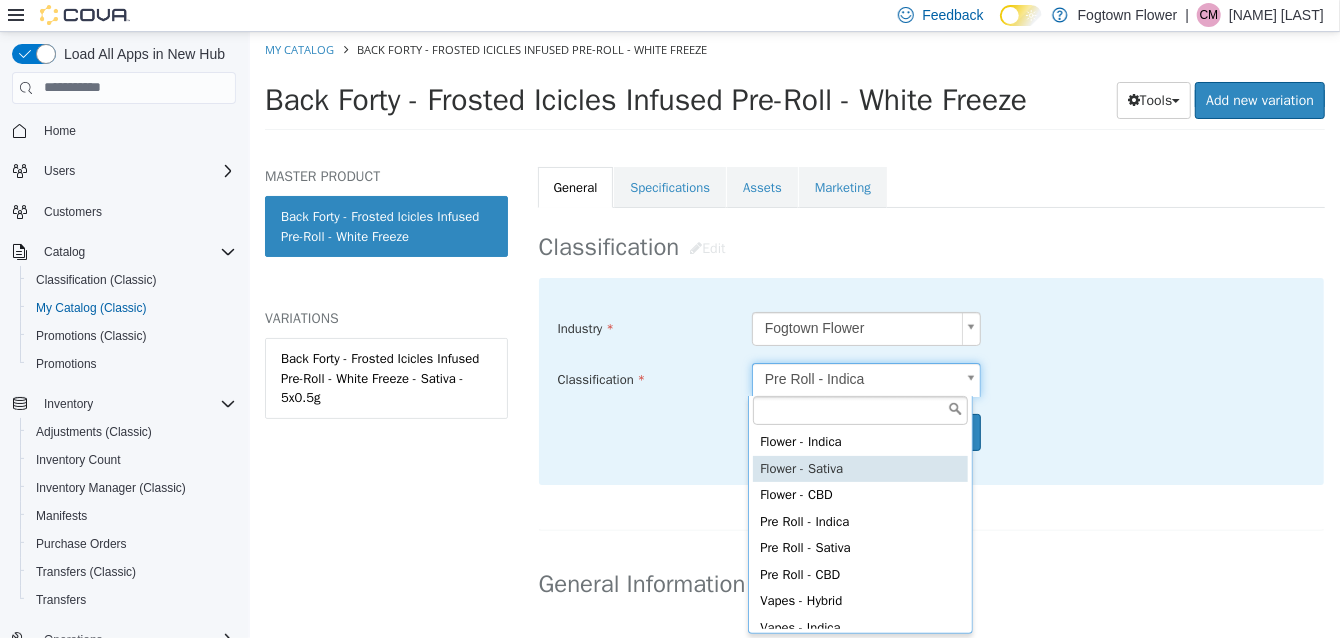 type on "*****" 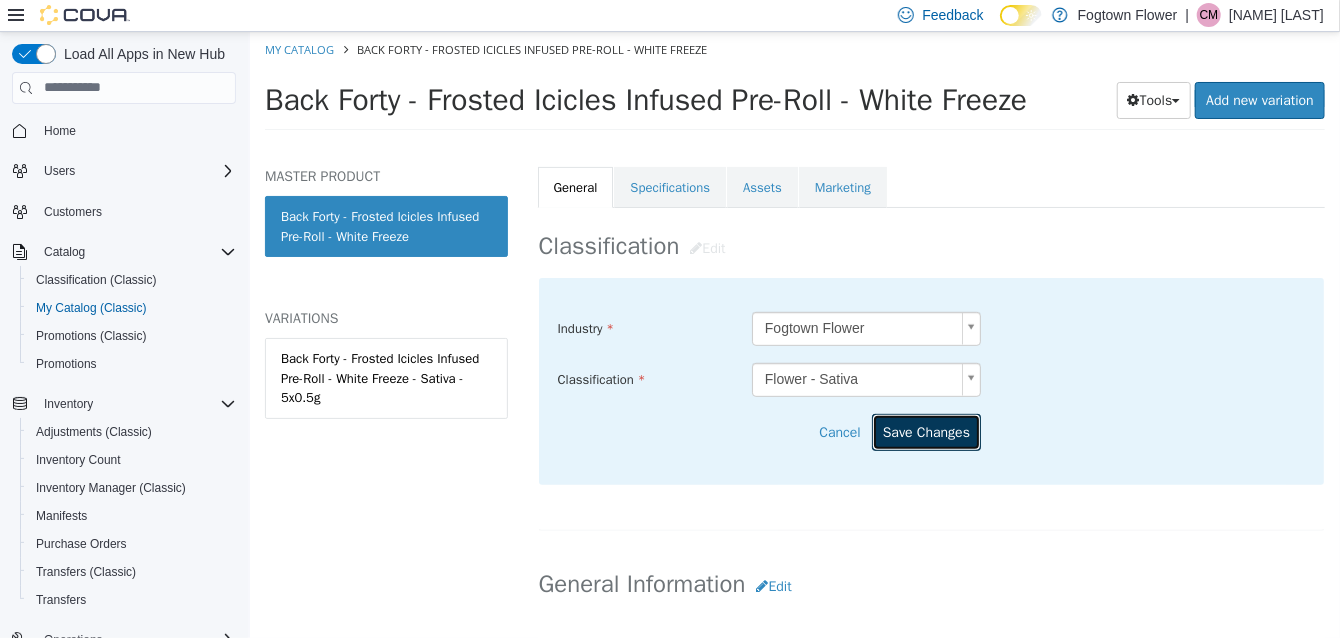 click on "Save Changes" at bounding box center (925, 431) 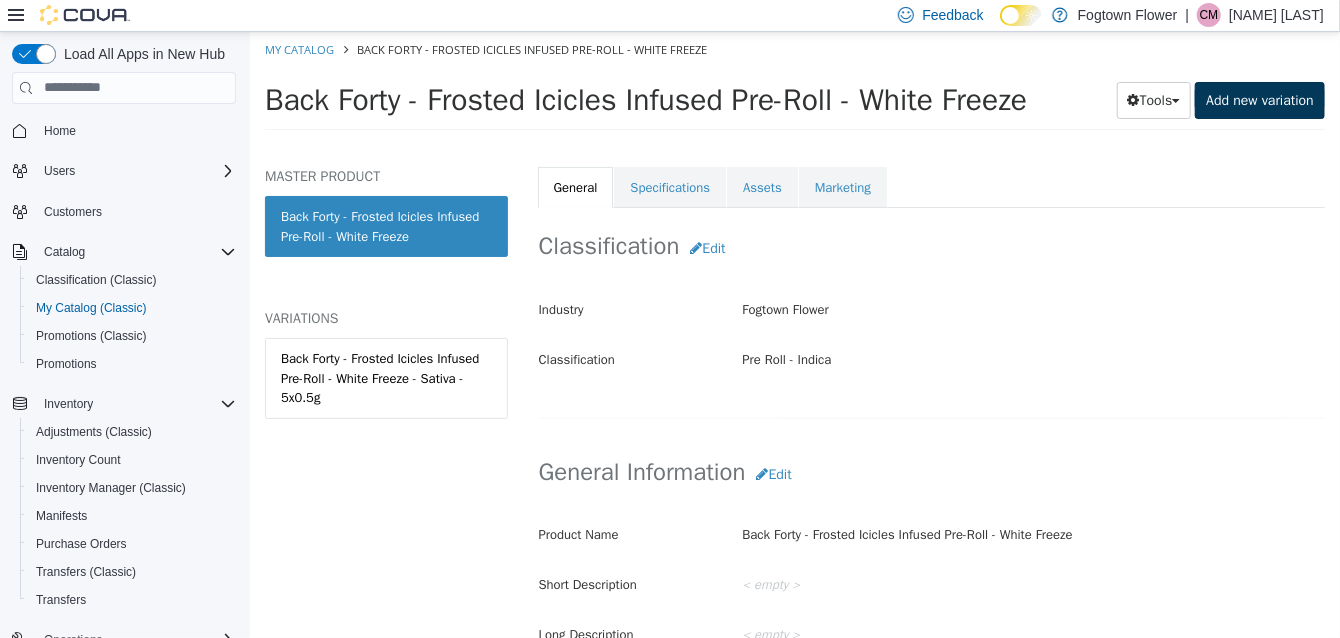 scroll, scrollTop: 350, scrollLeft: 0, axis: vertical 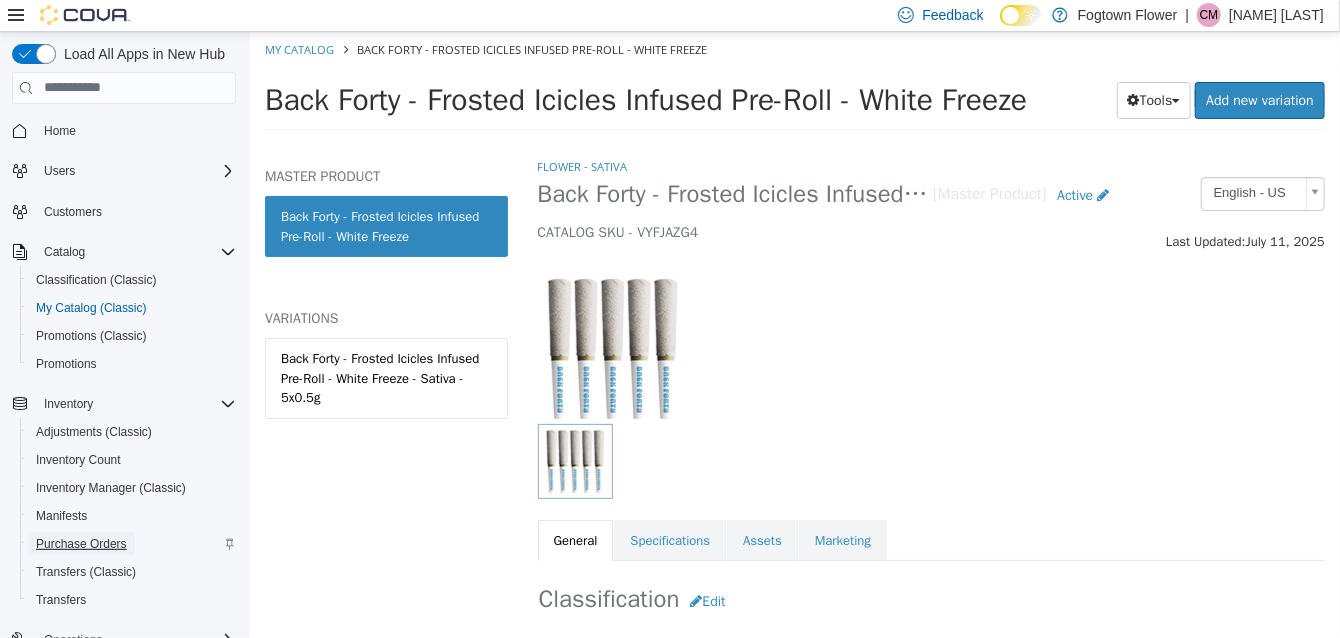 click on "Purchase Orders" at bounding box center [81, 544] 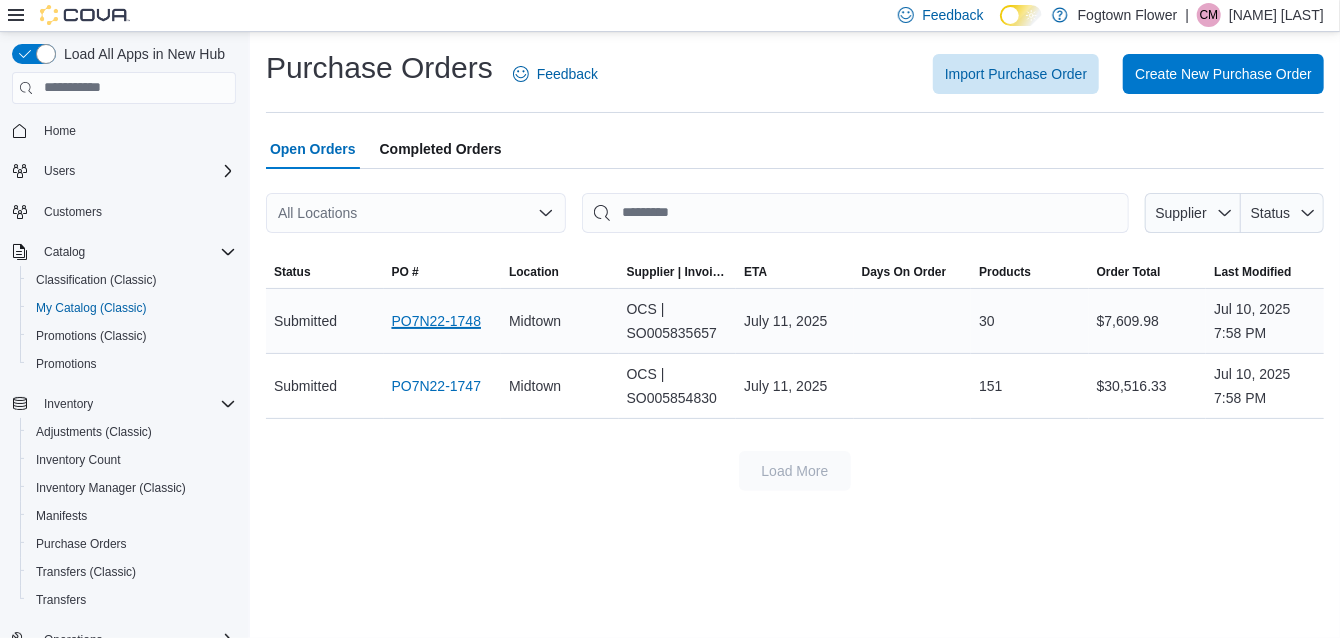 click on "PO7N22-1748" at bounding box center [437, 321] 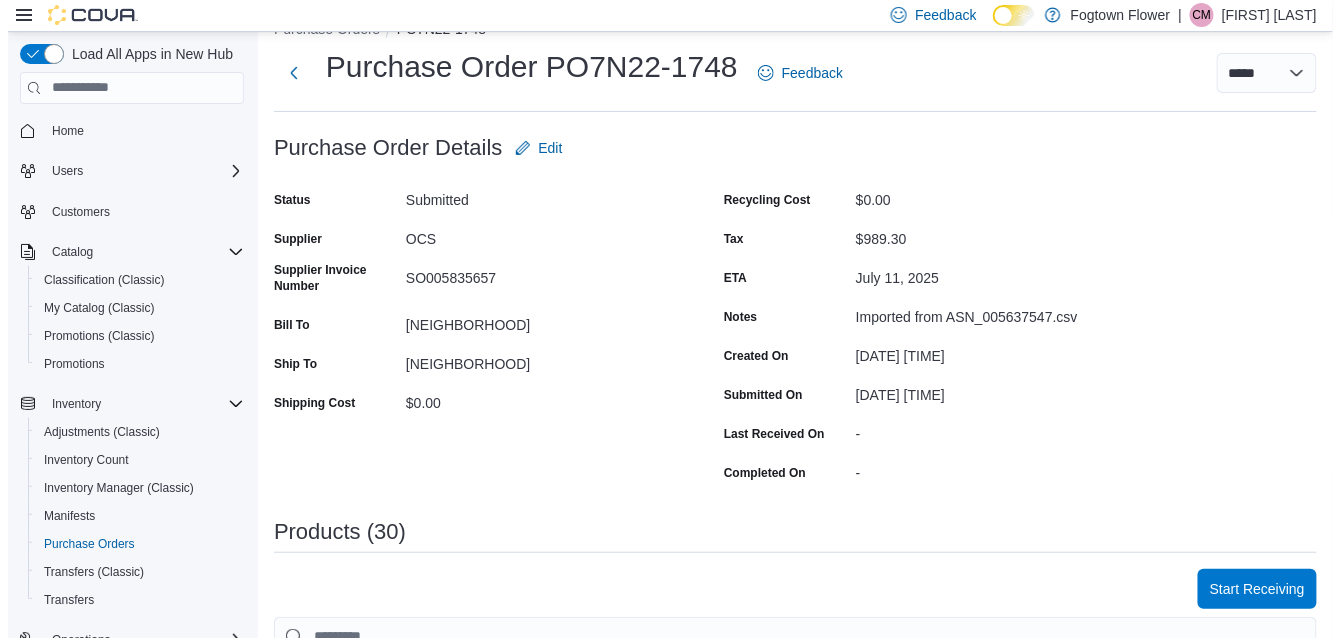 scroll, scrollTop: 0, scrollLeft: 0, axis: both 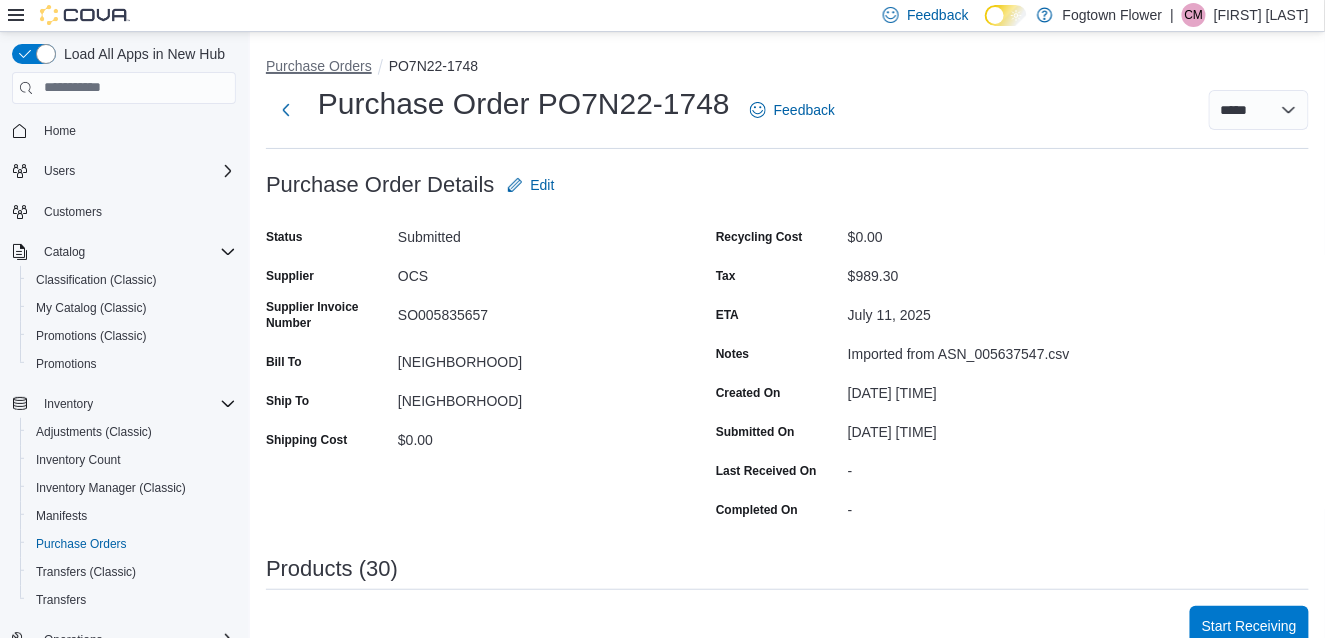 click on "Purchase Orders" at bounding box center [319, 66] 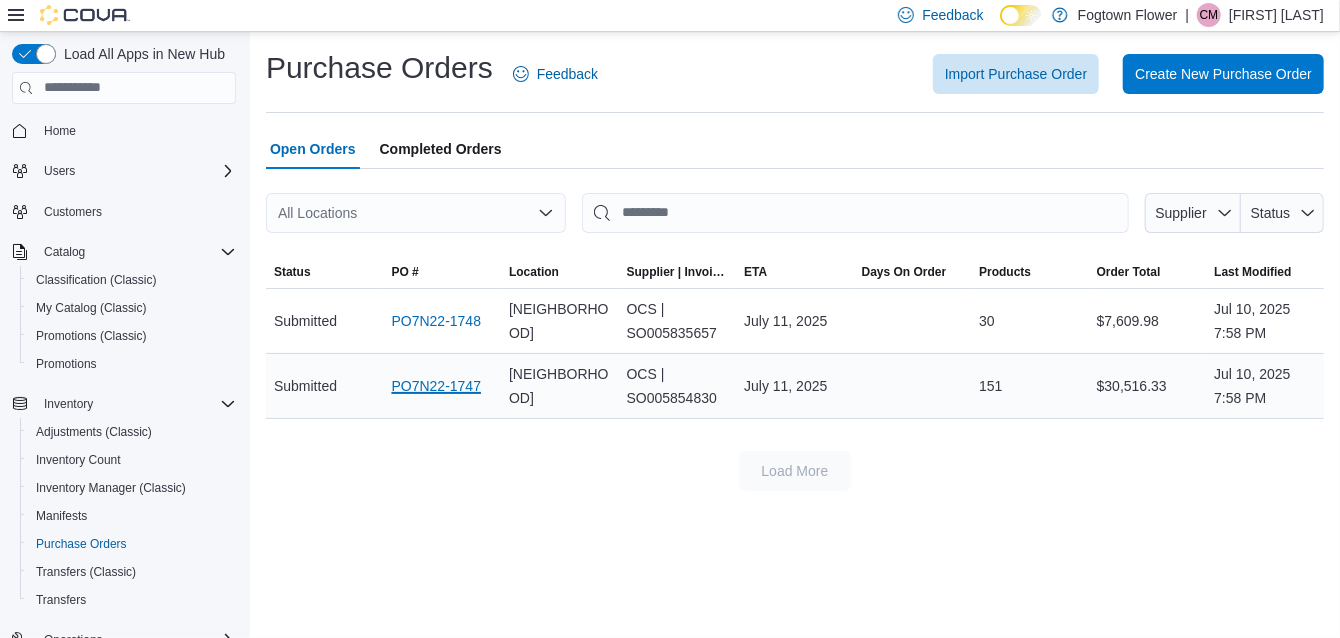 click on "PO7N22-1747" at bounding box center (437, 386) 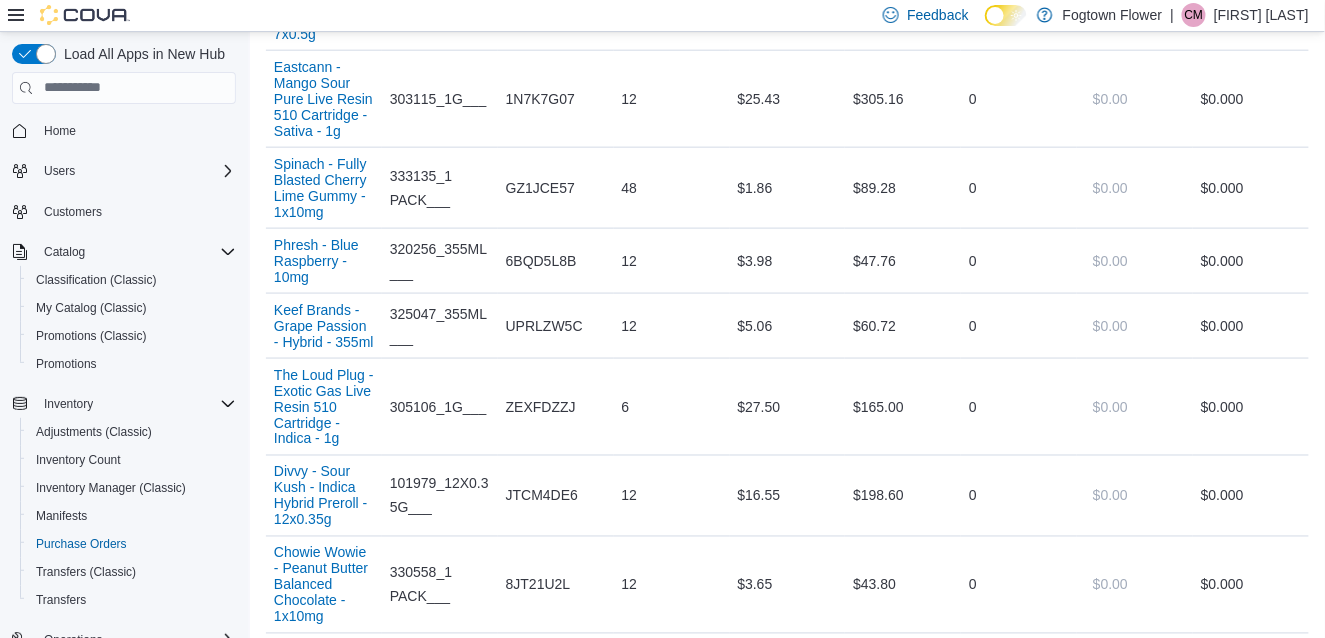 scroll, scrollTop: 4964, scrollLeft: 0, axis: vertical 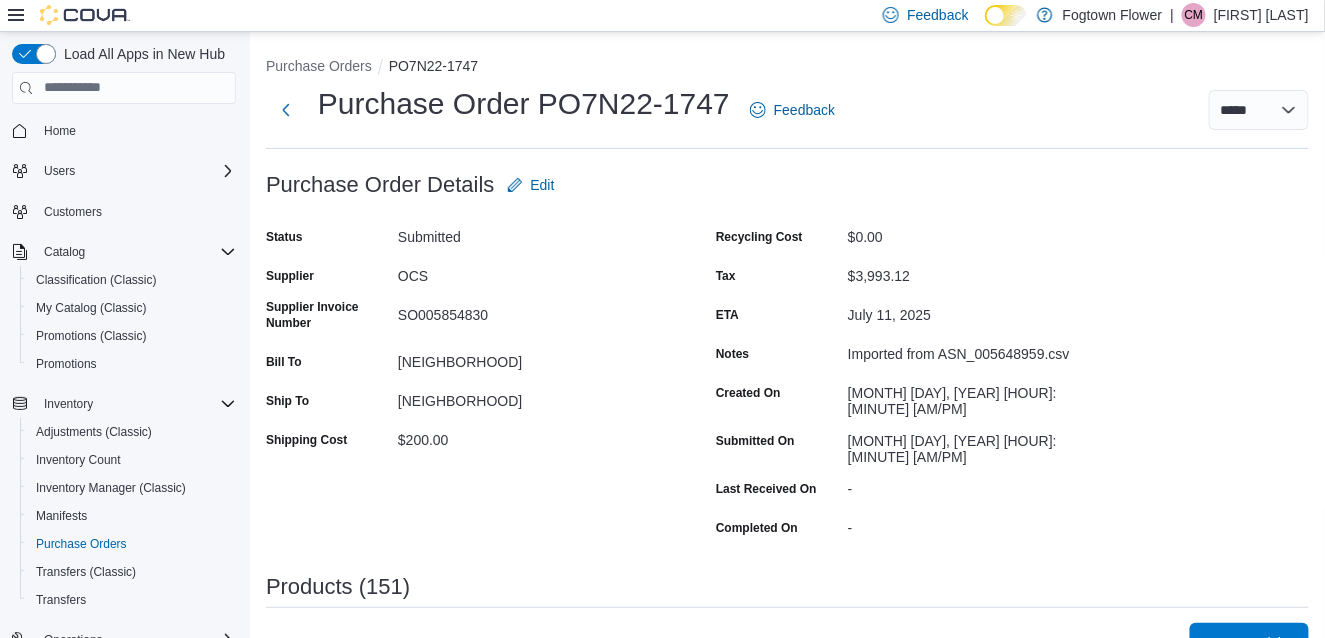 click on "Start Receiving" at bounding box center (1249, 643) 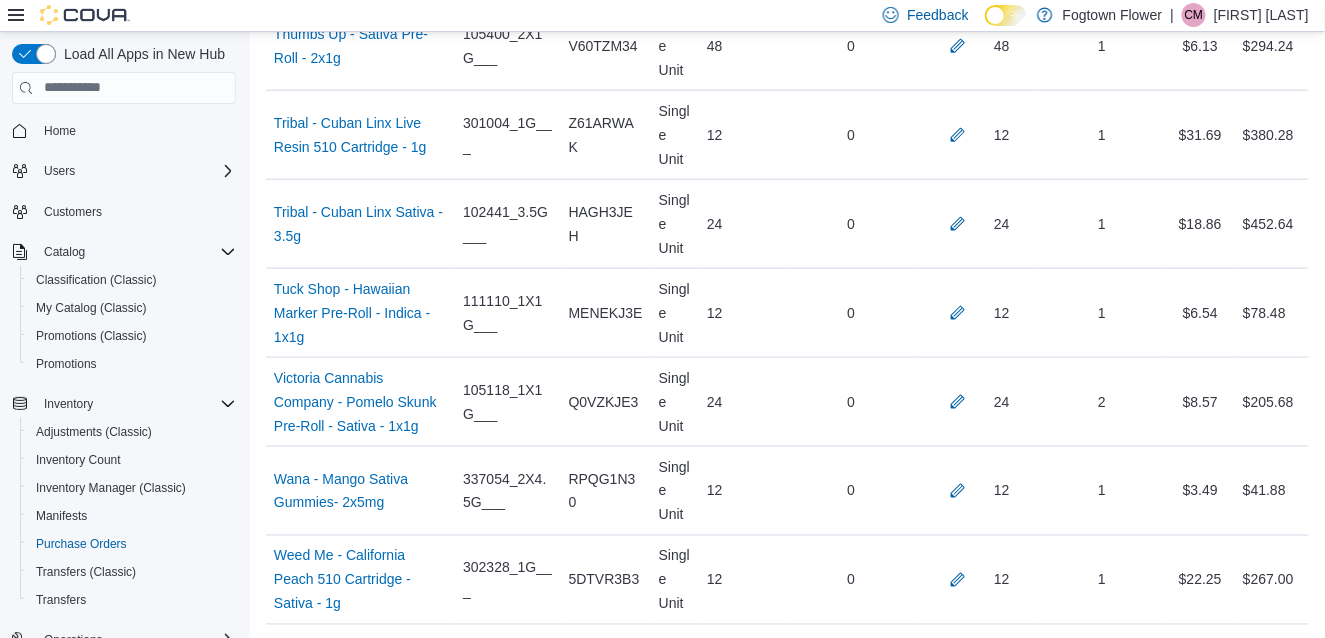 scroll, scrollTop: 13863, scrollLeft: 0, axis: vertical 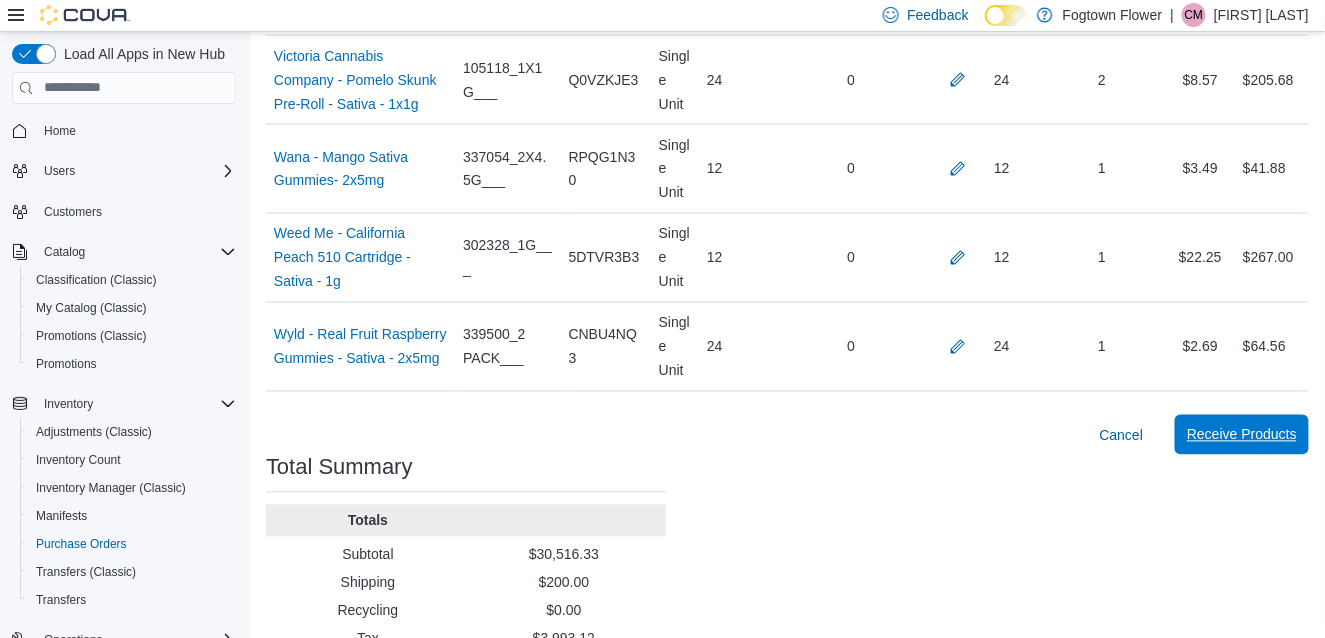 click on "Receive Products" at bounding box center [1242, 435] 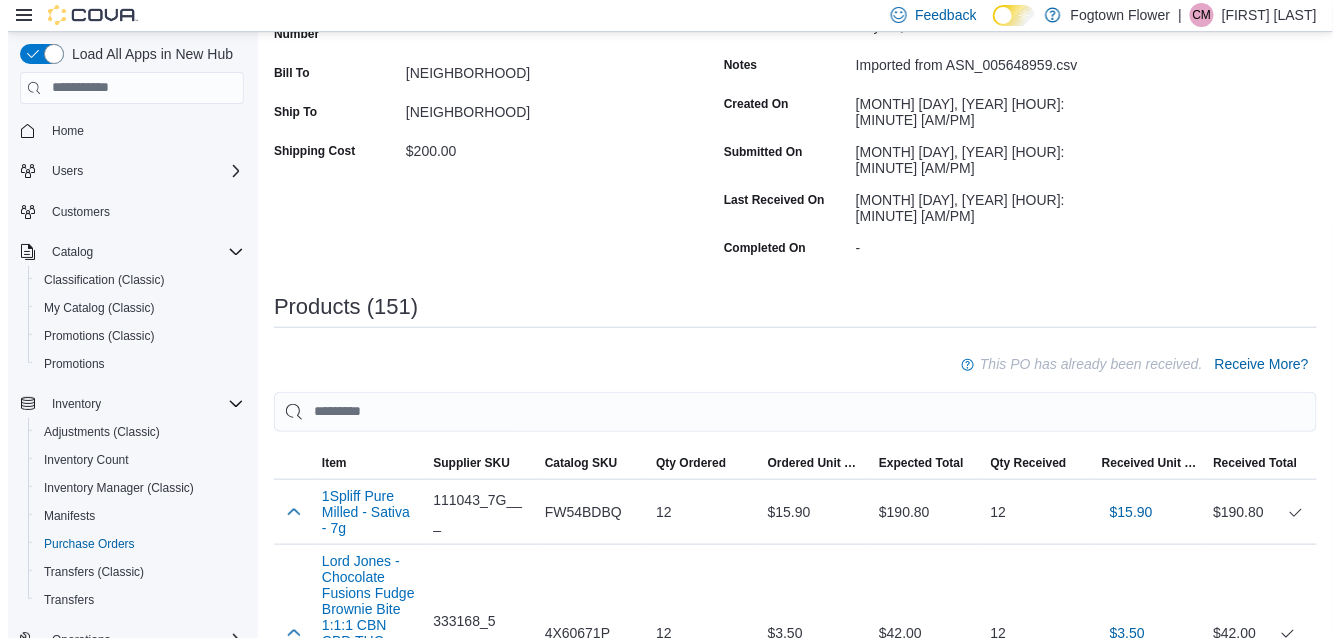 scroll, scrollTop: 0, scrollLeft: 0, axis: both 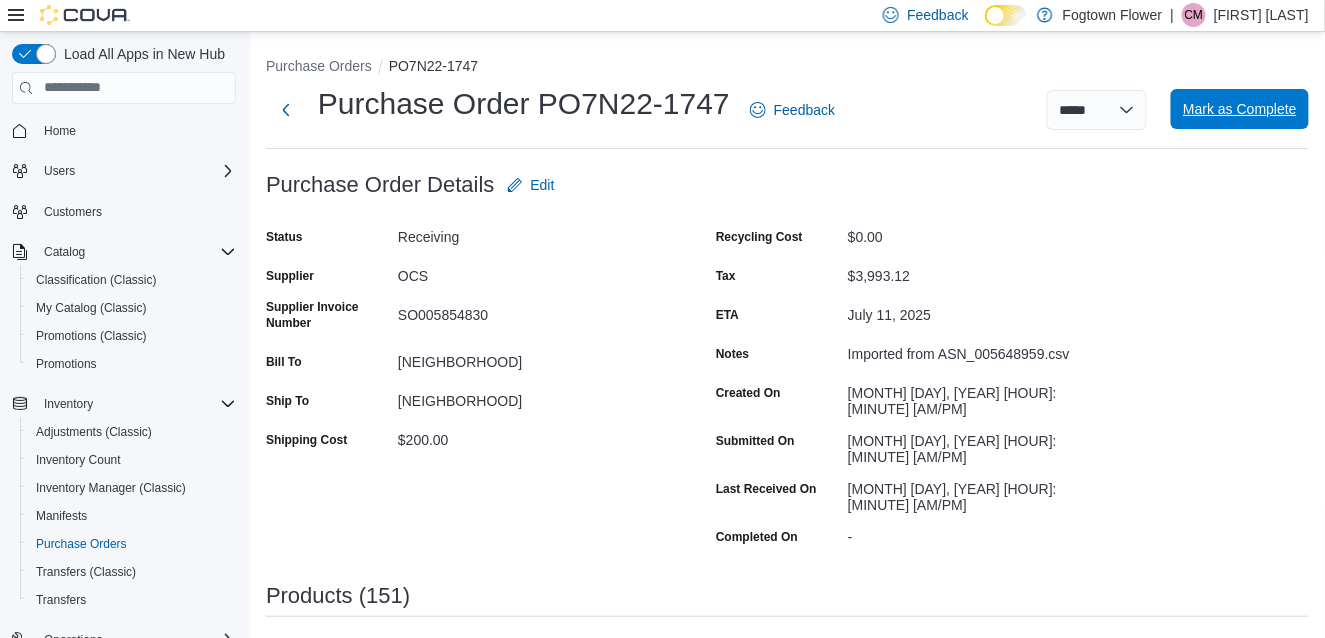 click on "Mark as Complete" at bounding box center (1240, 109) 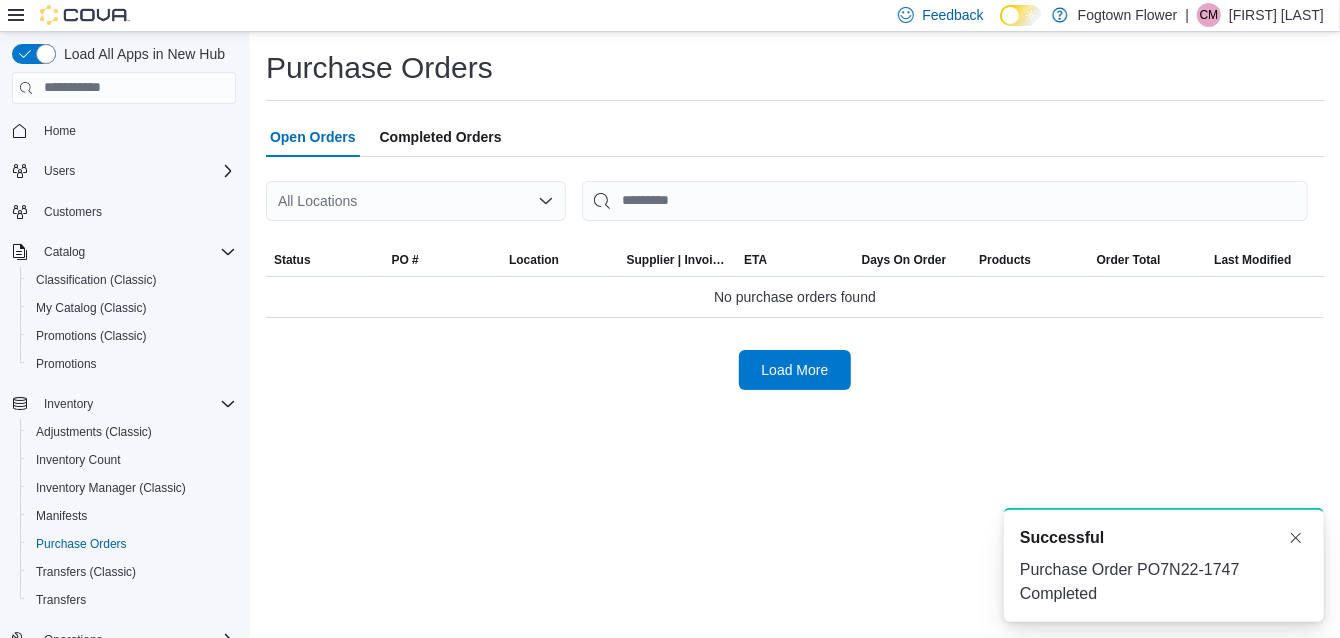 scroll, scrollTop: 0, scrollLeft: 0, axis: both 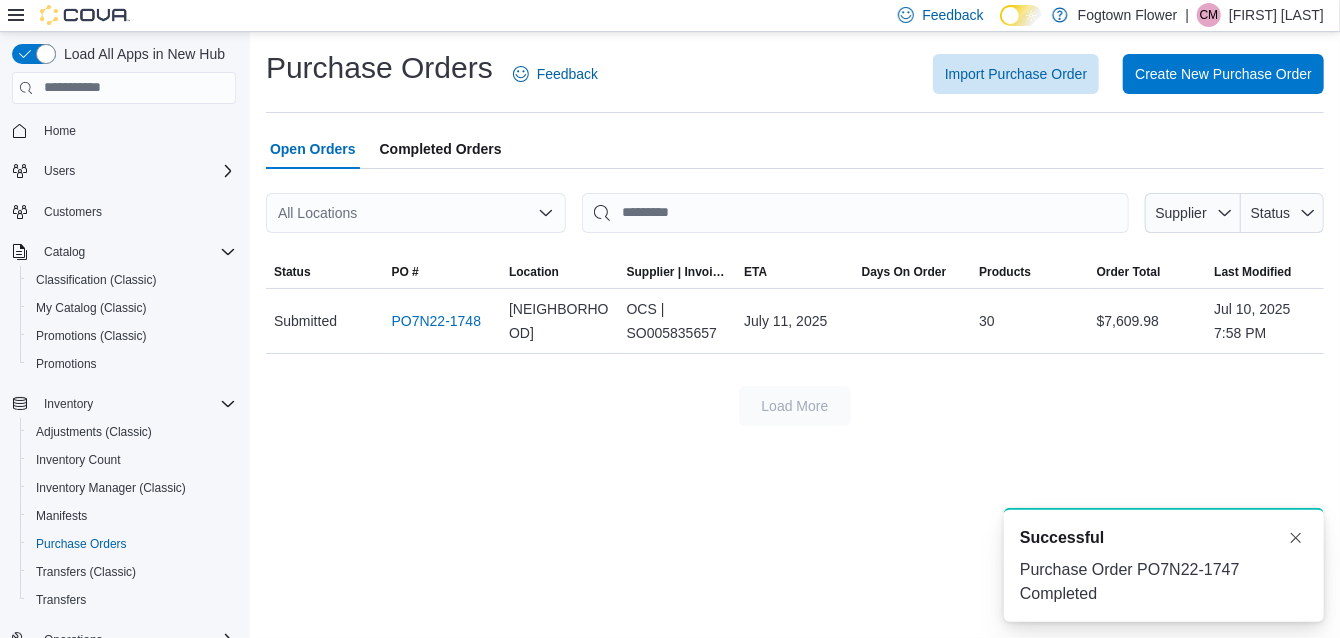 click on "Open Orders" at bounding box center [313, 149] 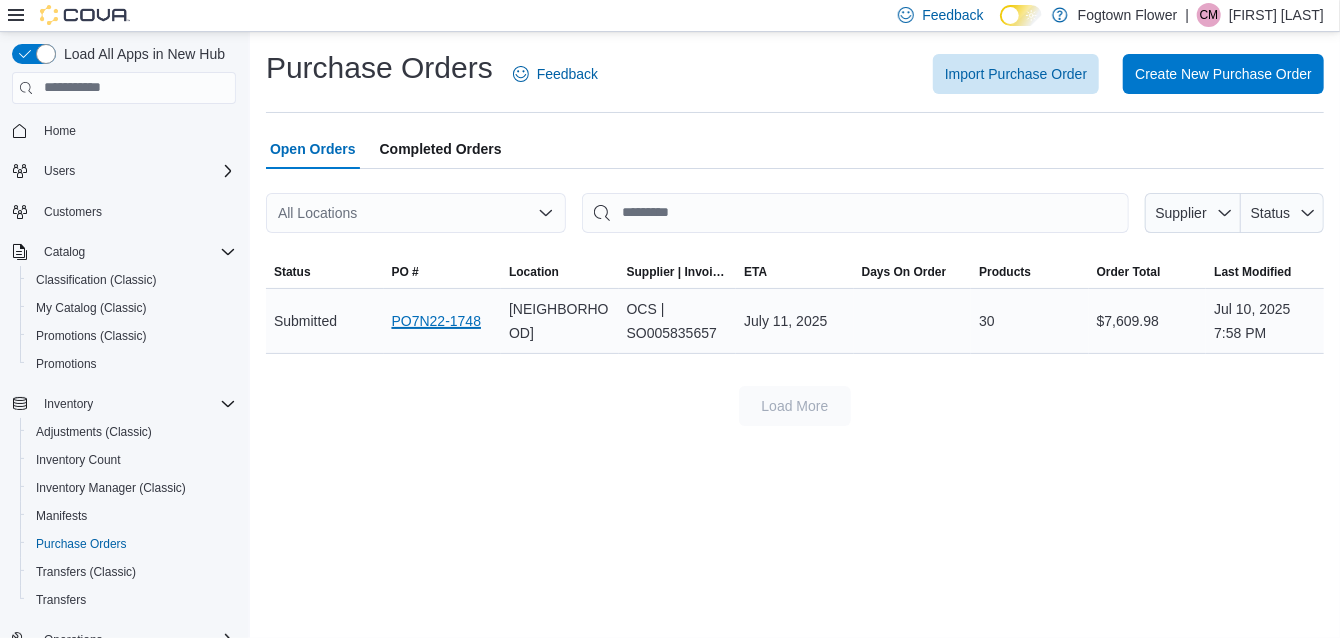 click on "PO7N22-1748" at bounding box center [437, 321] 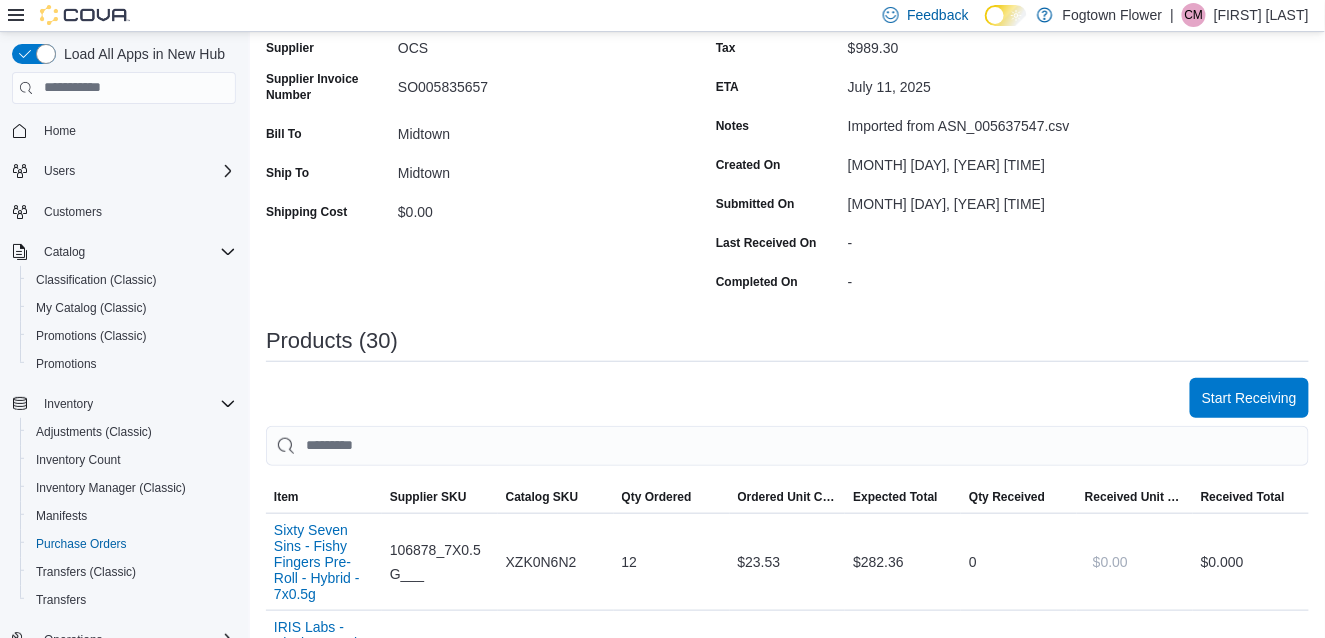 scroll, scrollTop: 230, scrollLeft: 0, axis: vertical 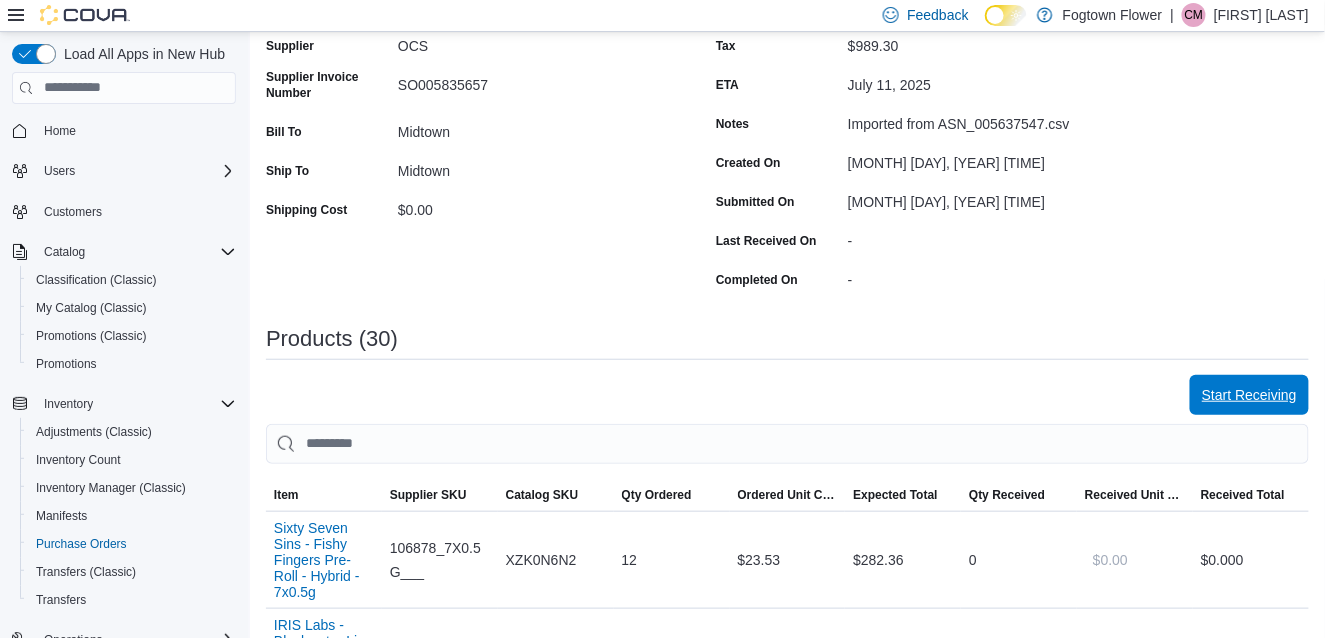click on "Start Receiving" at bounding box center [1249, 395] 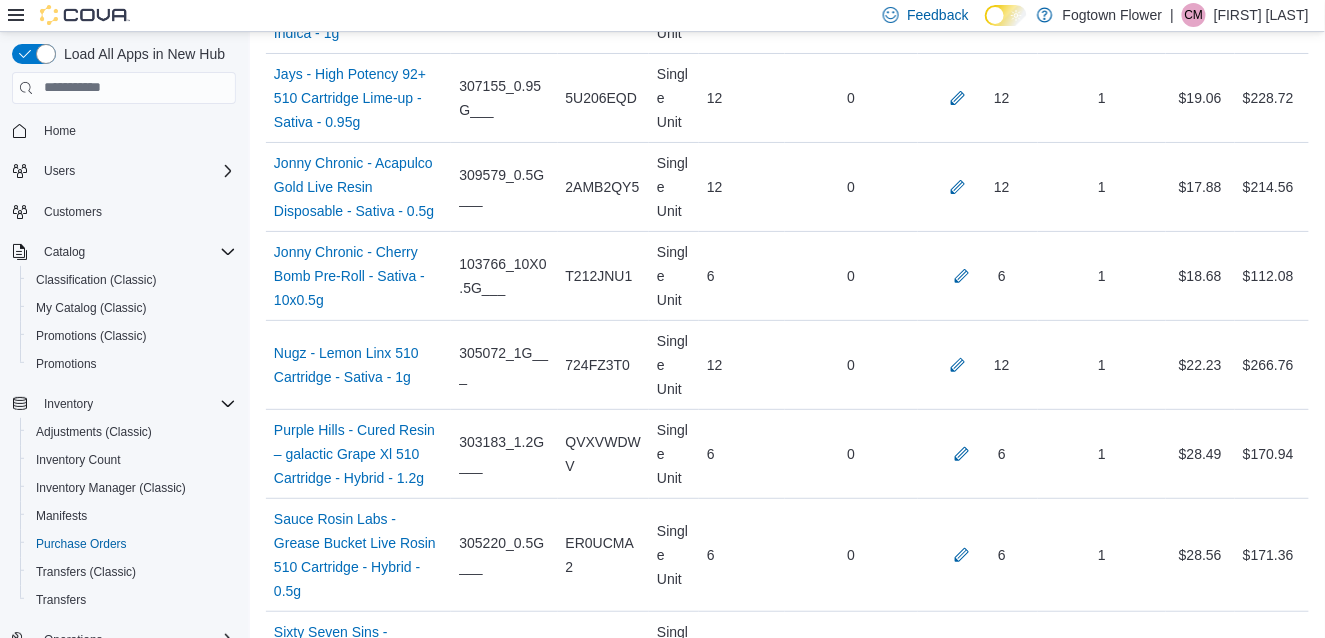 scroll, scrollTop: 2987, scrollLeft: 0, axis: vertical 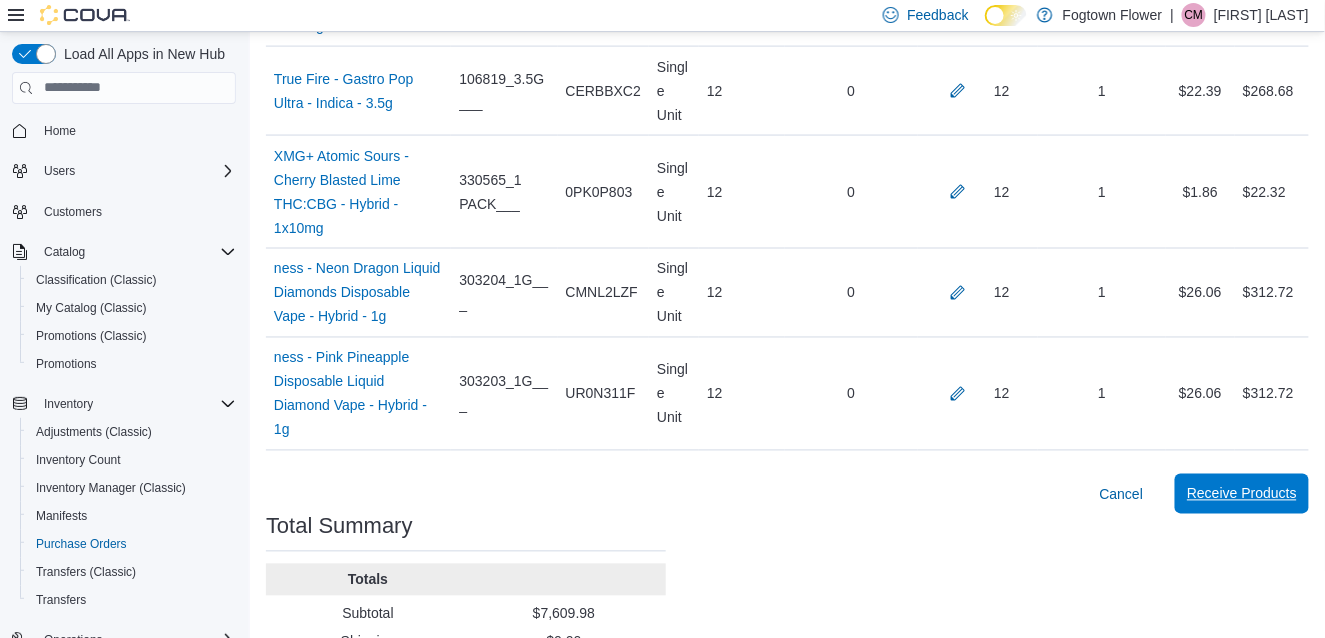 click on "Receive Products" at bounding box center (1242, 494) 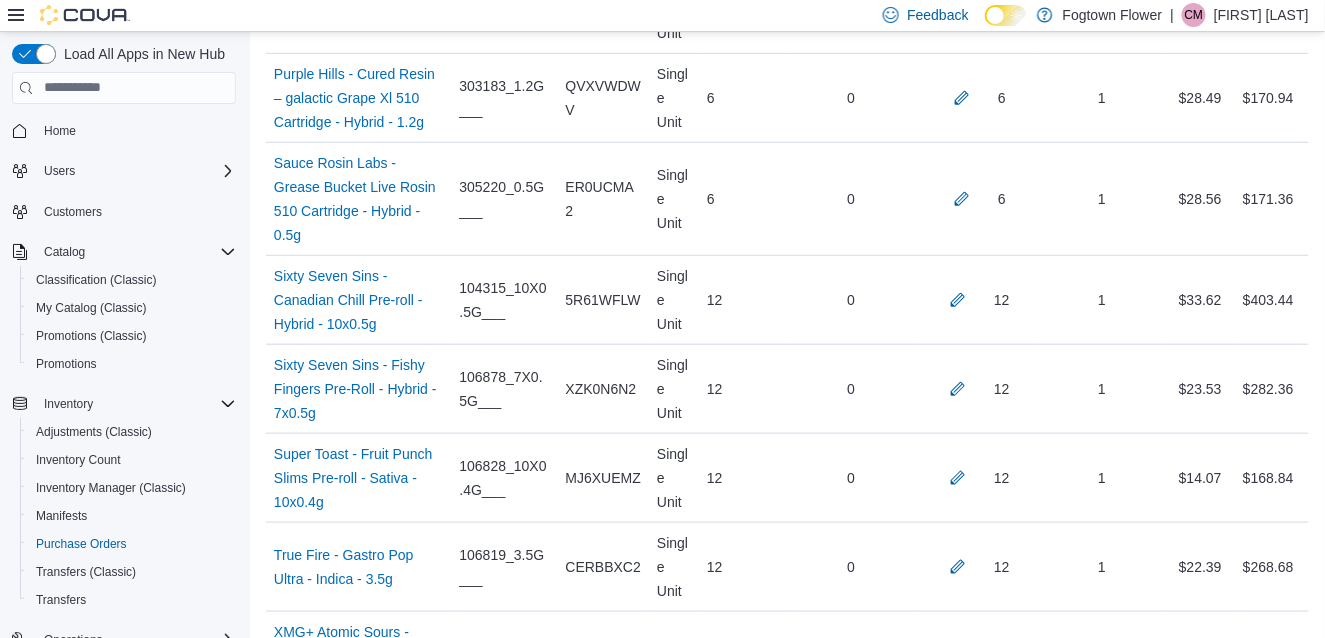 scroll, scrollTop: 2510, scrollLeft: 0, axis: vertical 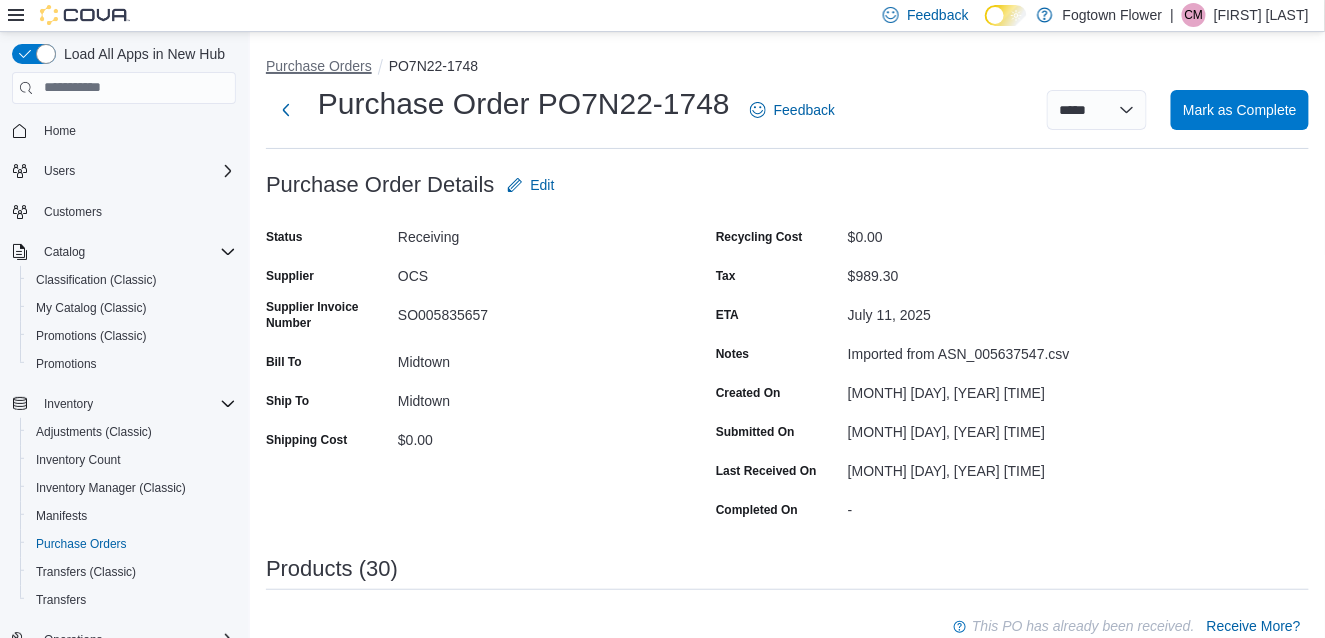 click on "Purchase Orders" at bounding box center [319, 66] 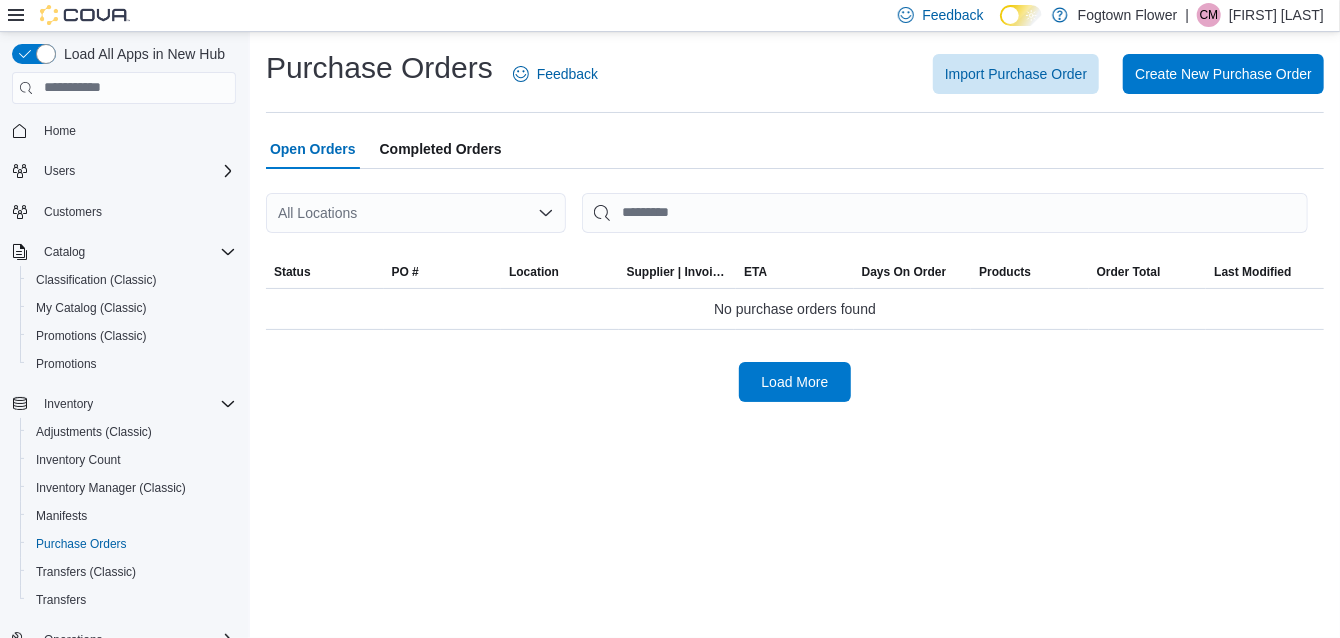 click on "Completed Orders" at bounding box center [441, 149] 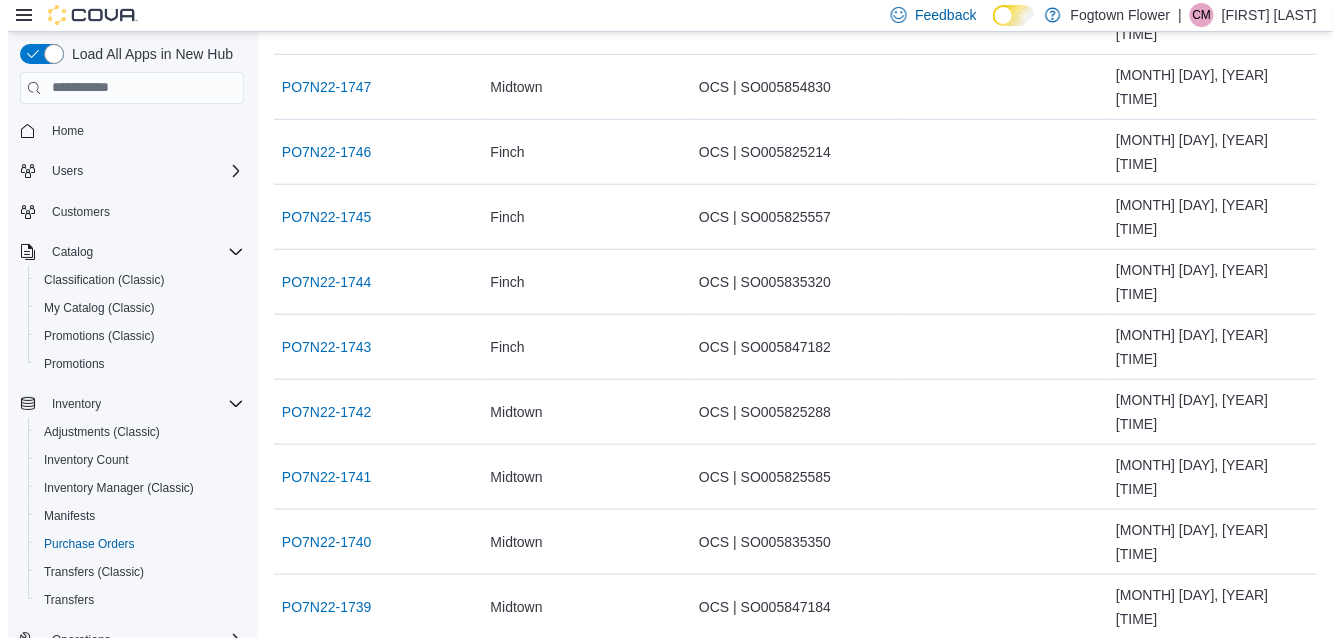 scroll, scrollTop: 0, scrollLeft: 0, axis: both 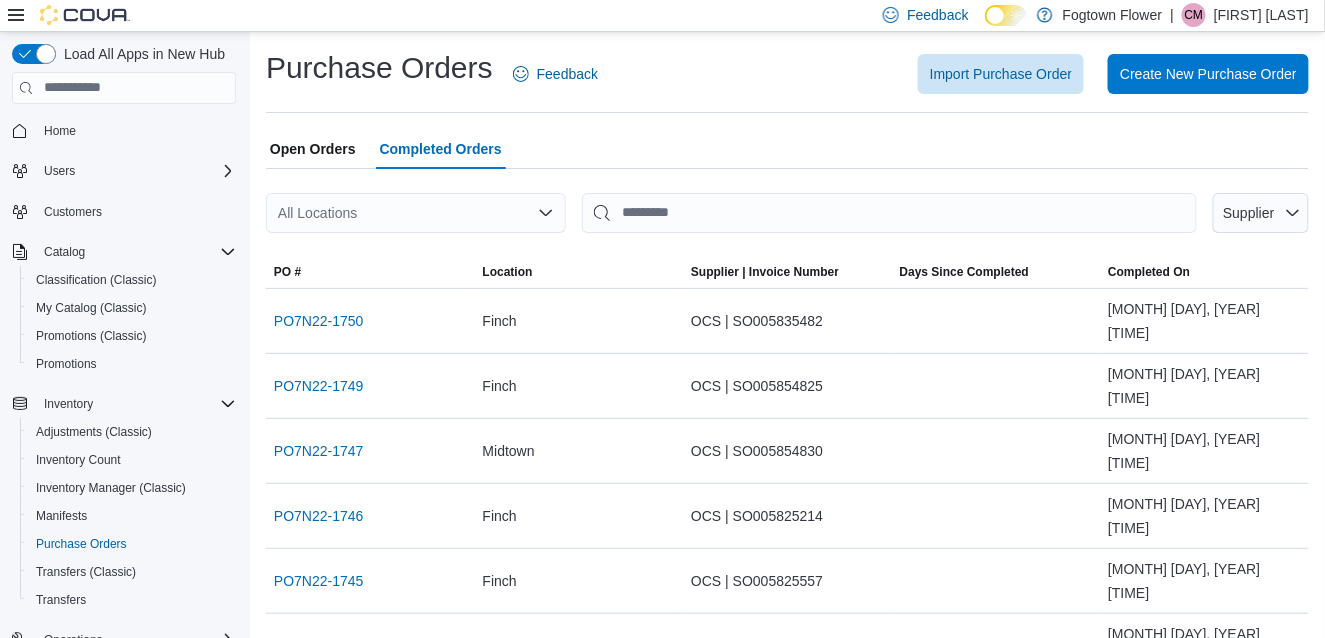 click on "Open Orders" at bounding box center (313, 149) 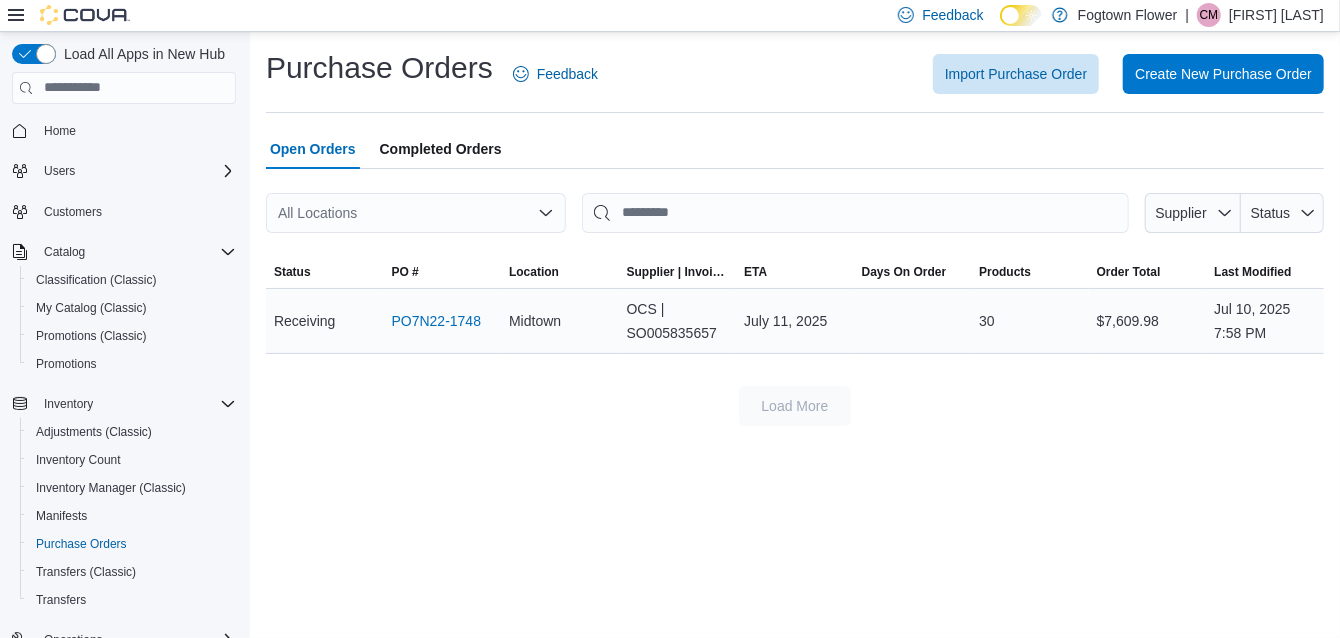 click on "PO7N22-1748" at bounding box center (443, 321) 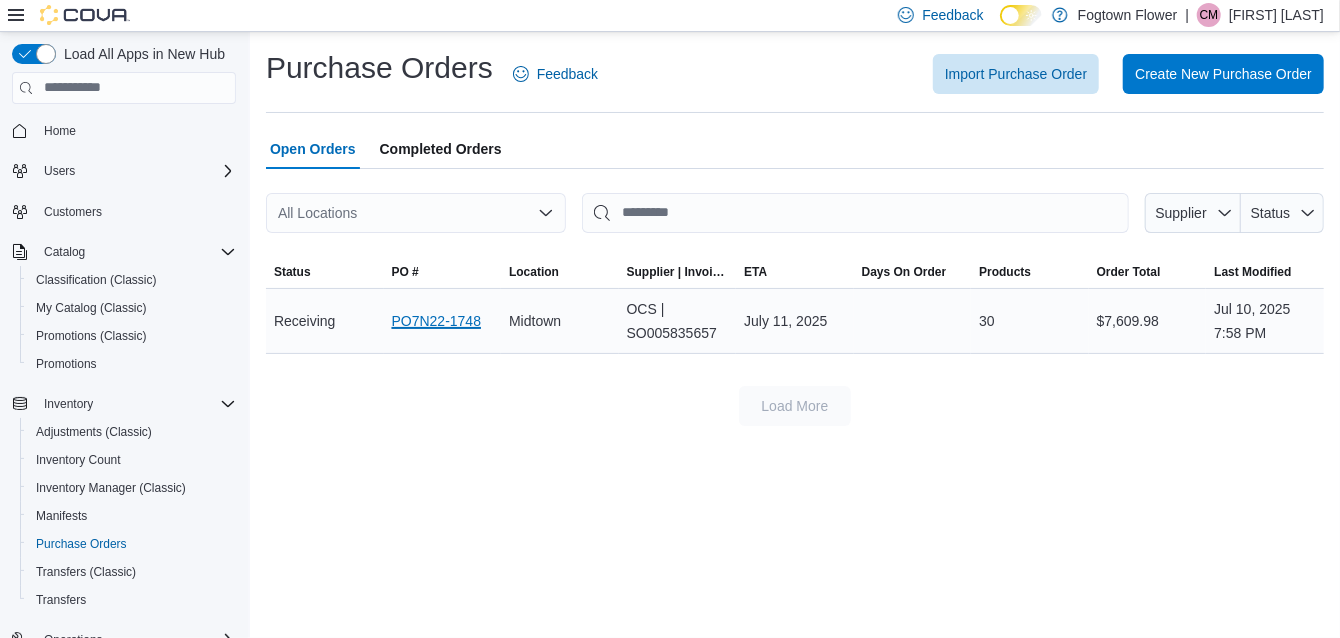 click on "PO7N22-1748" at bounding box center (437, 321) 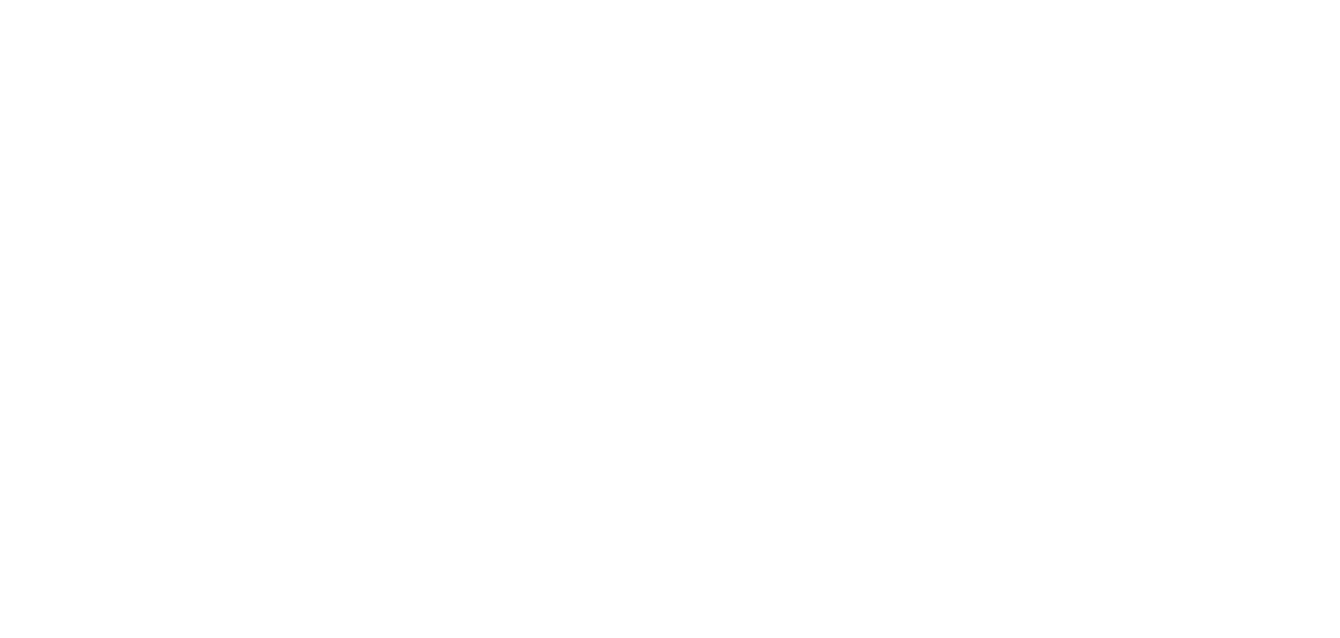 scroll, scrollTop: 0, scrollLeft: 0, axis: both 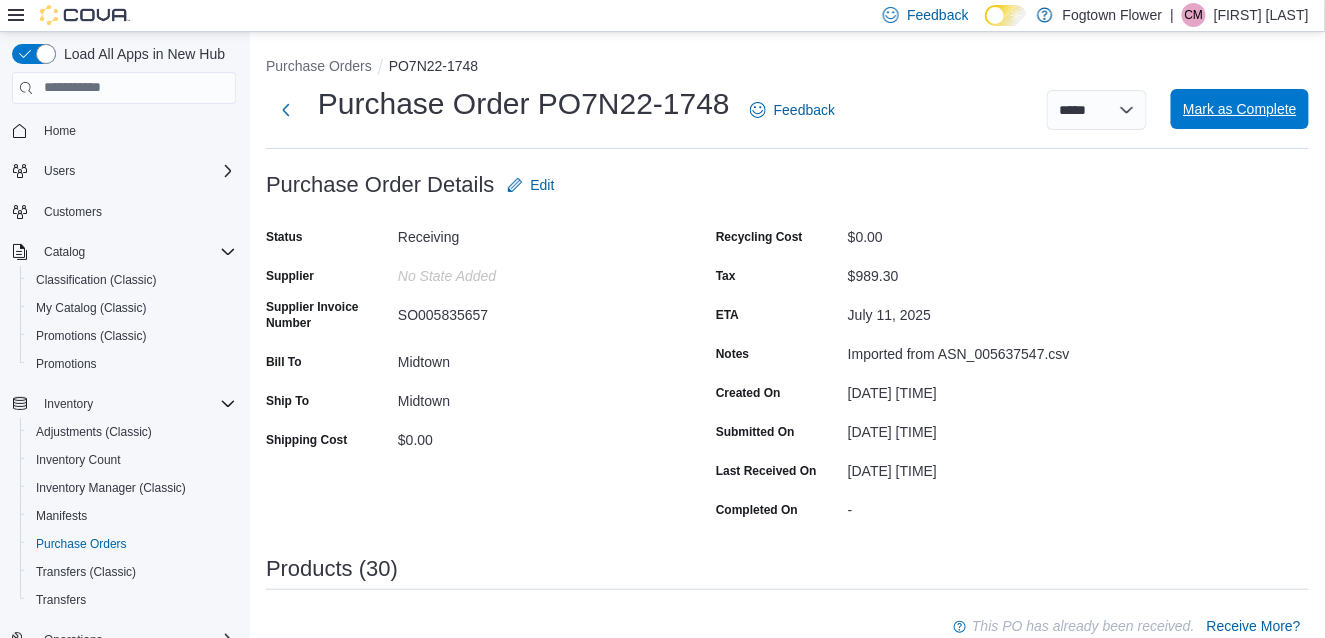 click on "Mark as Complete" at bounding box center (1240, 109) 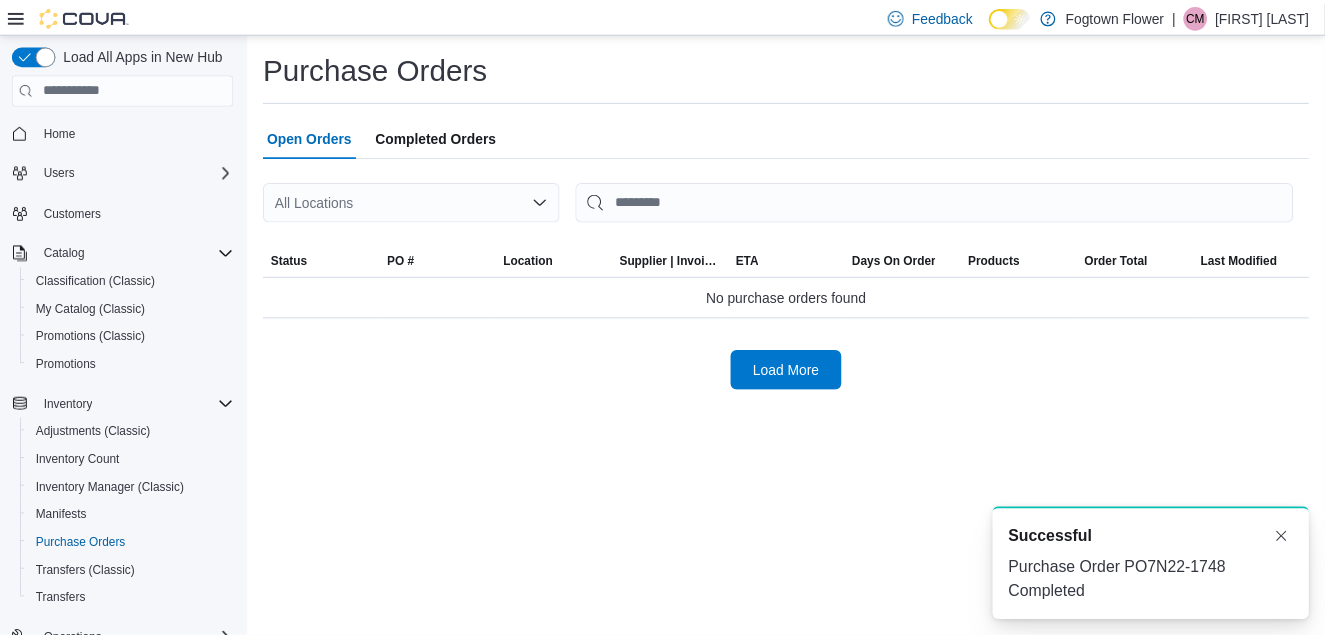 scroll, scrollTop: 0, scrollLeft: 0, axis: both 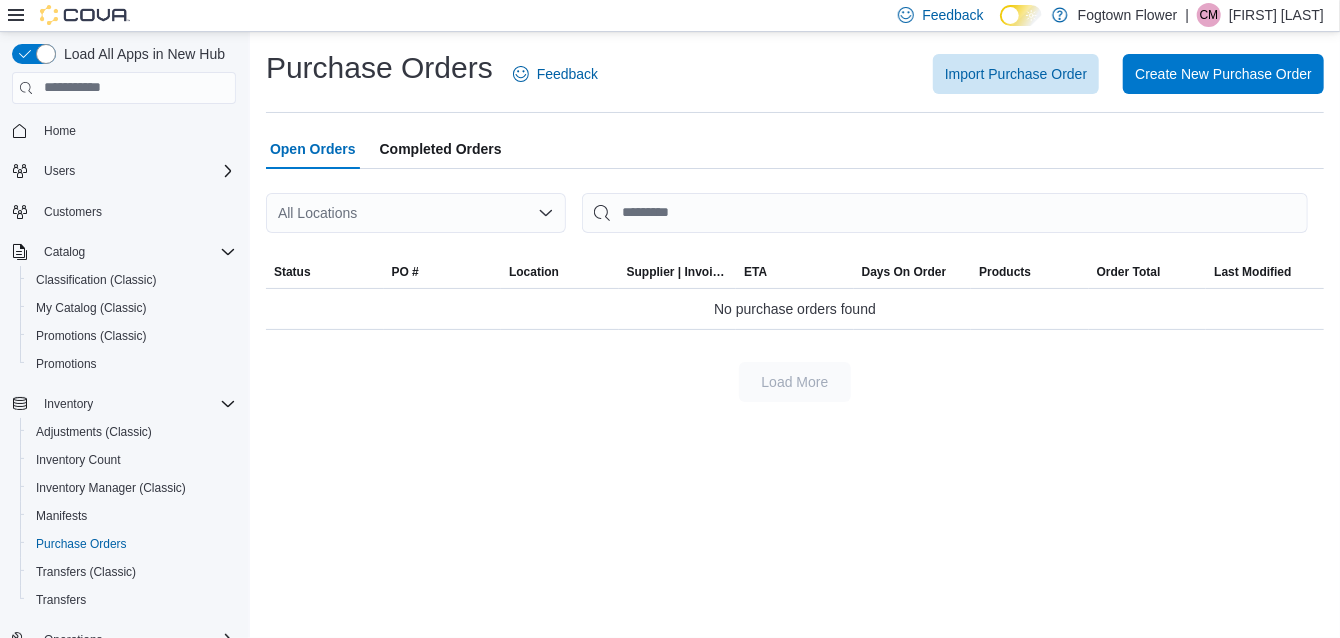 click on "Completed Orders" at bounding box center (441, 149) 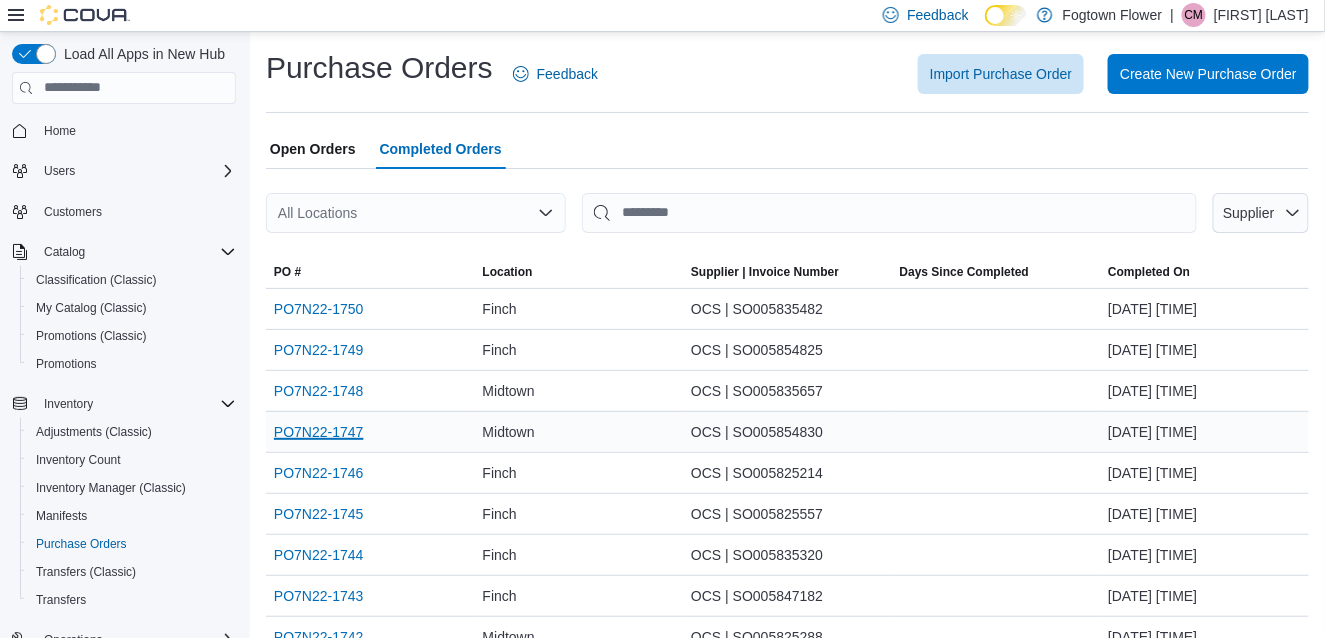 click on "PO7N22-1747" at bounding box center (319, 432) 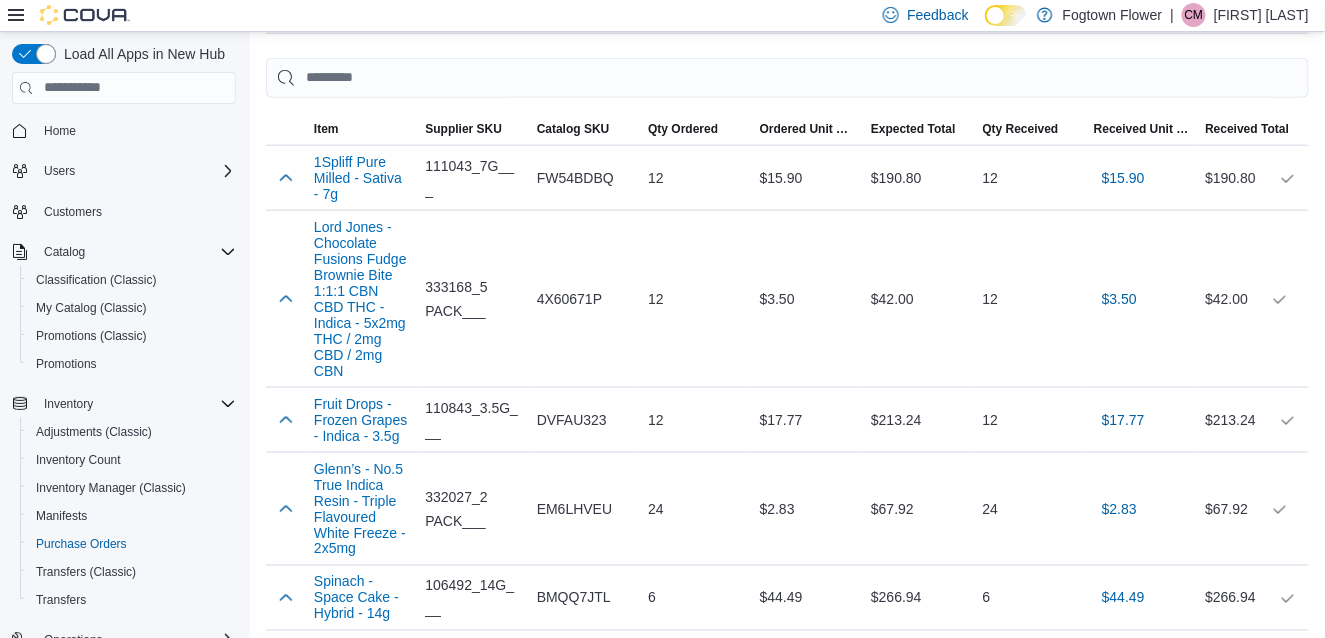 scroll, scrollTop: 541, scrollLeft: 0, axis: vertical 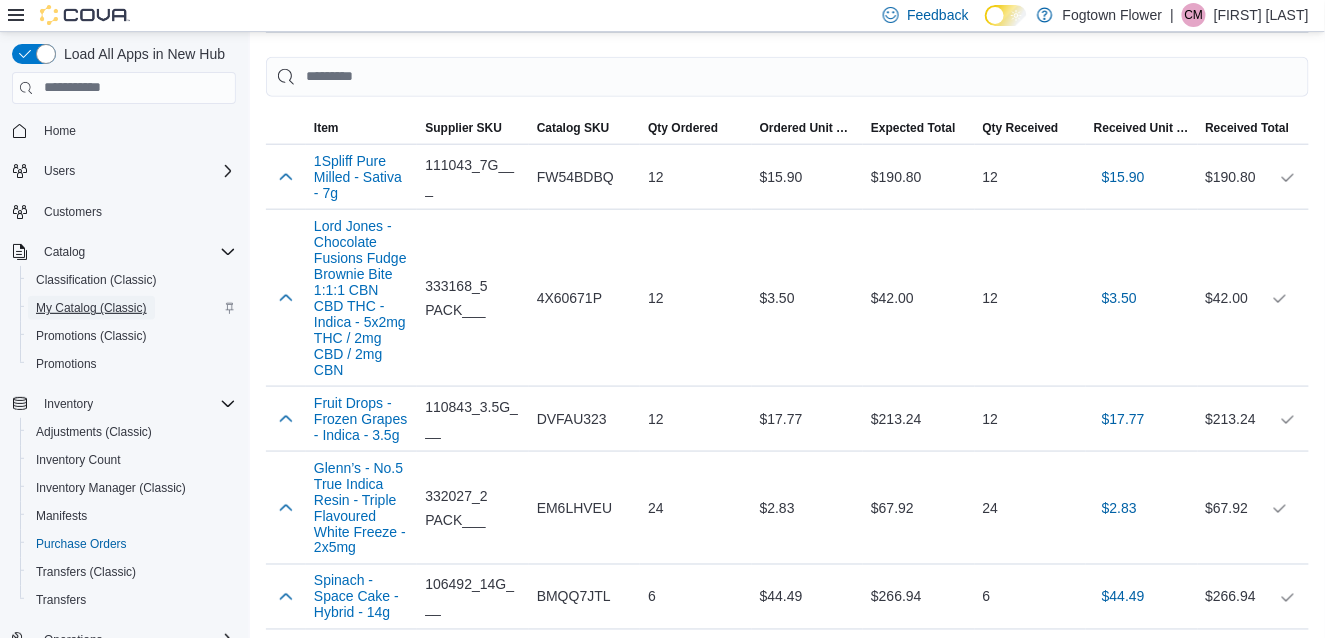 click on "My Catalog (Classic)" at bounding box center [91, 308] 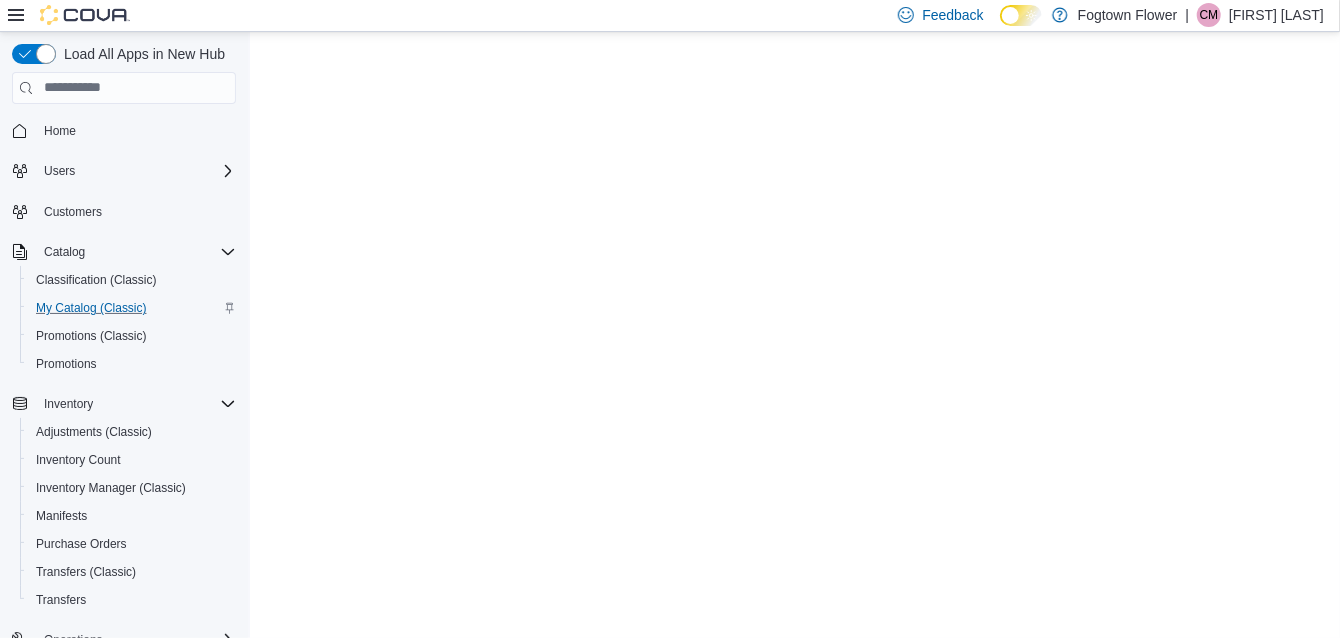 scroll, scrollTop: 0, scrollLeft: 0, axis: both 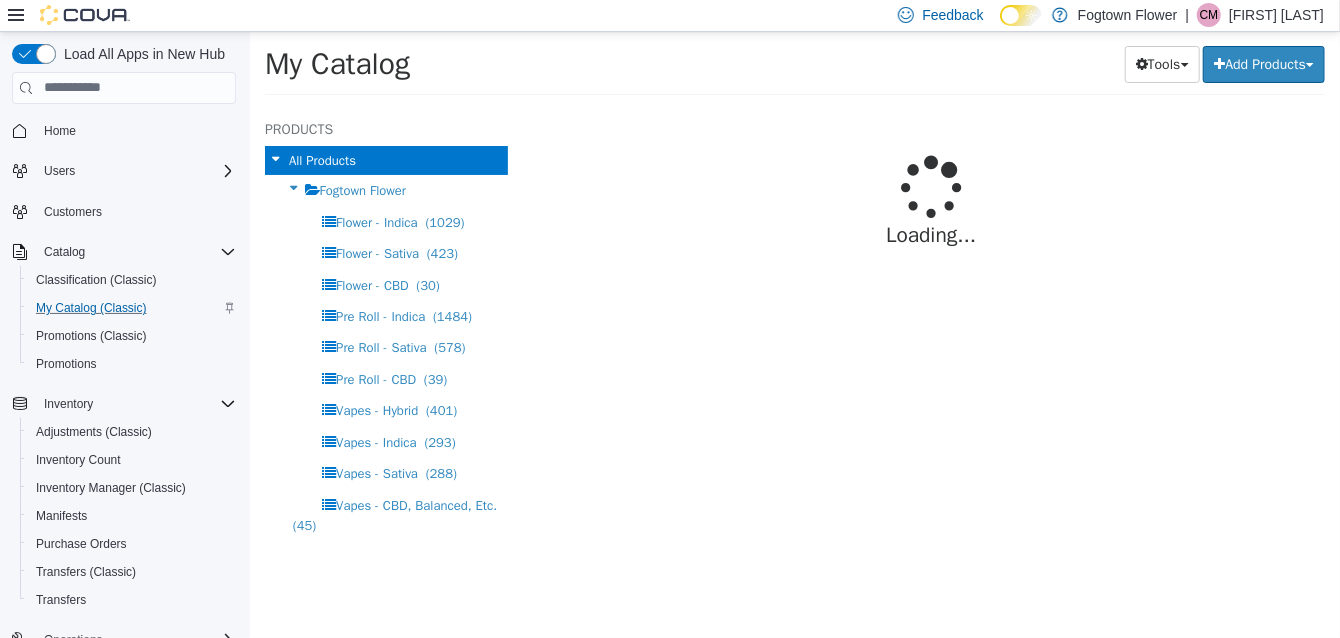 select on "**********" 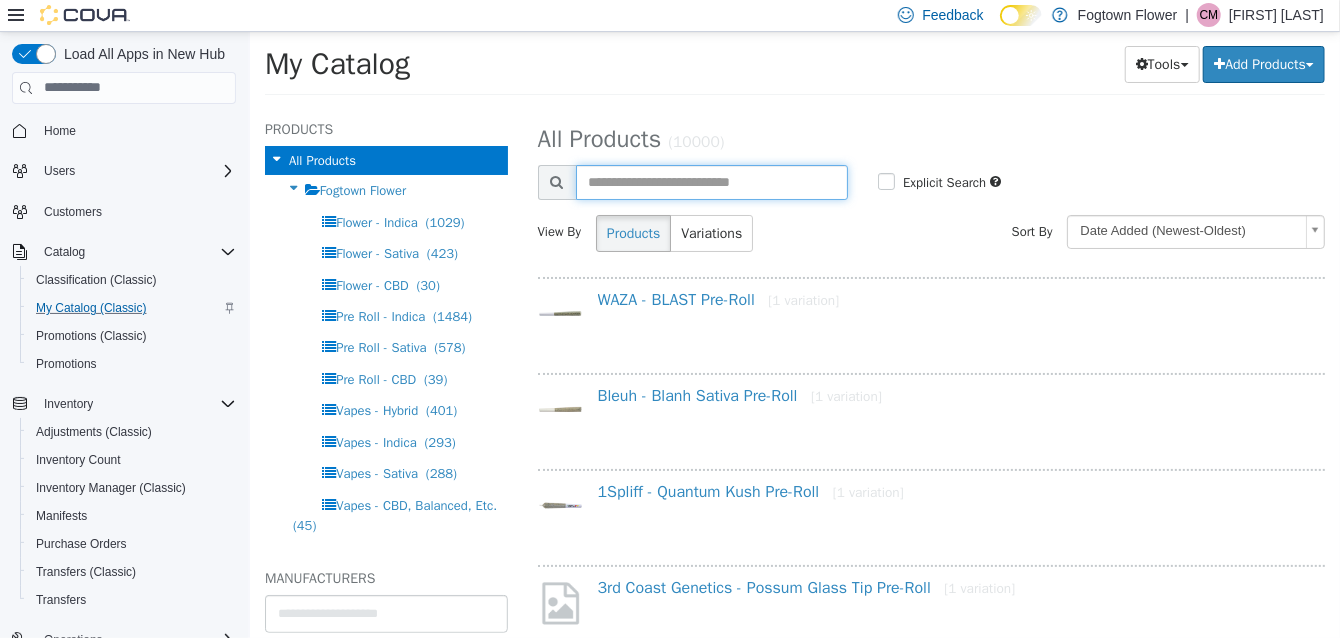 click at bounding box center [711, 181] 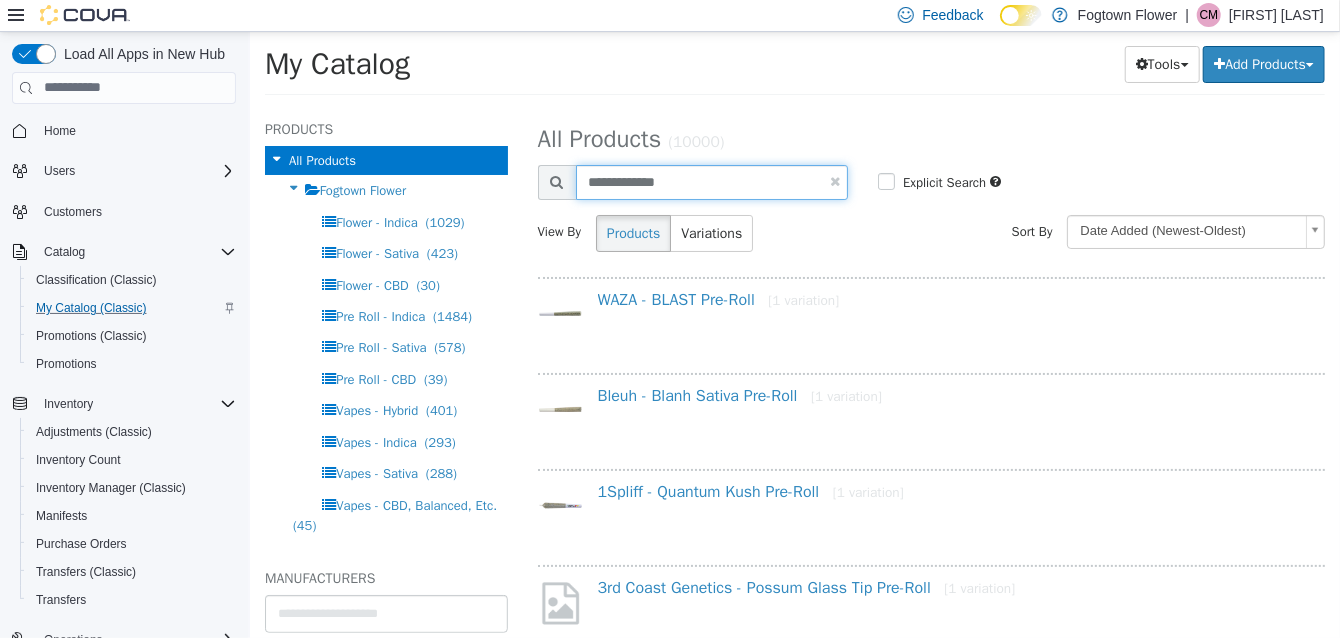 type on "**********" 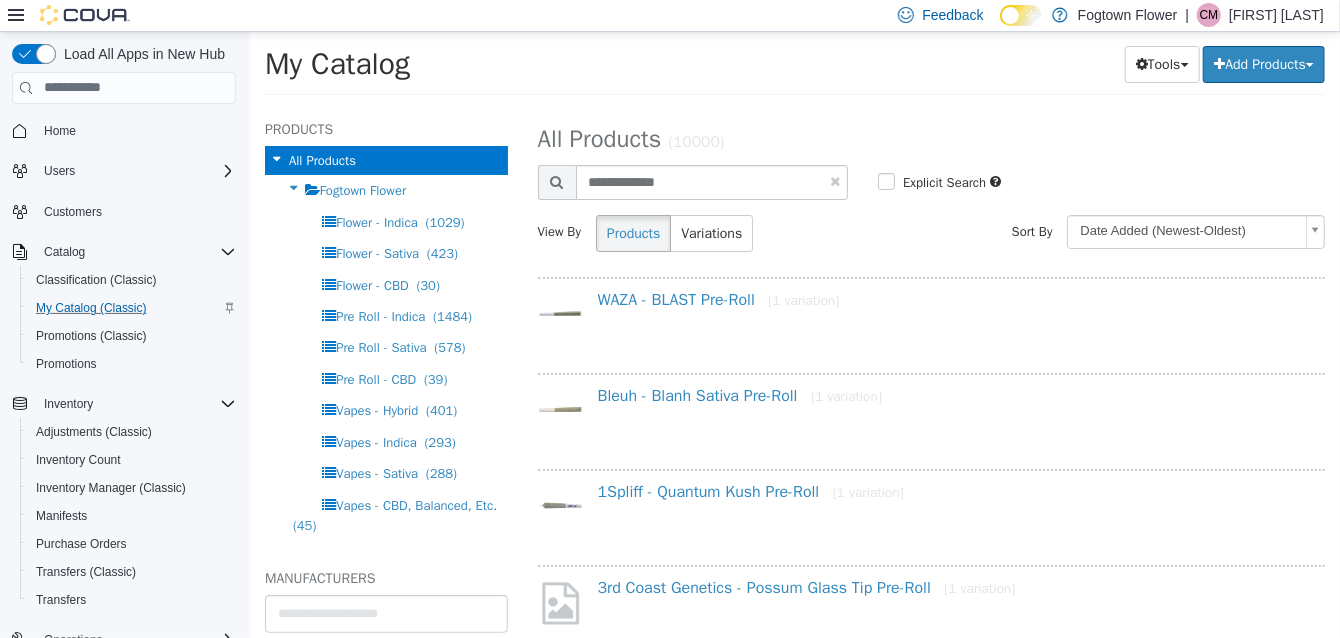 select on "**********" 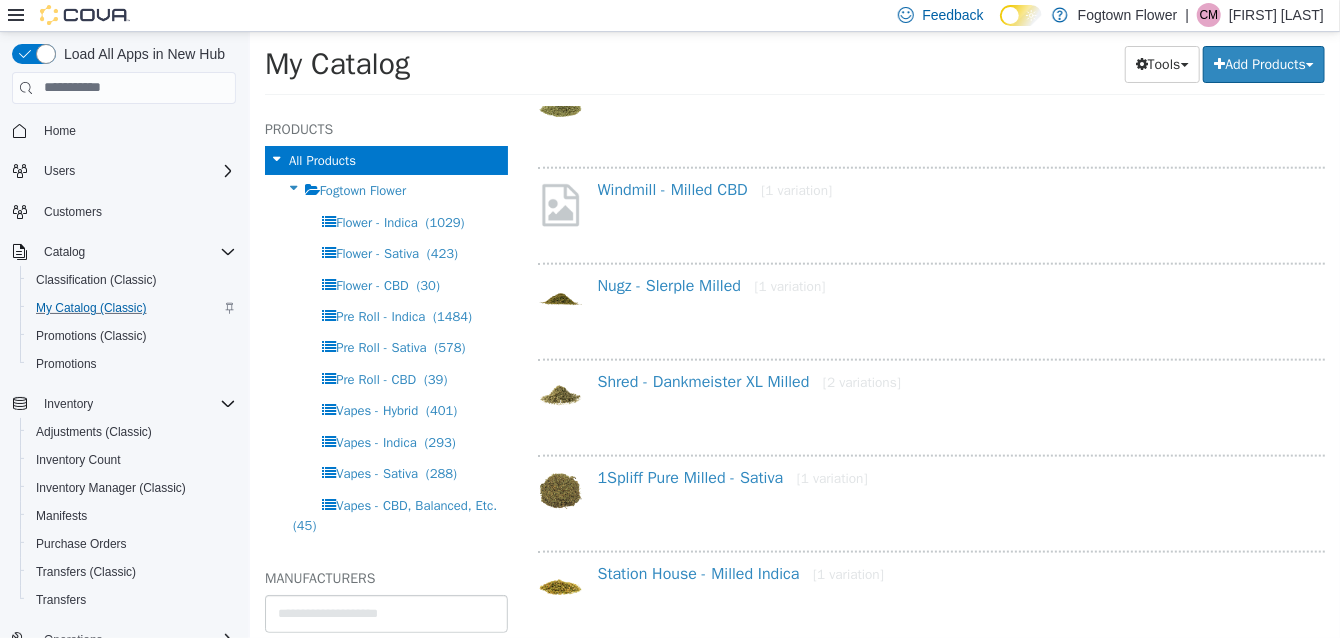 scroll, scrollTop: 1169, scrollLeft: 0, axis: vertical 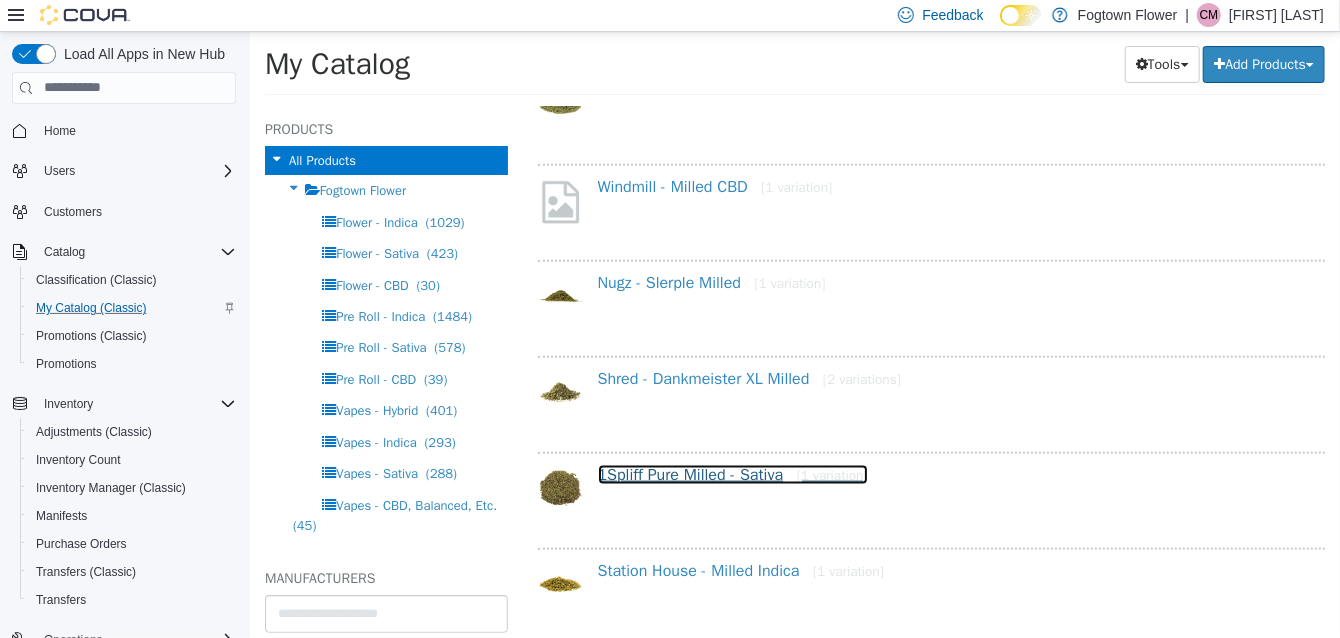click on "1Spliff Pure Milled - Sativa
[1 variation]" at bounding box center (732, 474) 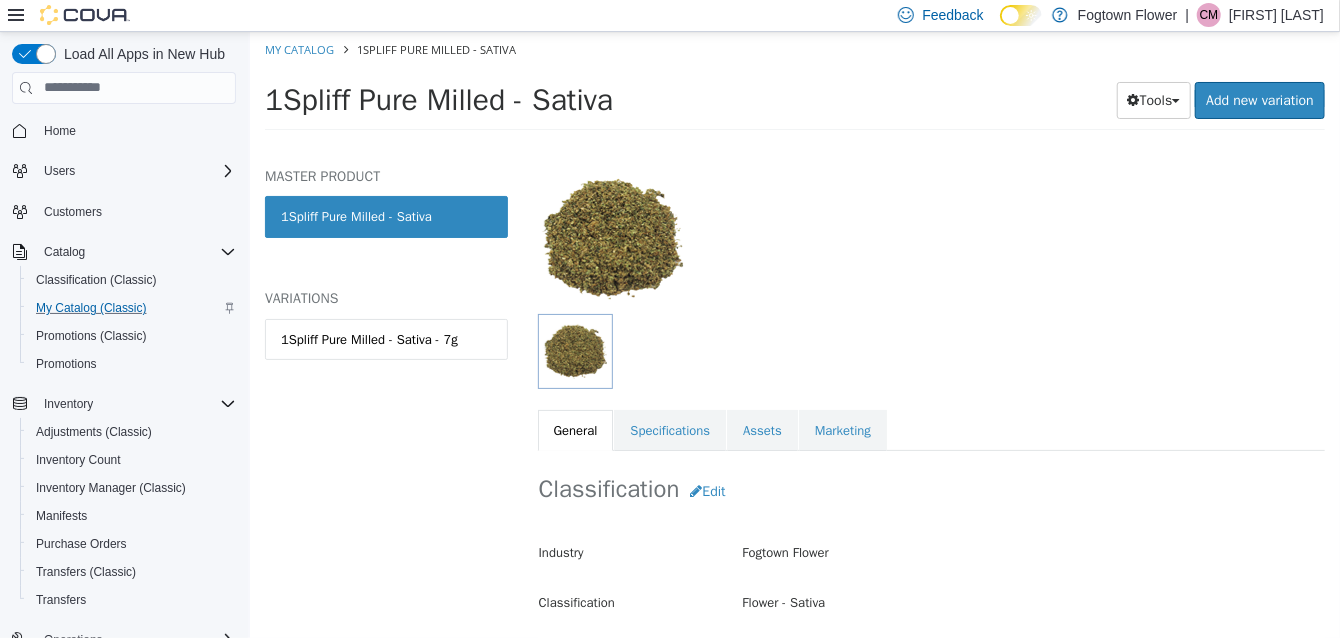scroll, scrollTop: 112, scrollLeft: 0, axis: vertical 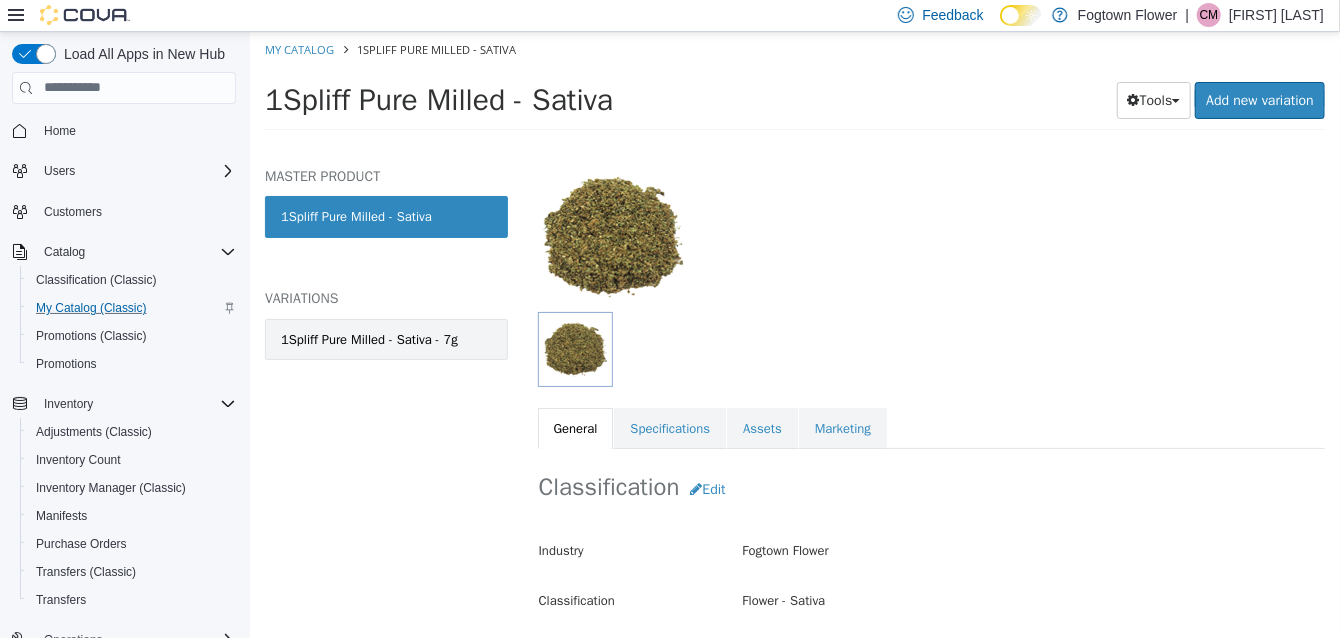 click on "1Spliff Pure Milled - Sativa - 7g" at bounding box center (368, 339) 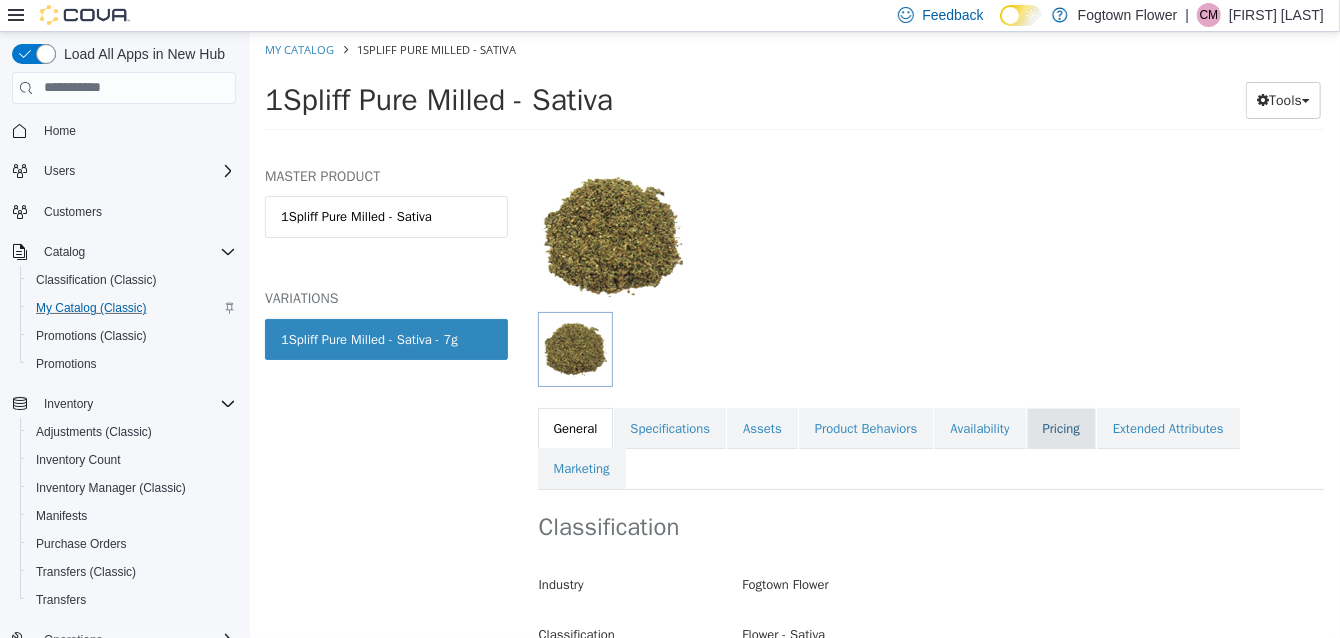 click on "Pricing" at bounding box center (1060, 428) 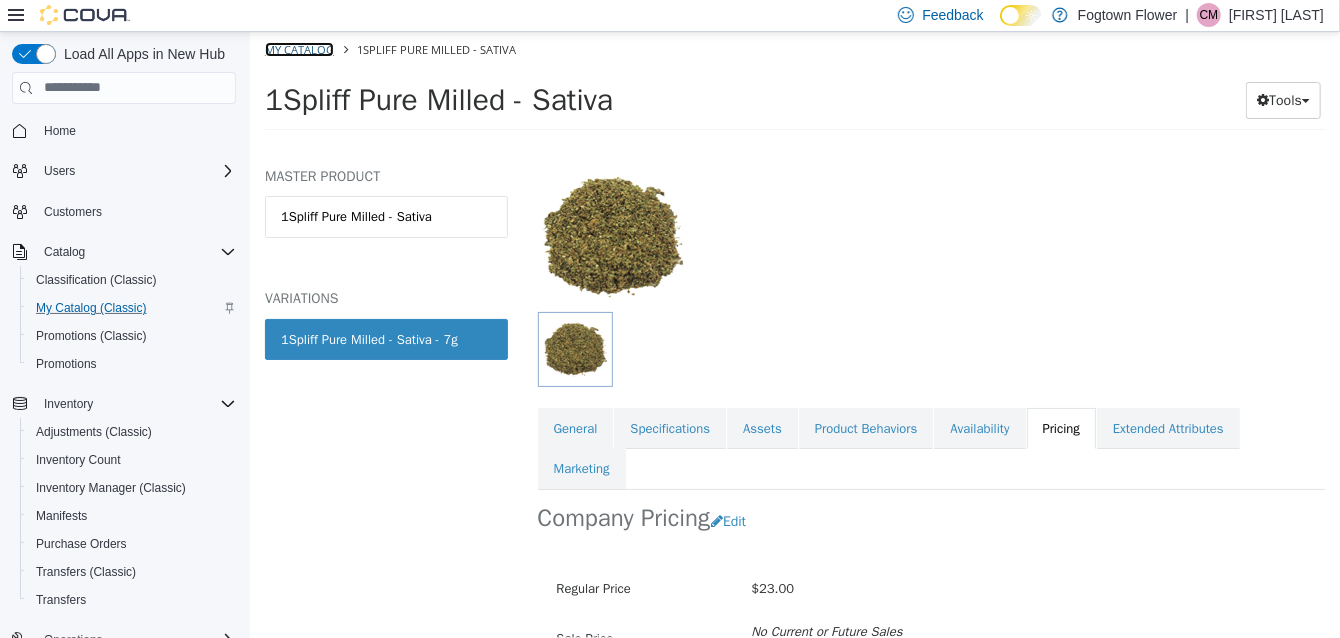 click on "My Catalog" at bounding box center [298, 48] 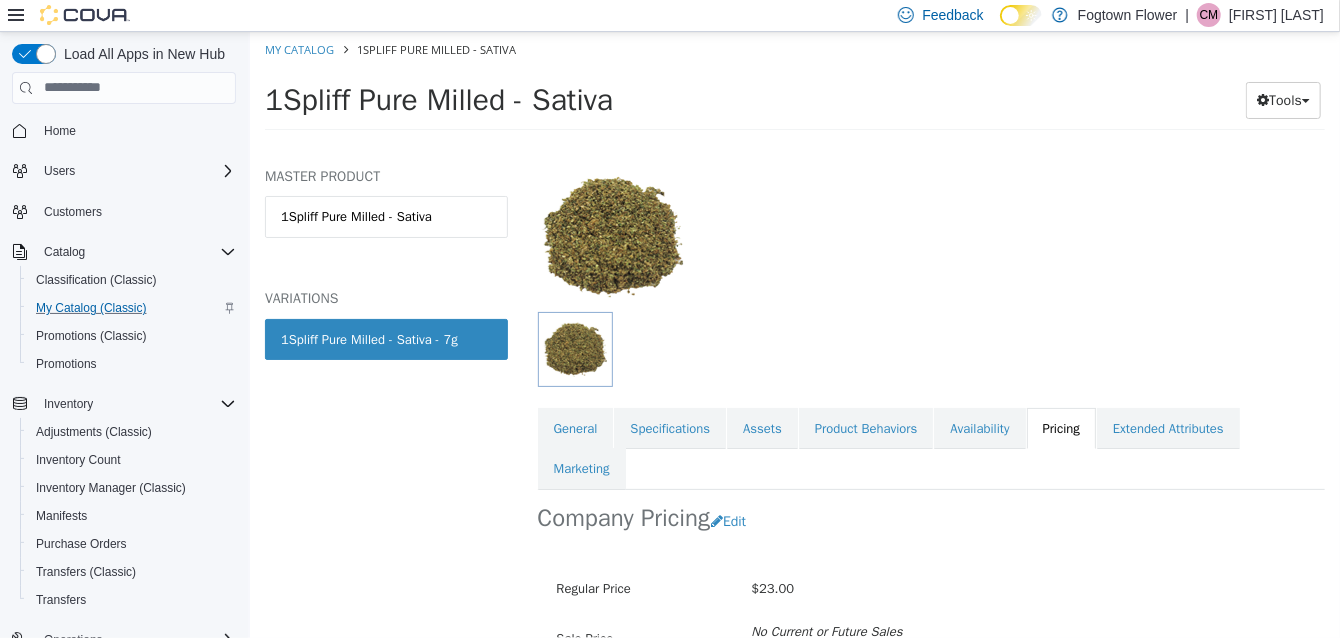 select on "**********" 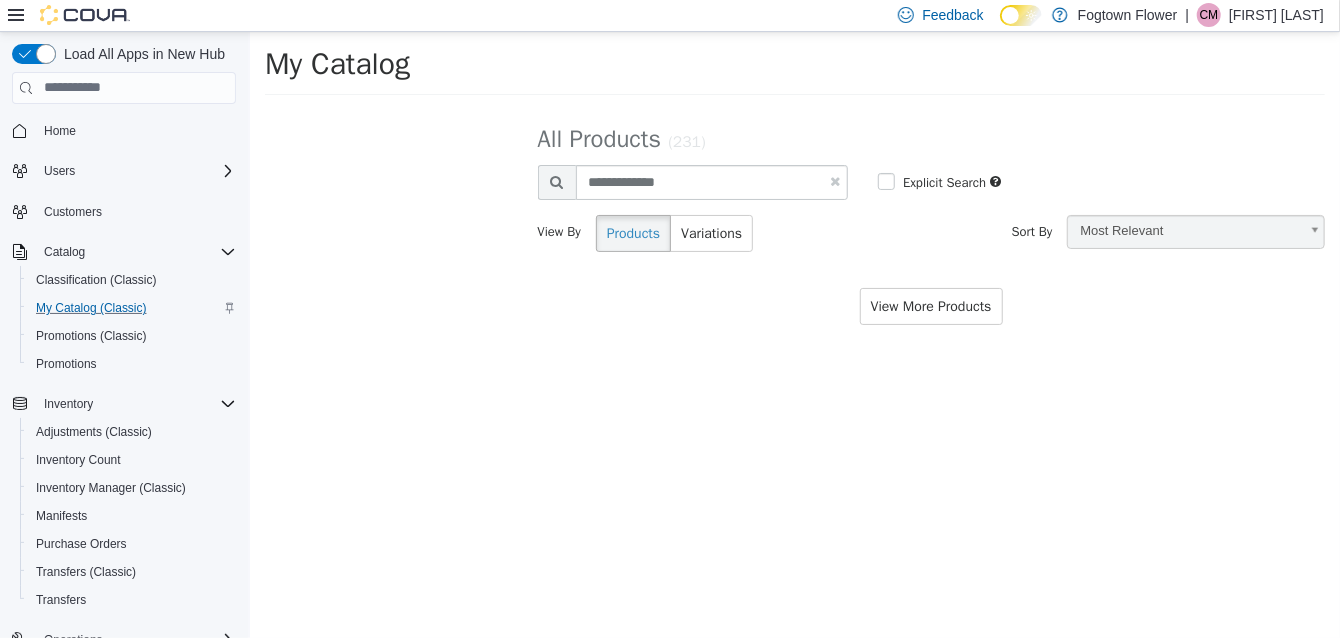 click on "My Catalog" at bounding box center (794, 69) 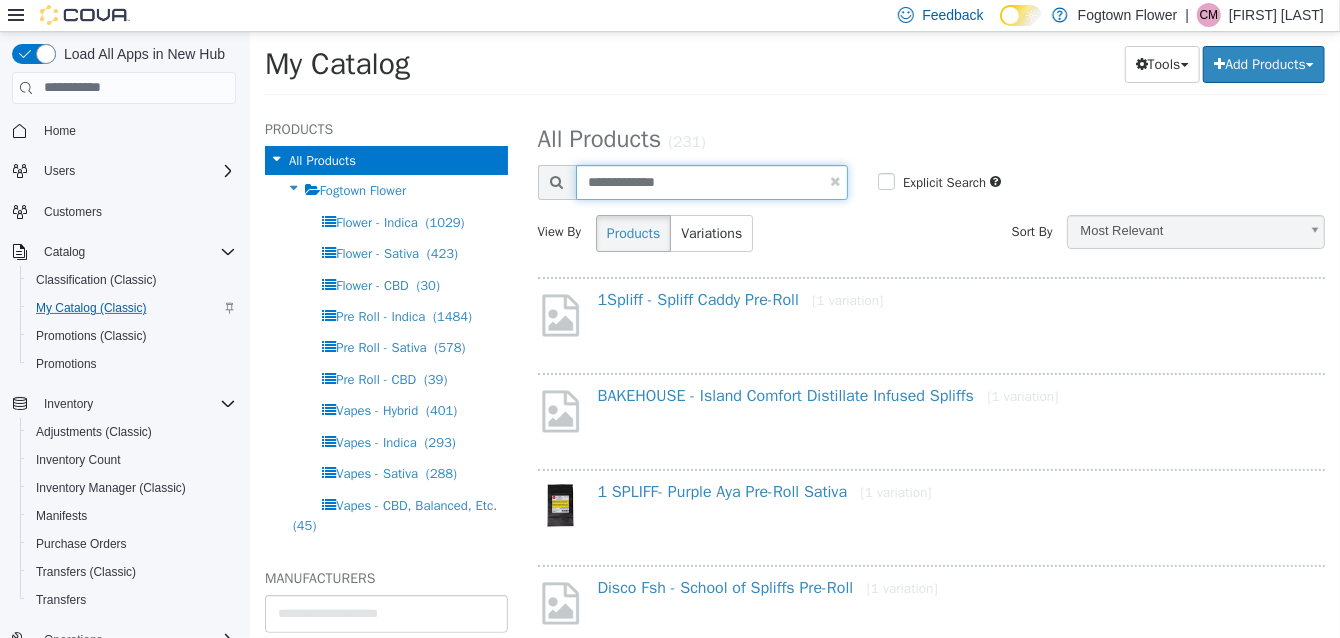 drag, startPoint x: 724, startPoint y: 174, endPoint x: 366, endPoint y: 138, distance: 359.8055 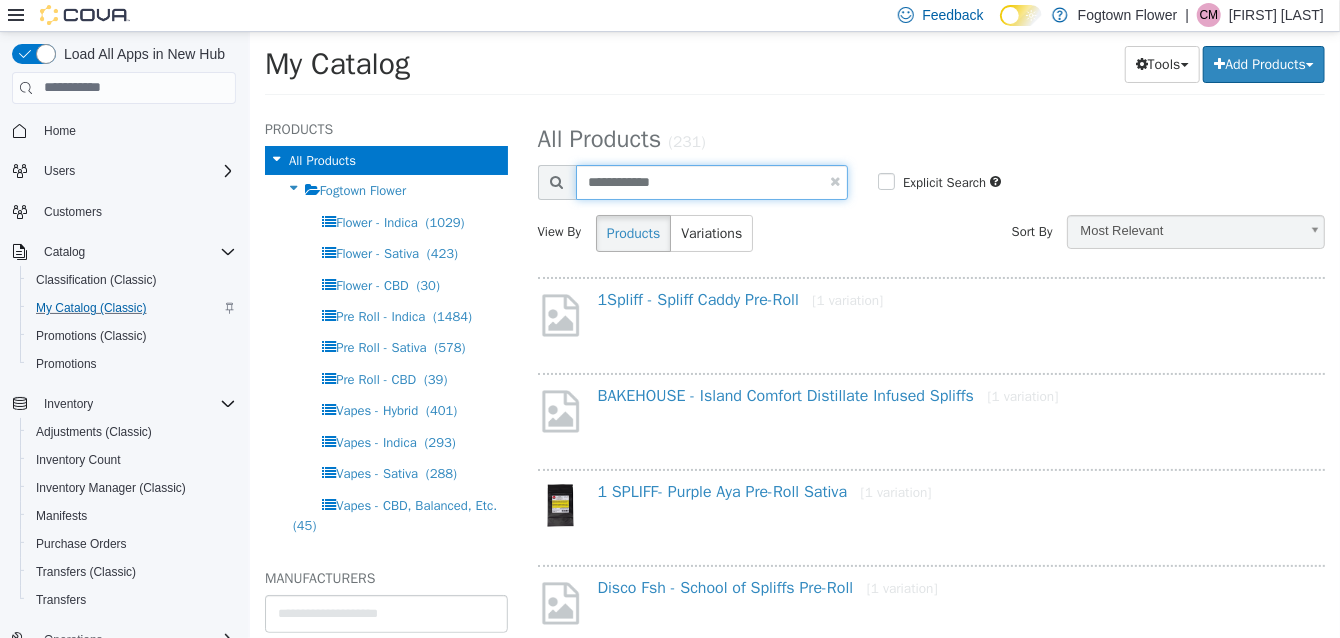 type on "**********" 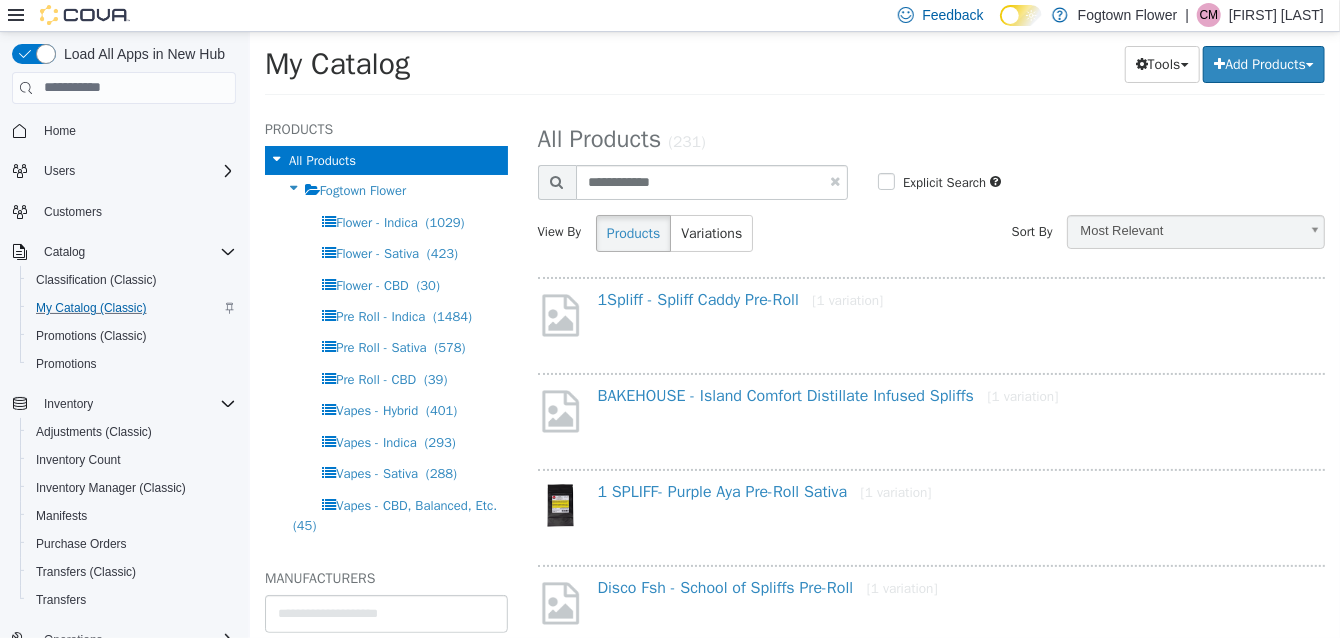 select on "**********" 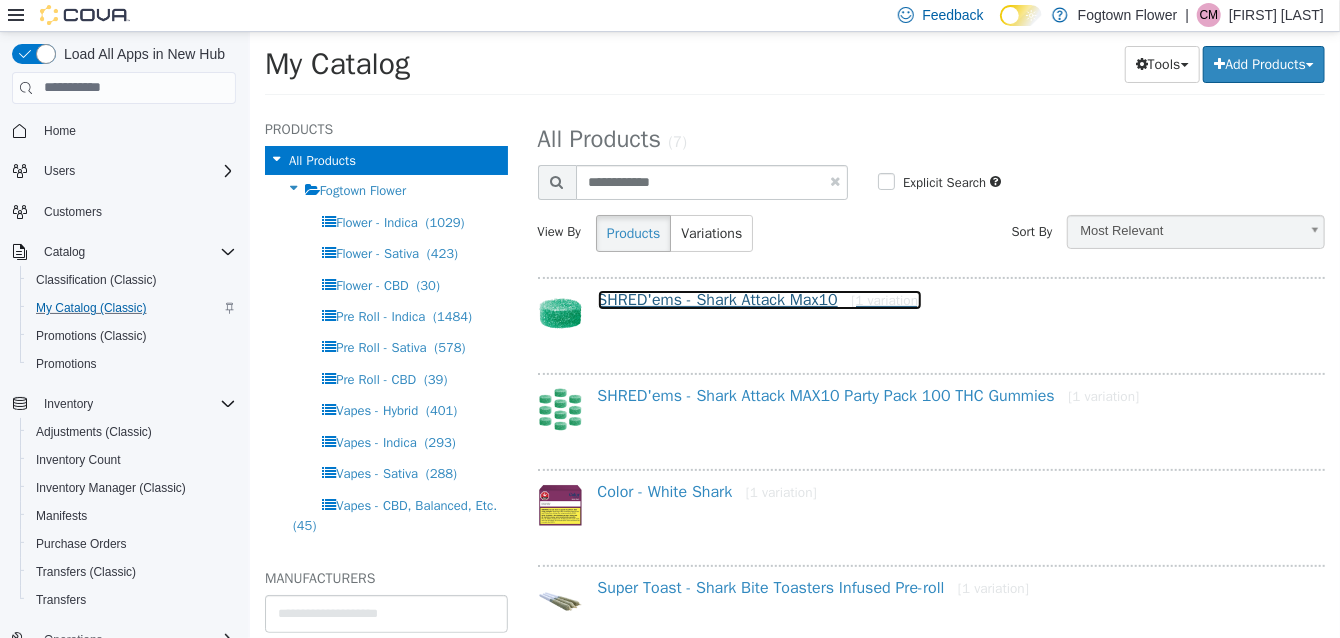 click on "SHRED'ems - Shark Attack Max10
[1 variation]" at bounding box center (759, 299) 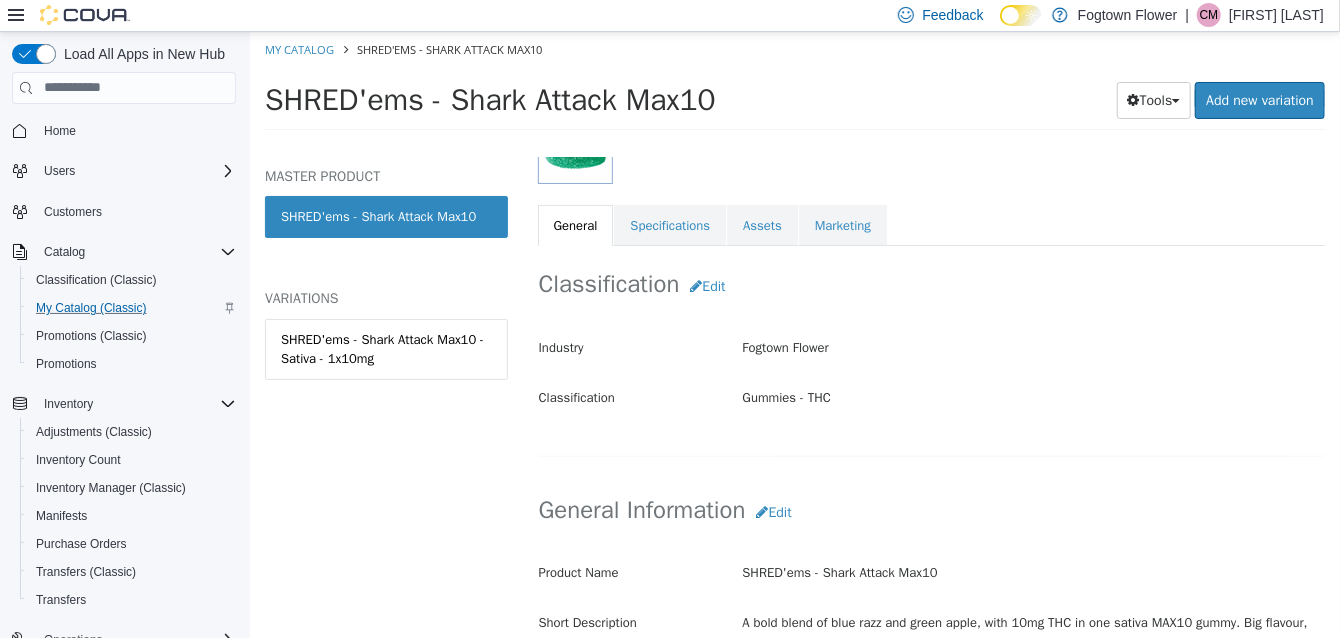 scroll, scrollTop: 326, scrollLeft: 0, axis: vertical 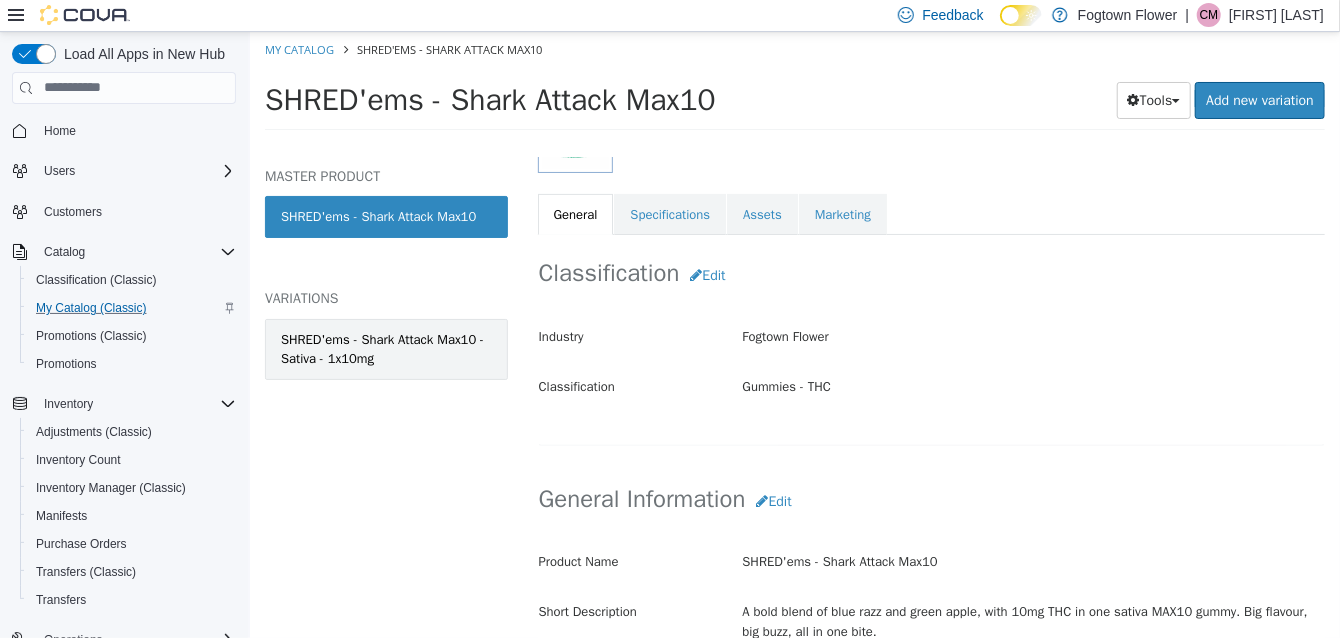 click on "SHRED'ems - Shark Attack Max10 - Sativa - 1x10mg" at bounding box center (385, 348) 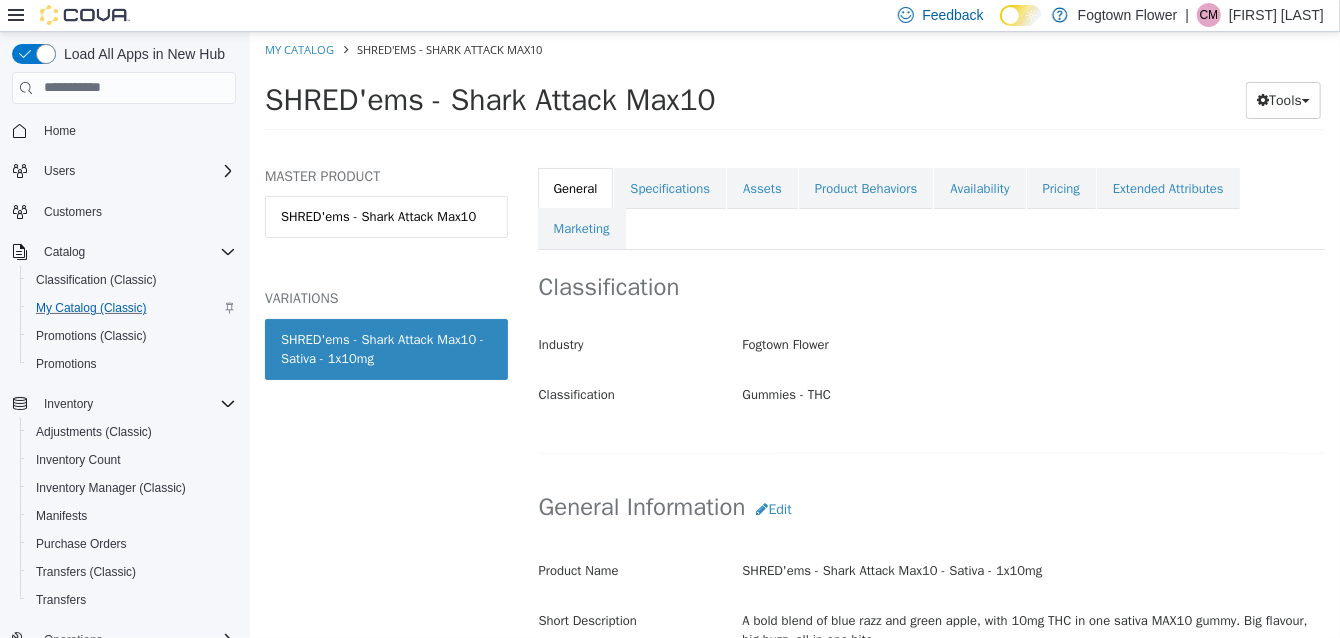 scroll, scrollTop: 352, scrollLeft: 0, axis: vertical 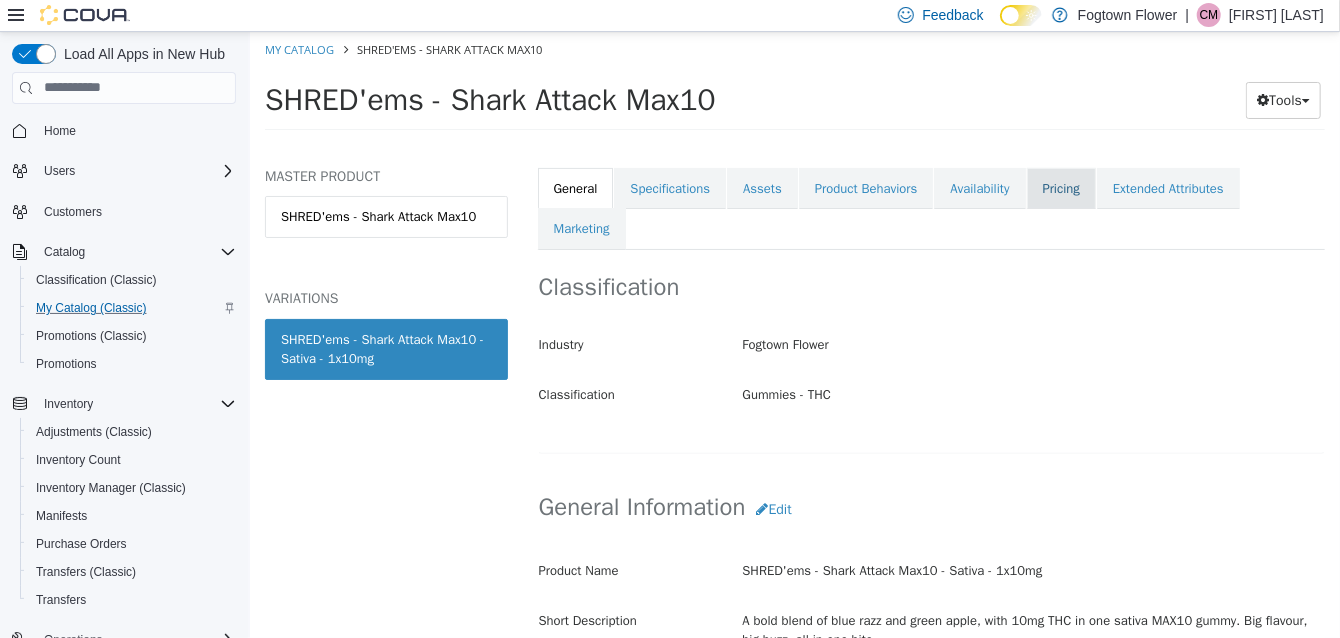 click on "Pricing" at bounding box center (1060, 188) 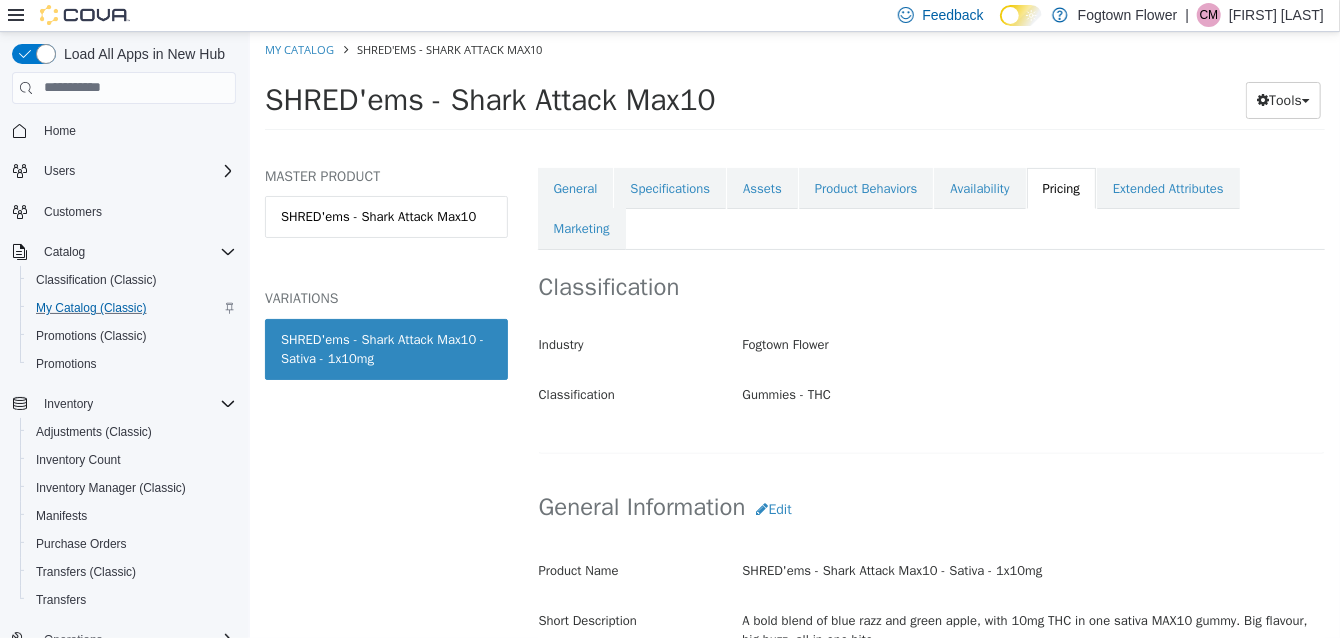 scroll, scrollTop: 272, scrollLeft: 0, axis: vertical 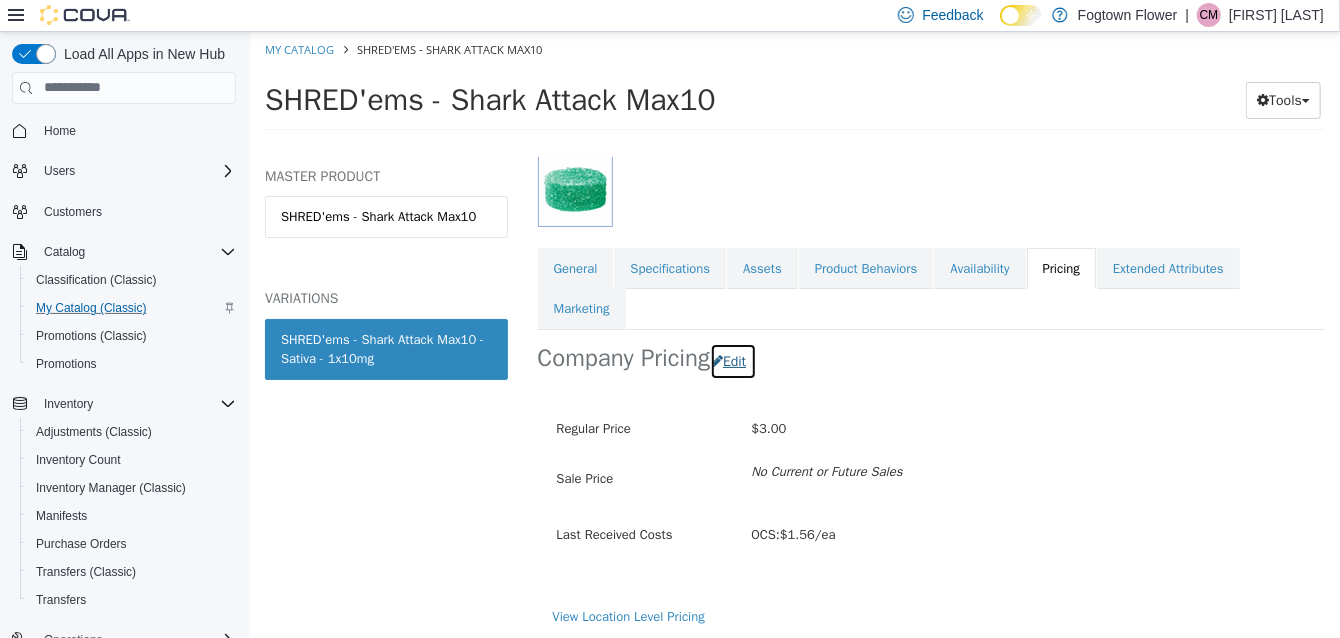 click on "Edit" at bounding box center (732, 360) 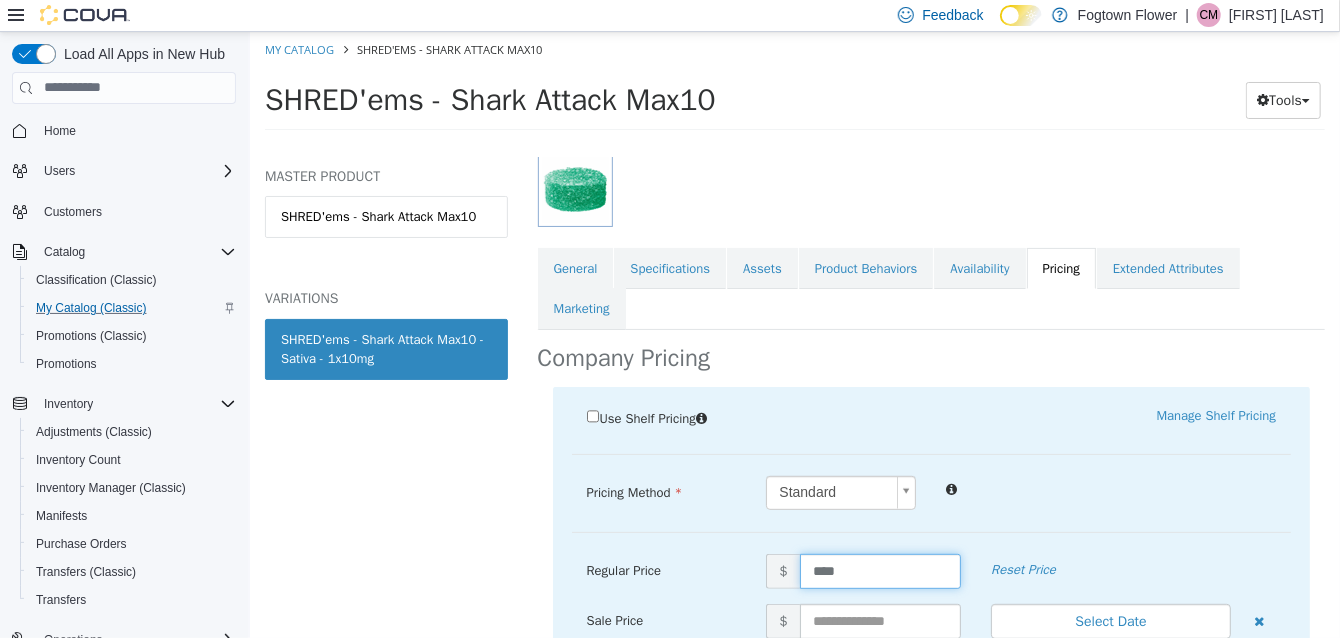 drag, startPoint x: 839, startPoint y: 581, endPoint x: 721, endPoint y: 567, distance: 118.82761 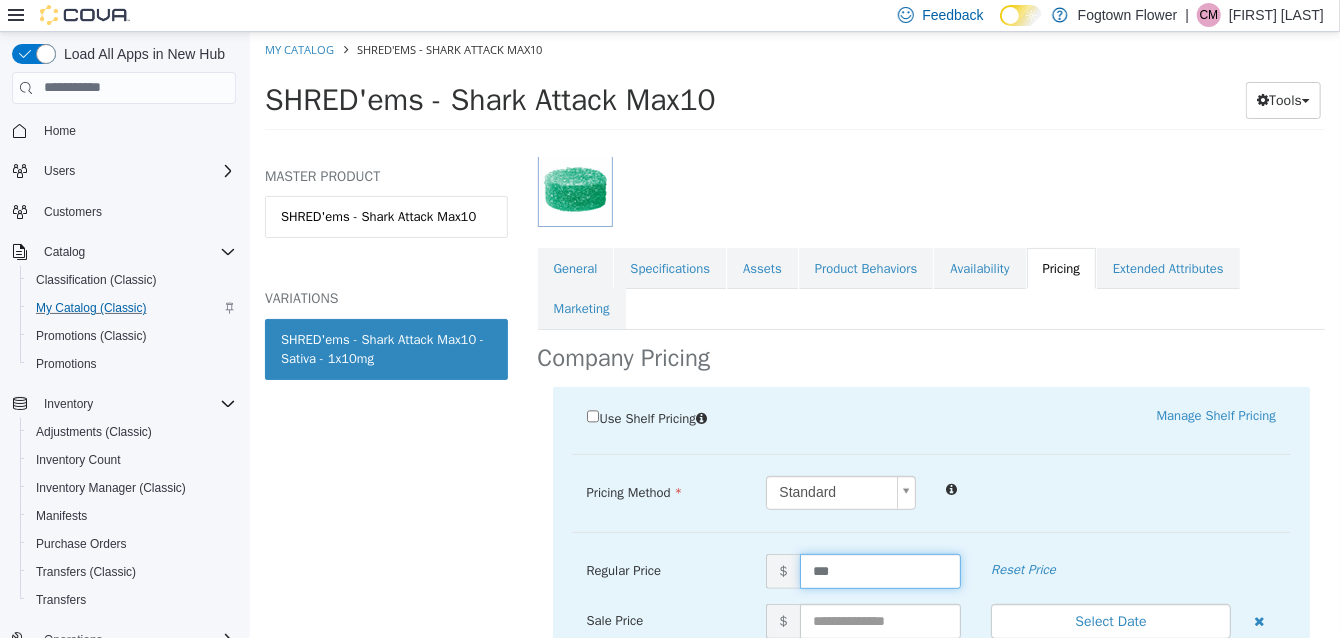 type on "****" 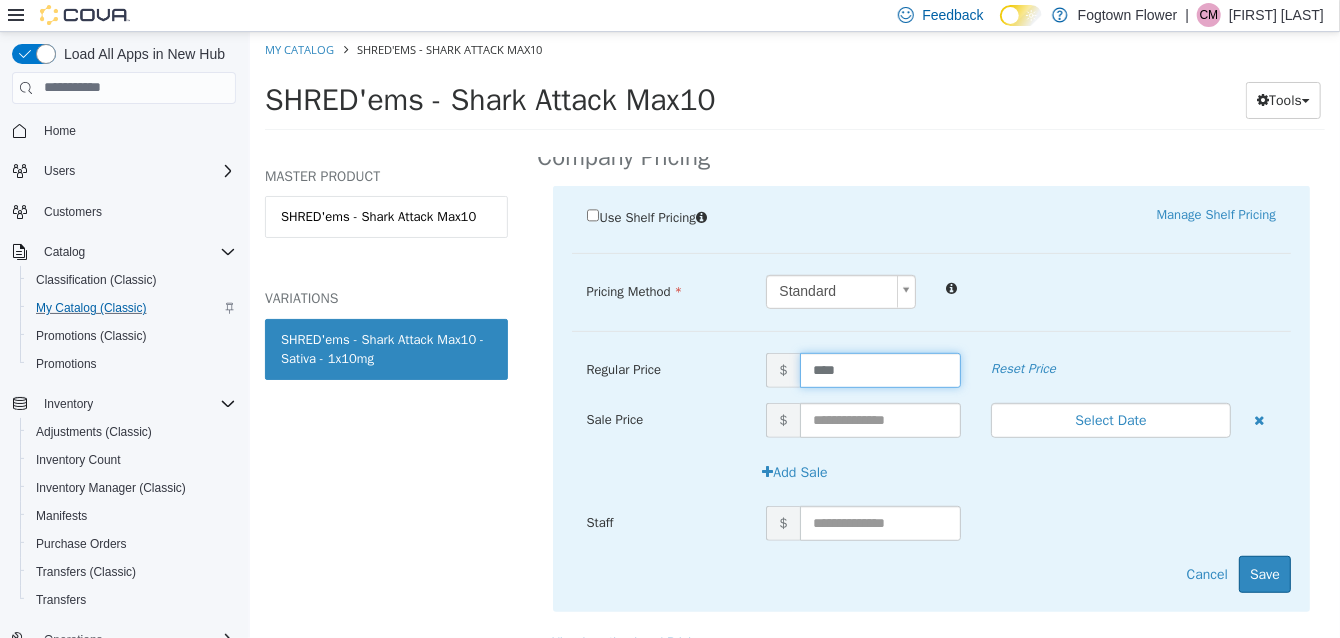 scroll, scrollTop: 475, scrollLeft: 0, axis: vertical 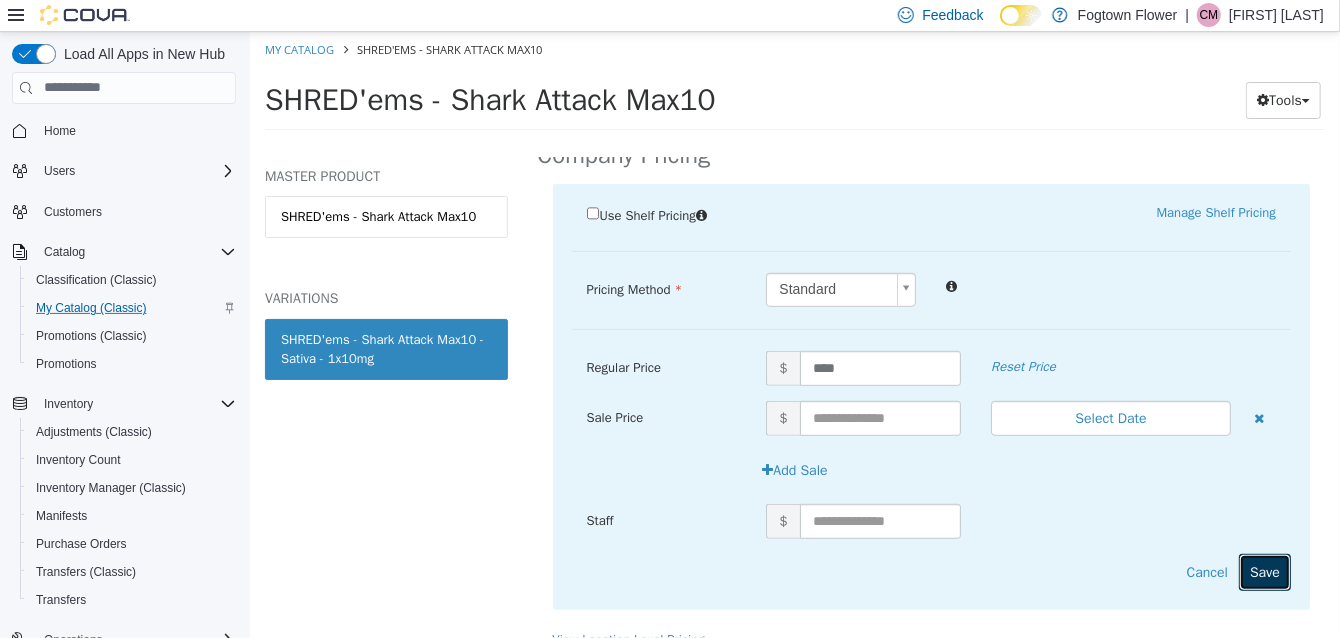 click on "Save" at bounding box center (1264, 571) 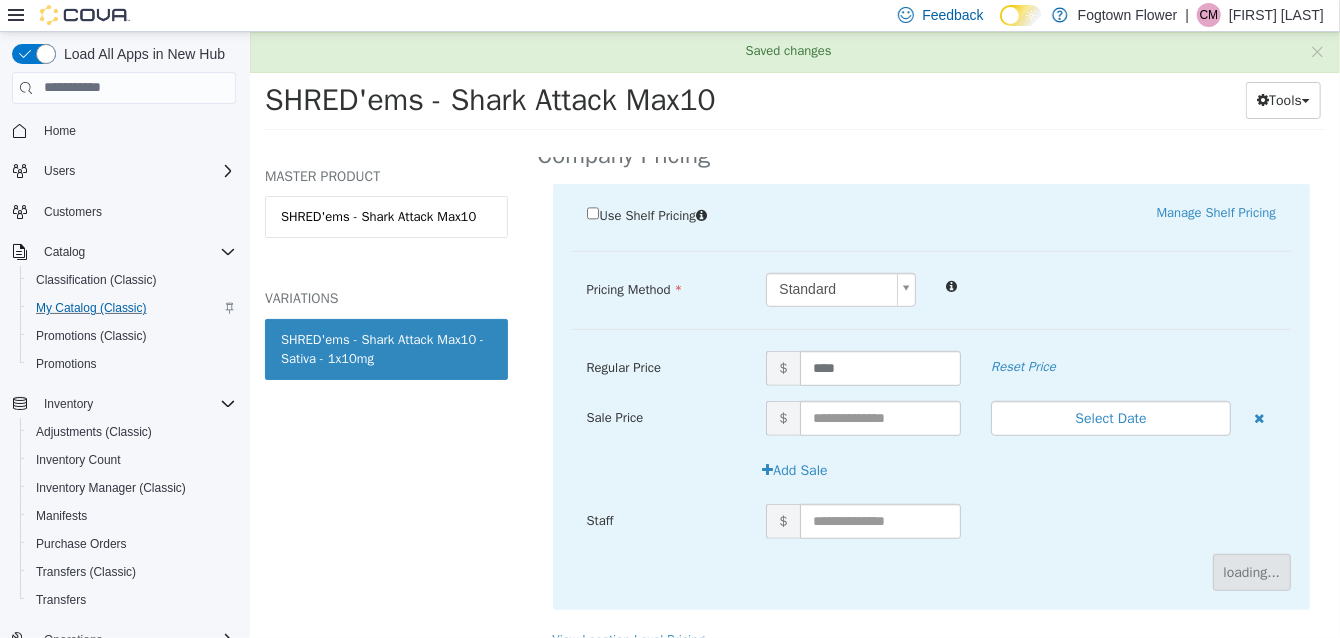 scroll, scrollTop: 272, scrollLeft: 0, axis: vertical 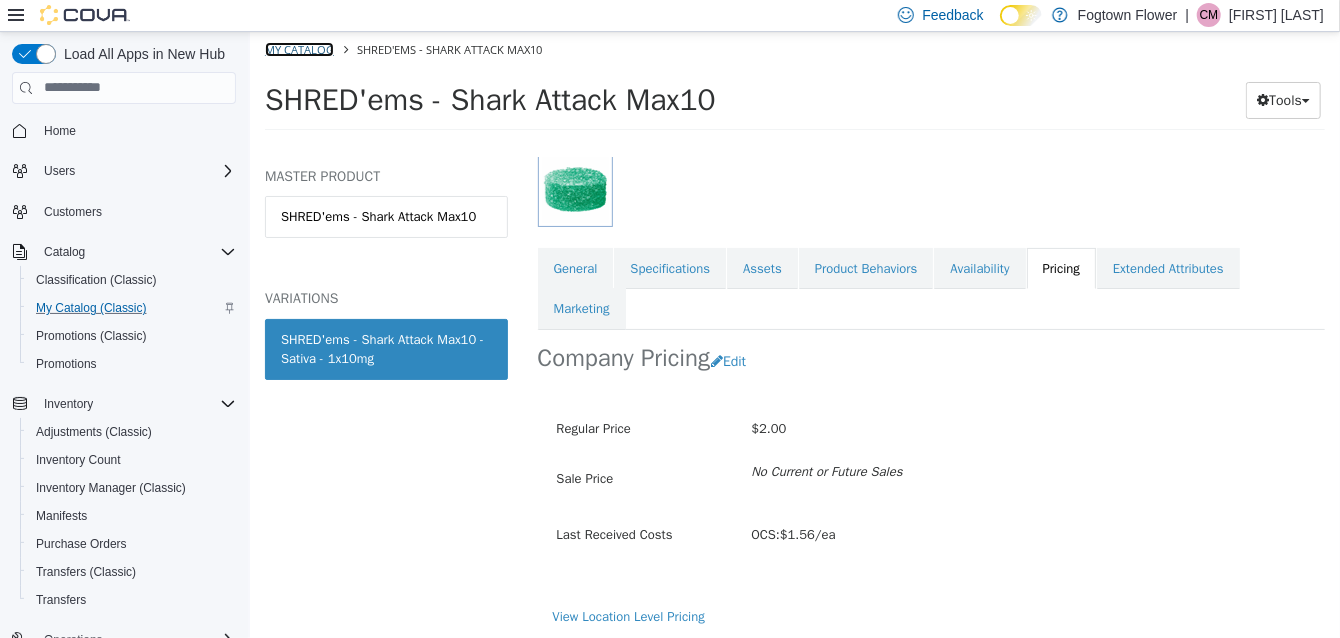 click on "My Catalog" at bounding box center (298, 48) 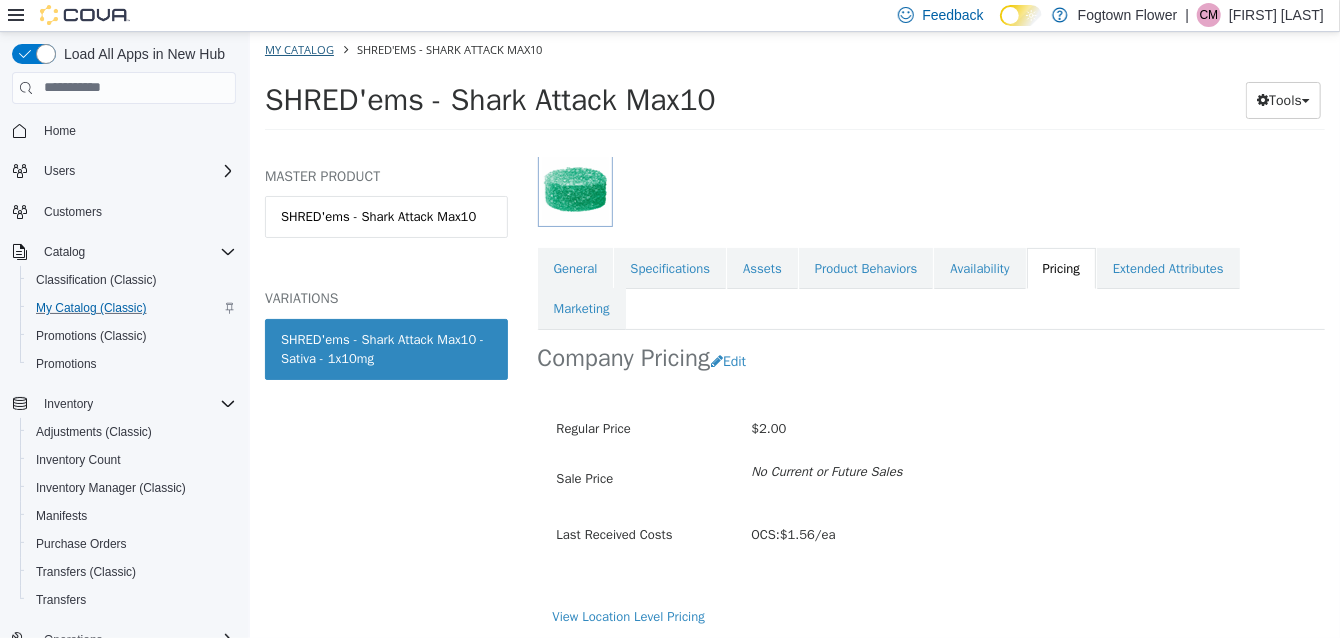 select on "**********" 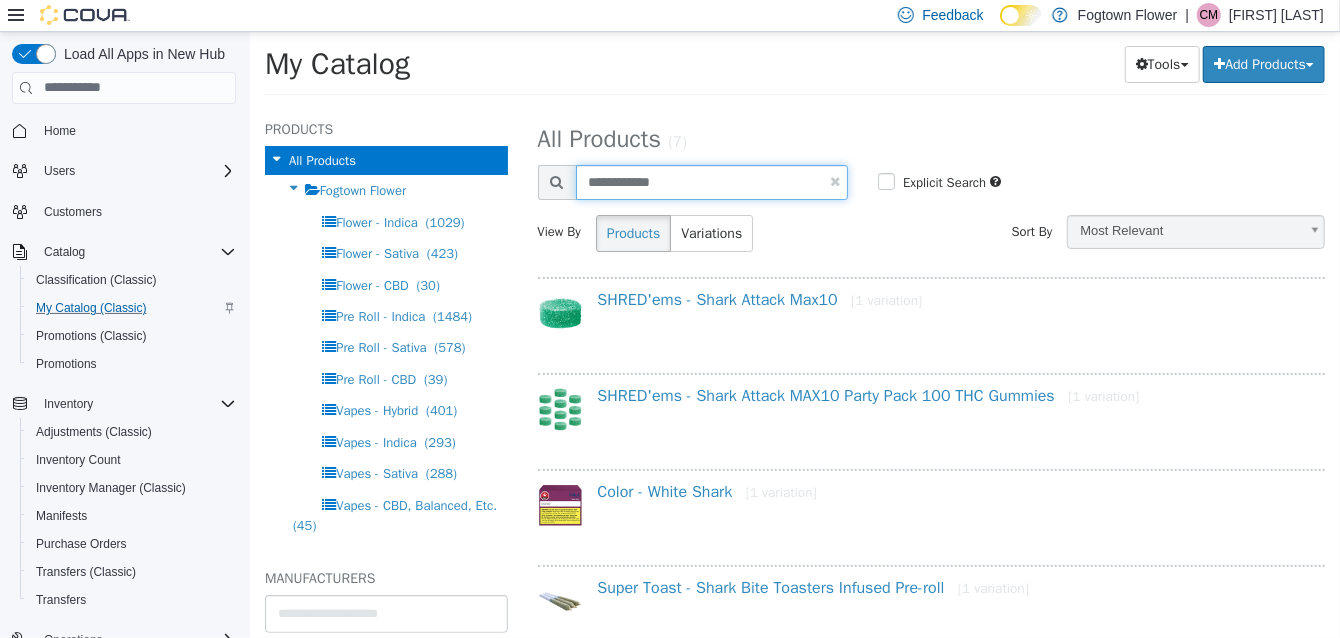 drag, startPoint x: 736, startPoint y: 190, endPoint x: 524, endPoint y: 177, distance: 212.39821 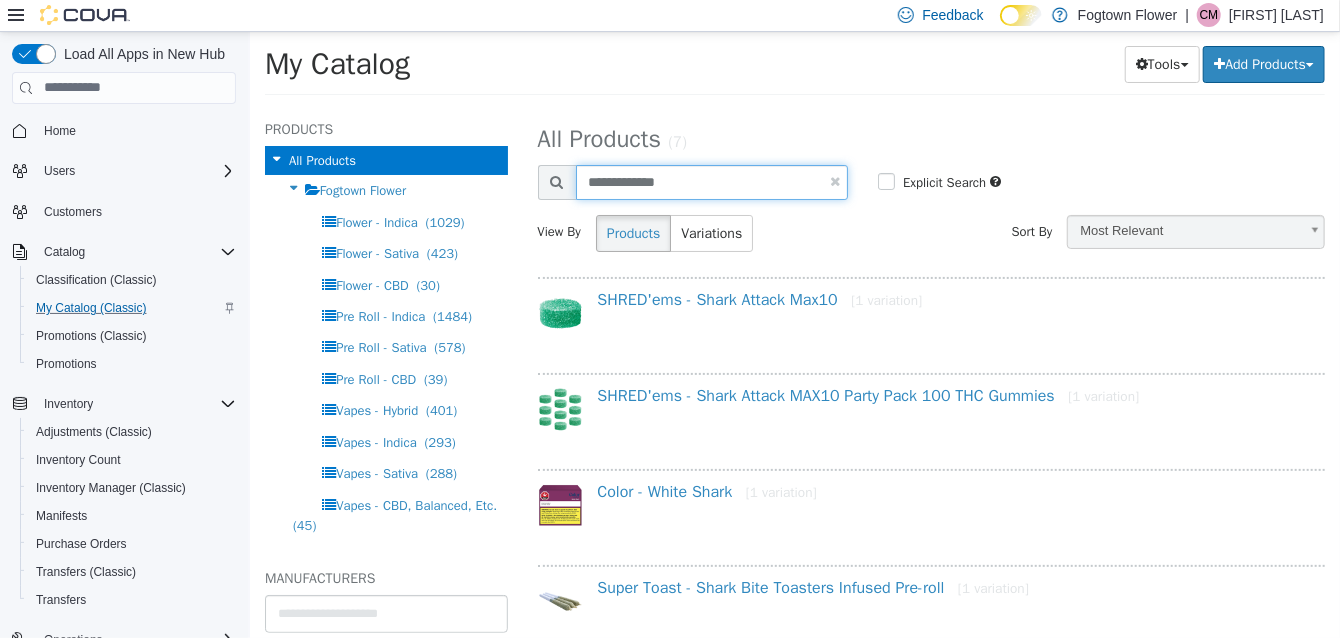 type on "**********" 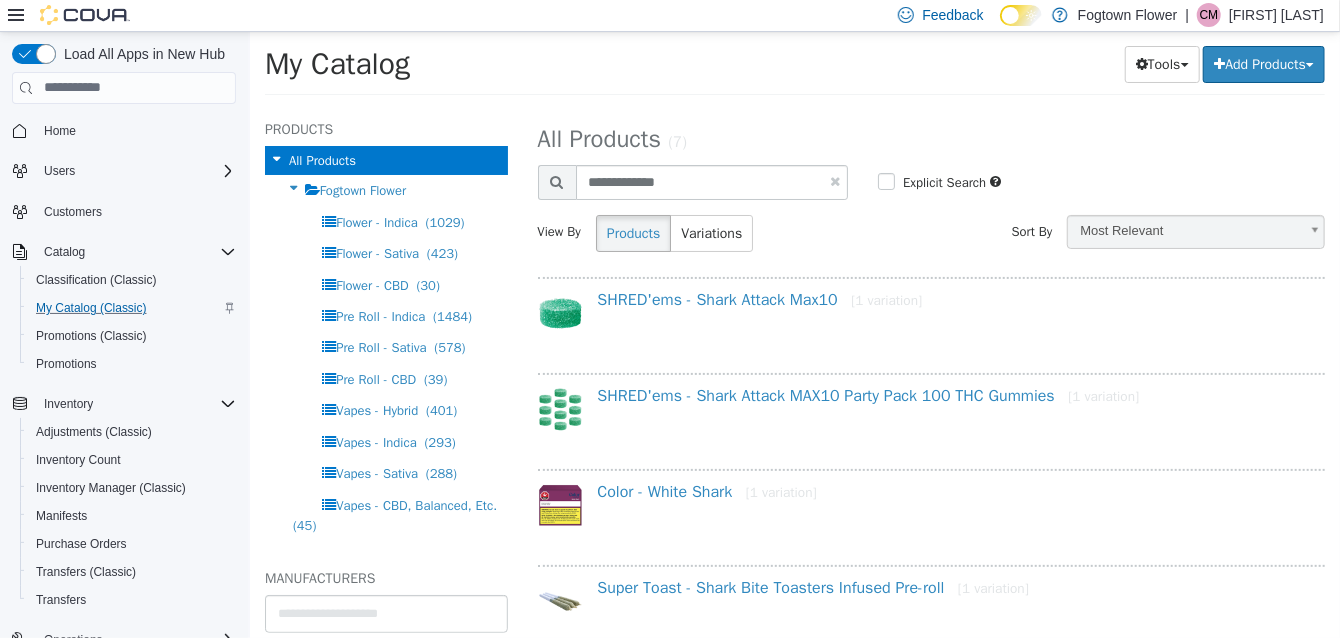 select on "**********" 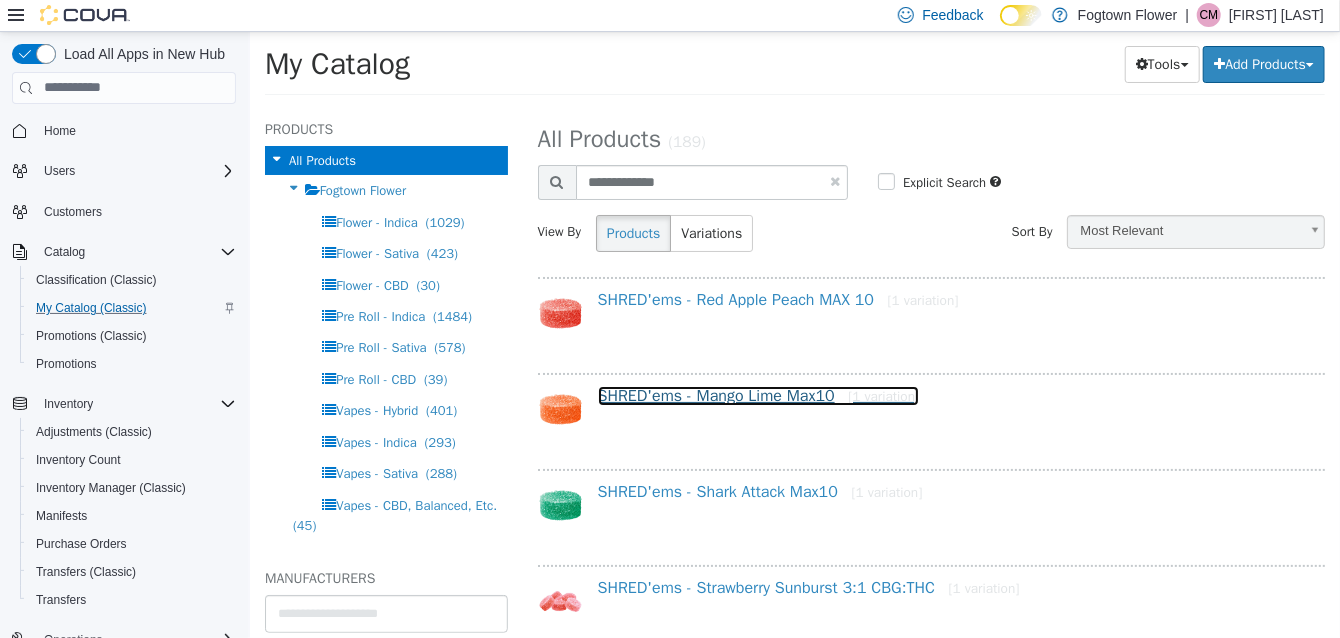 click on "SHRED'ems - Mango Lime Max10
[1 variation]" at bounding box center [758, 395] 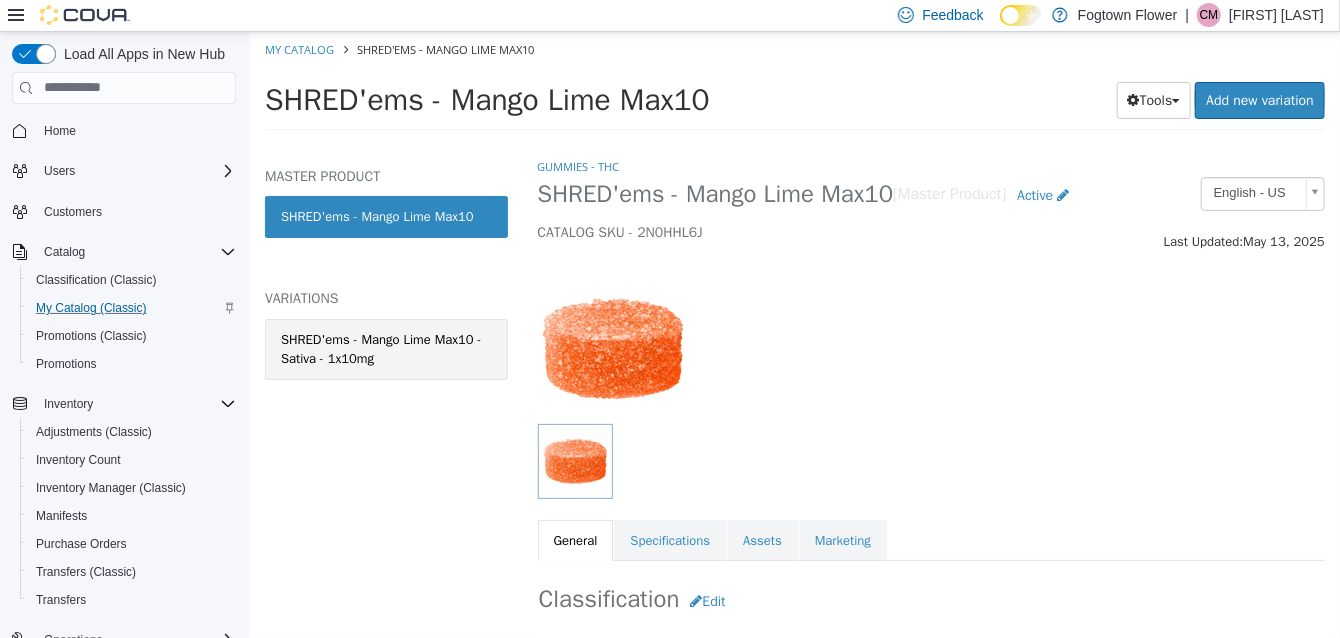 click on "SHRED'ems - Mango Lime Max10 - Sativa - 1x10mg" at bounding box center [385, 348] 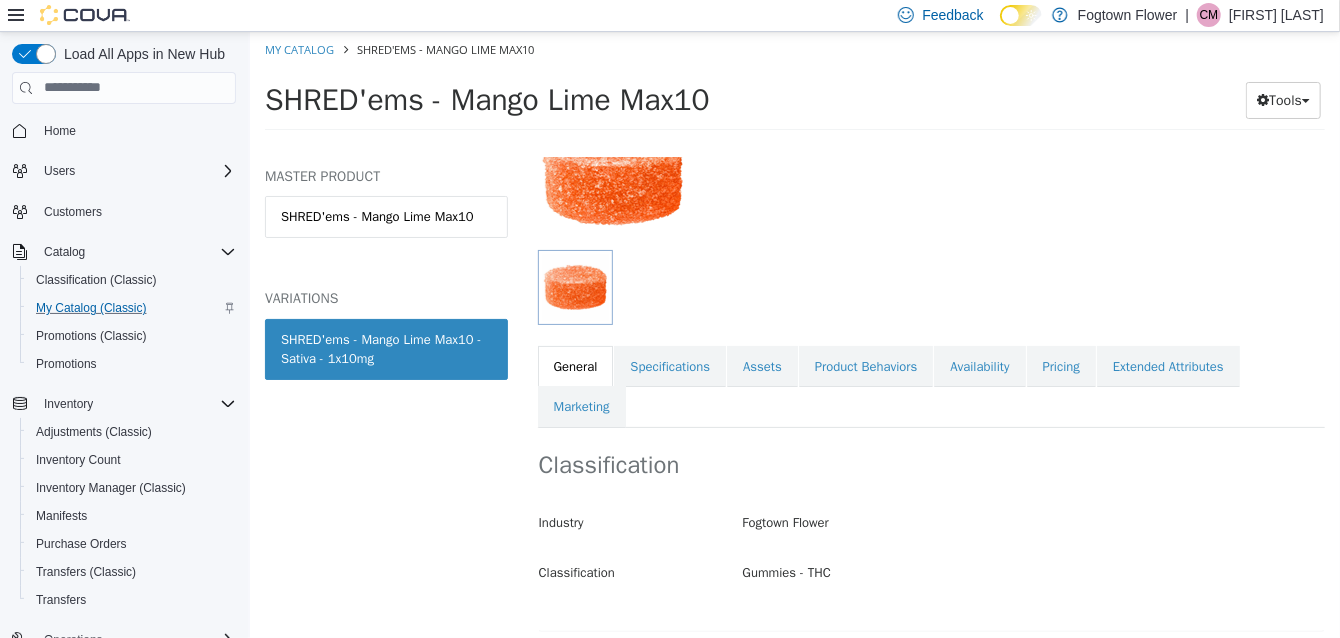 scroll, scrollTop: 192, scrollLeft: 0, axis: vertical 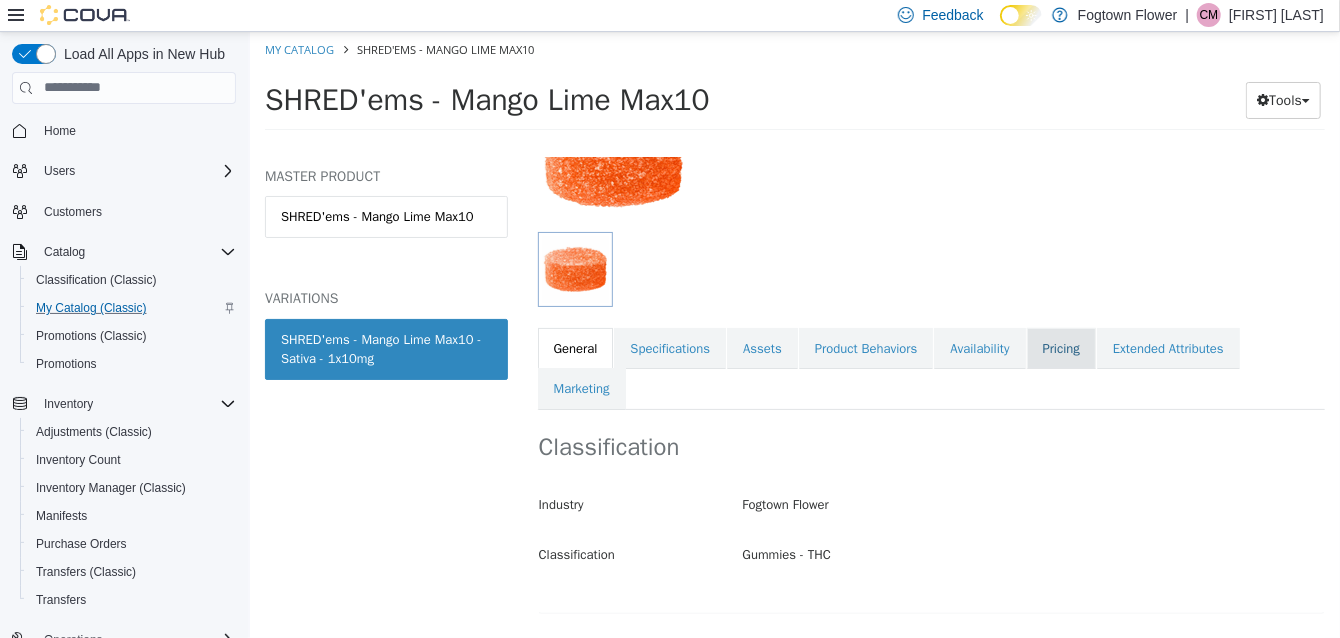 click on "Pricing" at bounding box center (1060, 348) 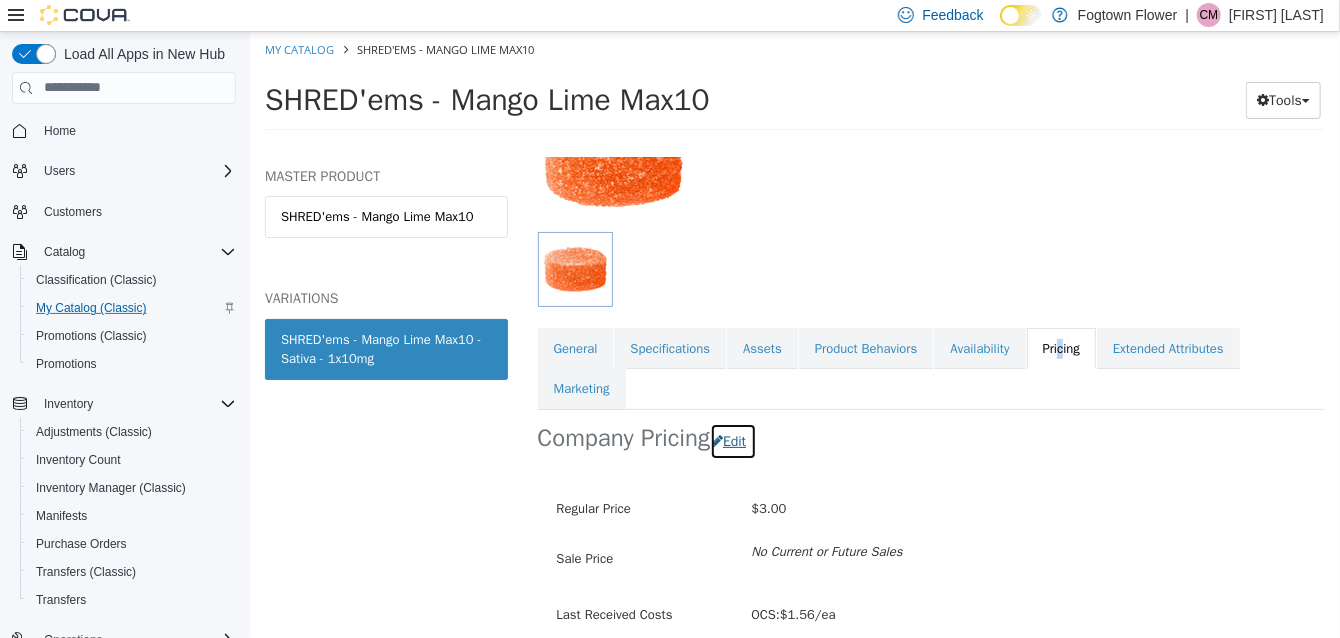 click on "Edit" at bounding box center [732, 440] 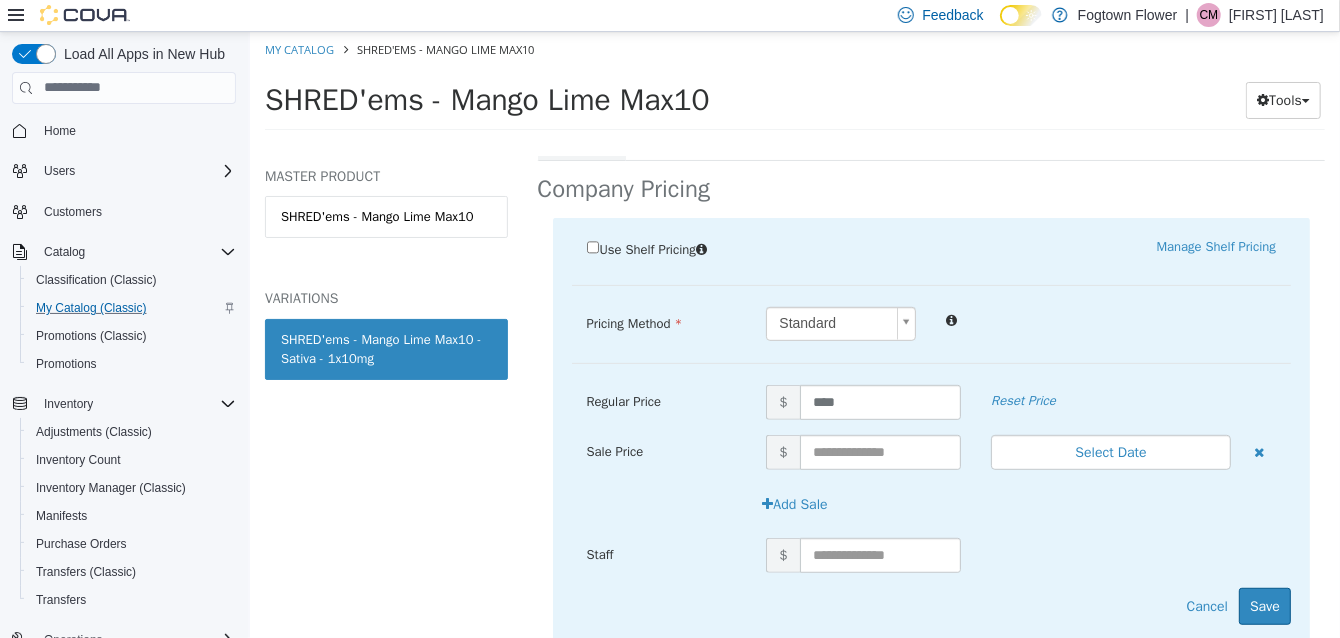scroll, scrollTop: 446, scrollLeft: 0, axis: vertical 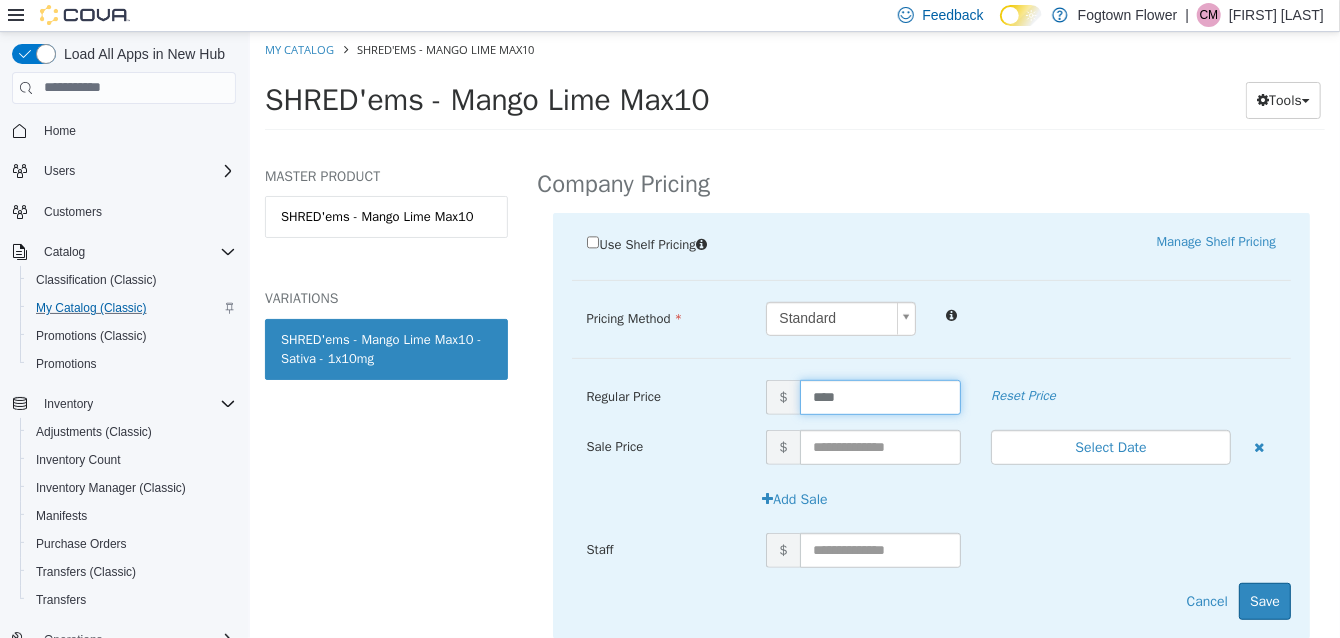 drag, startPoint x: 882, startPoint y: 380, endPoint x: 703, endPoint y: 393, distance: 179.47145 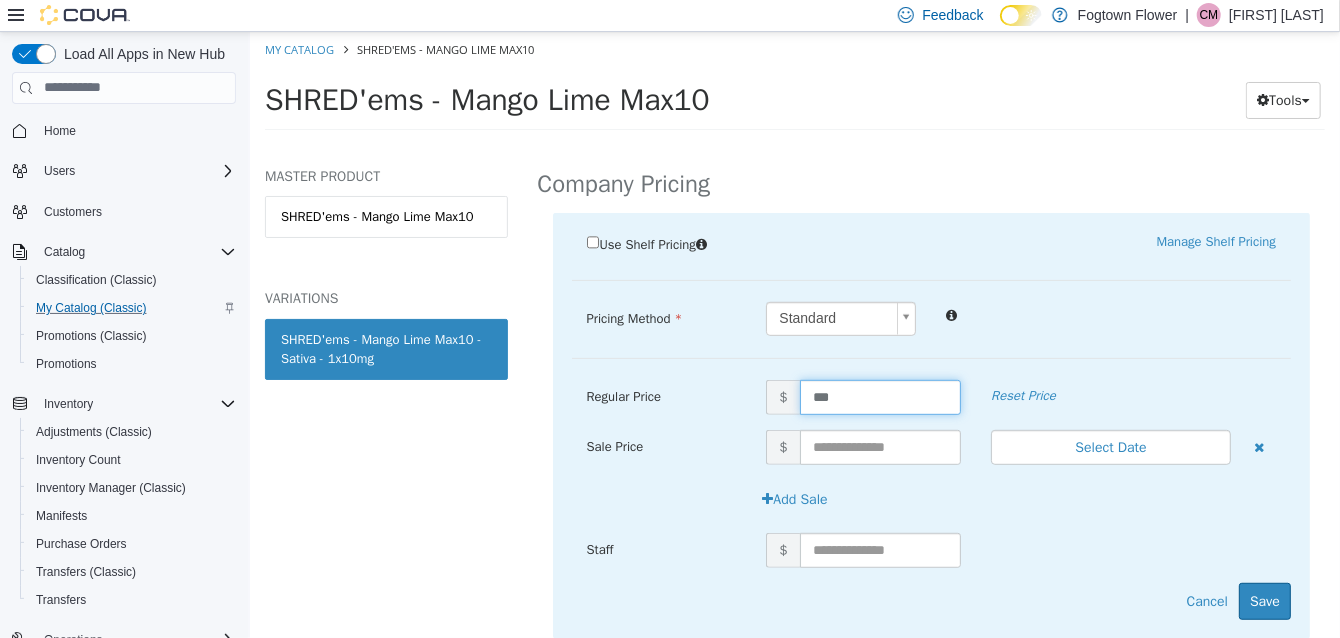 type on "****" 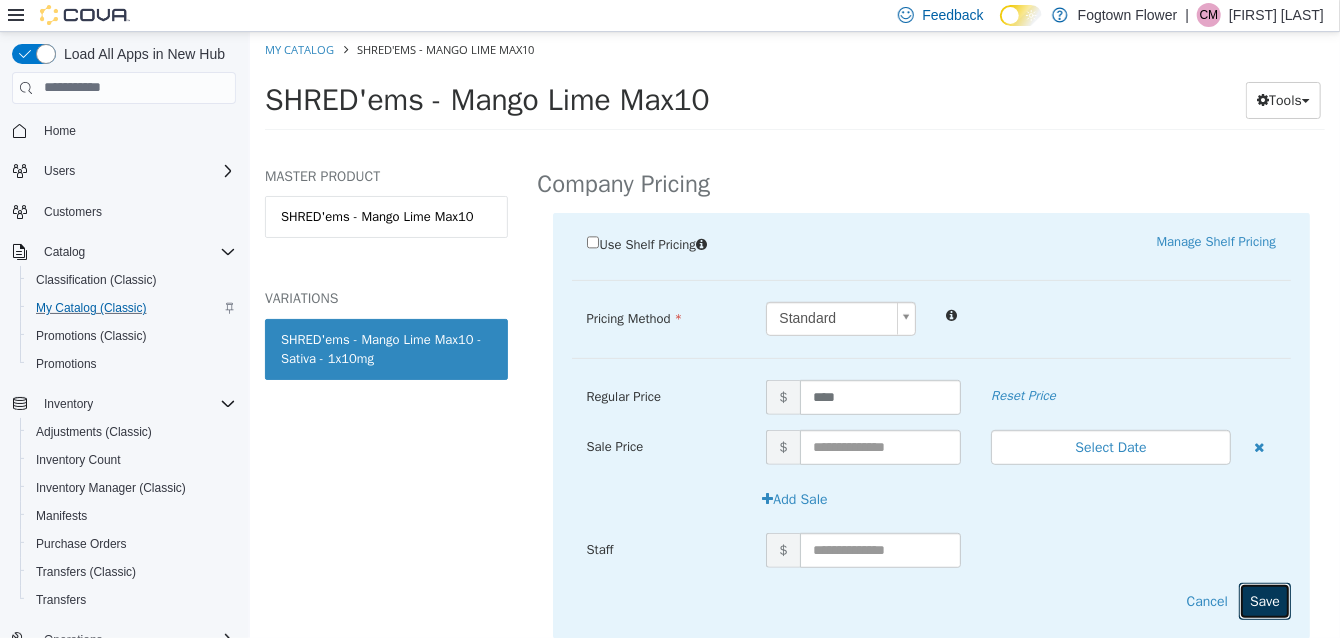click on "Save" at bounding box center [1264, 600] 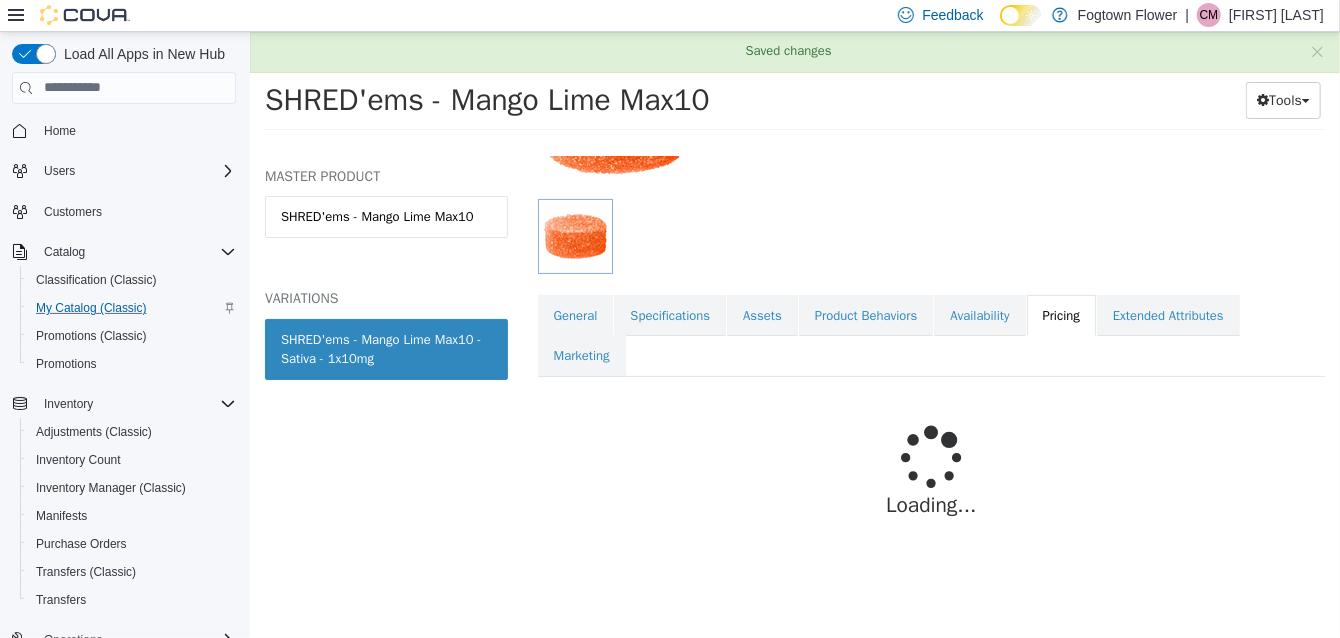 scroll, scrollTop: 272, scrollLeft: 0, axis: vertical 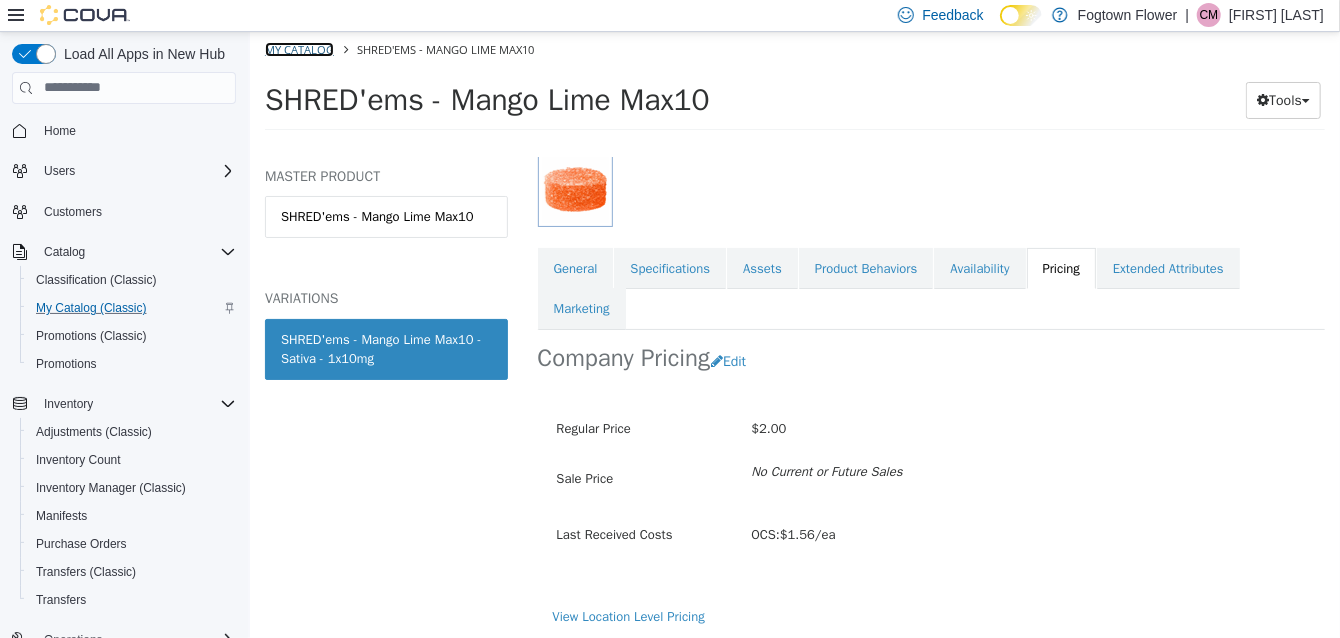 click on "My Catalog" at bounding box center [298, 48] 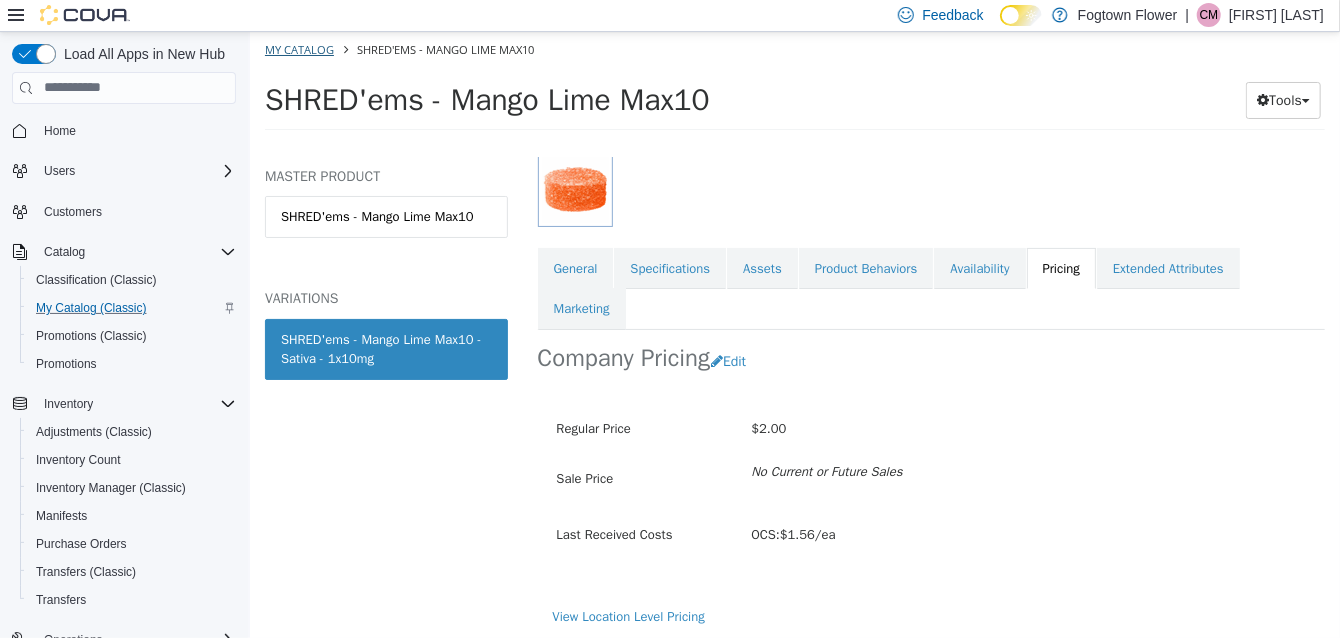 select on "**********" 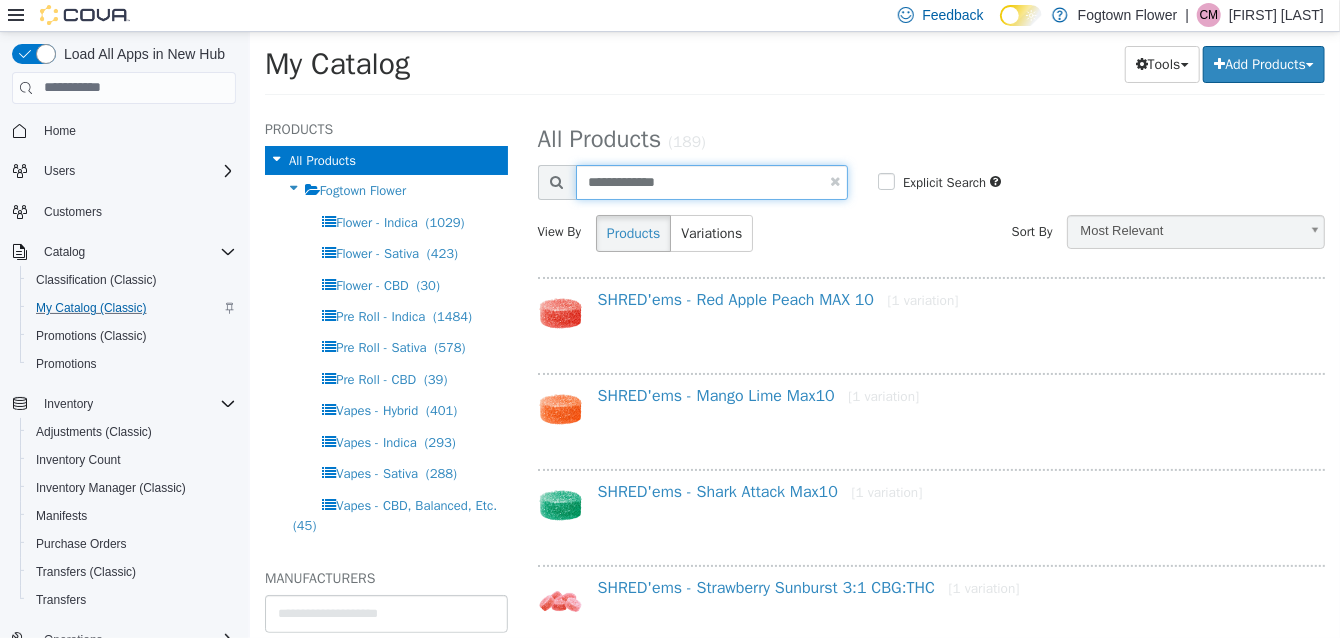 drag, startPoint x: 738, startPoint y: 178, endPoint x: 542, endPoint y: 221, distance: 200.6614 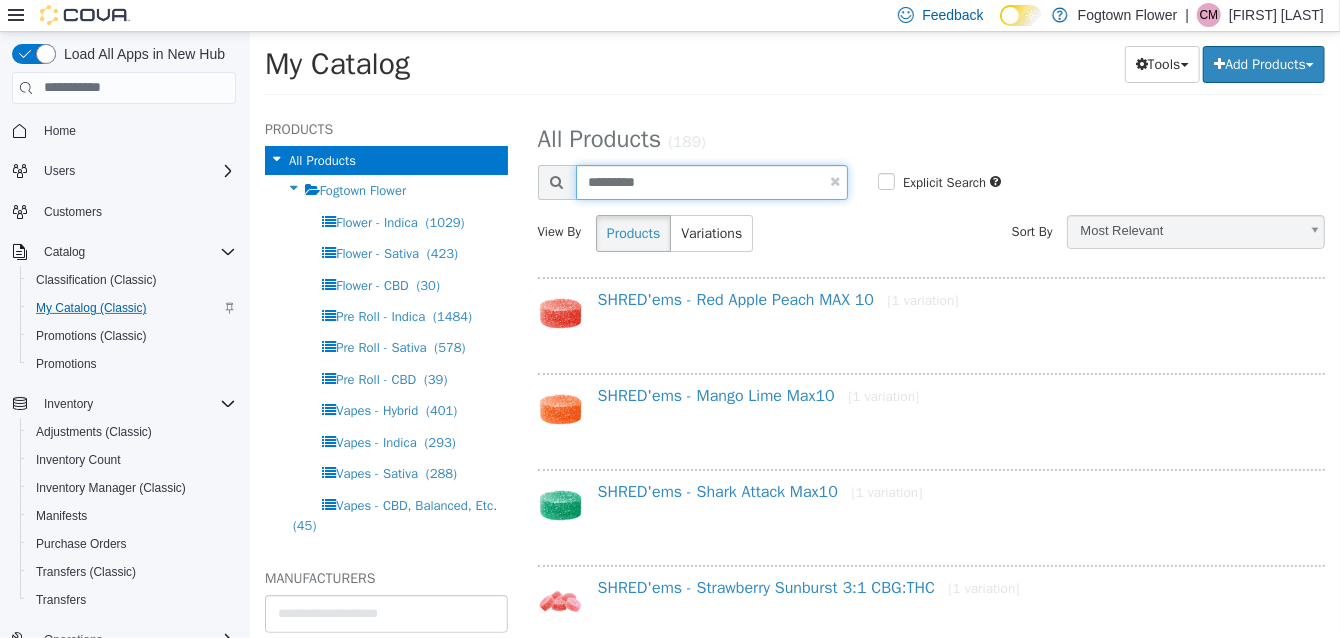 type on "*********" 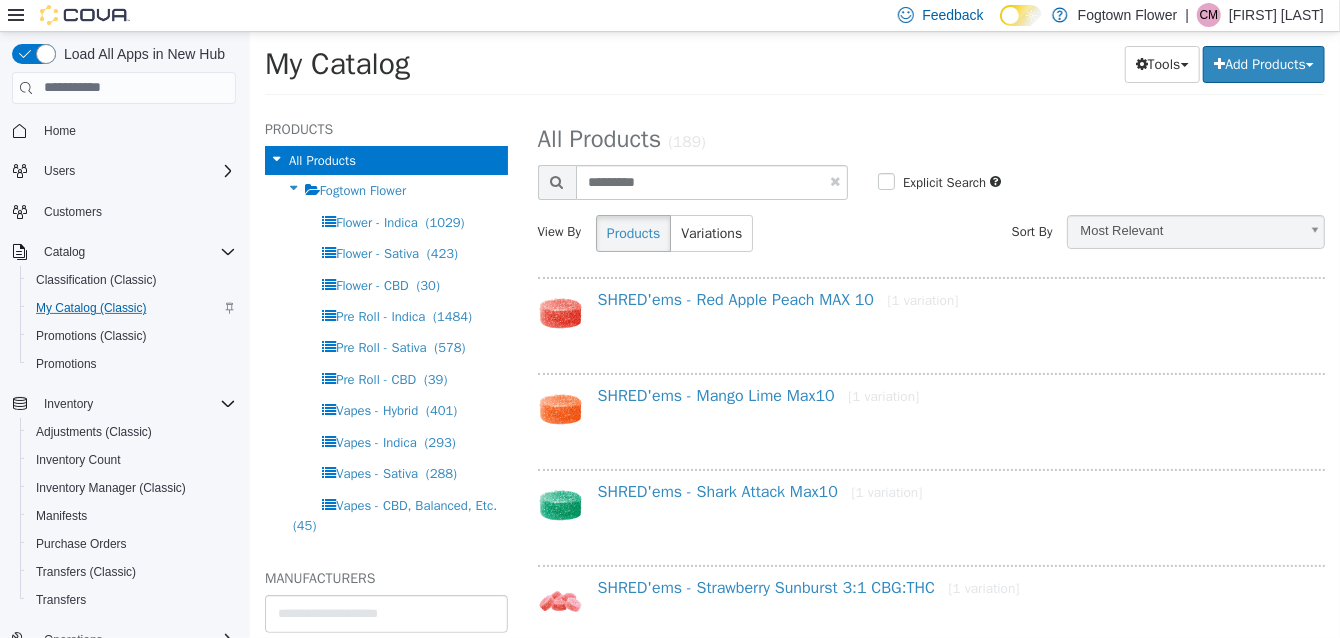 select on "**********" 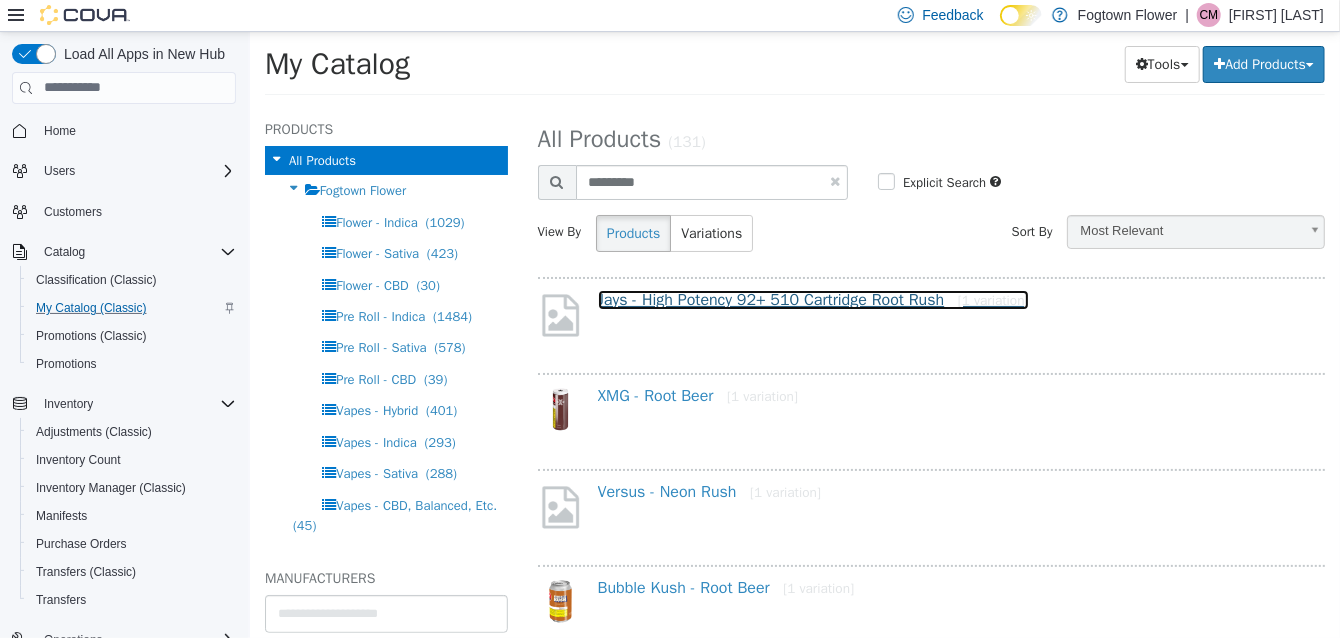 click on "Jays - High Potency 92+ 510 Cartridge Root Rush
[1 variation]" at bounding box center (812, 299) 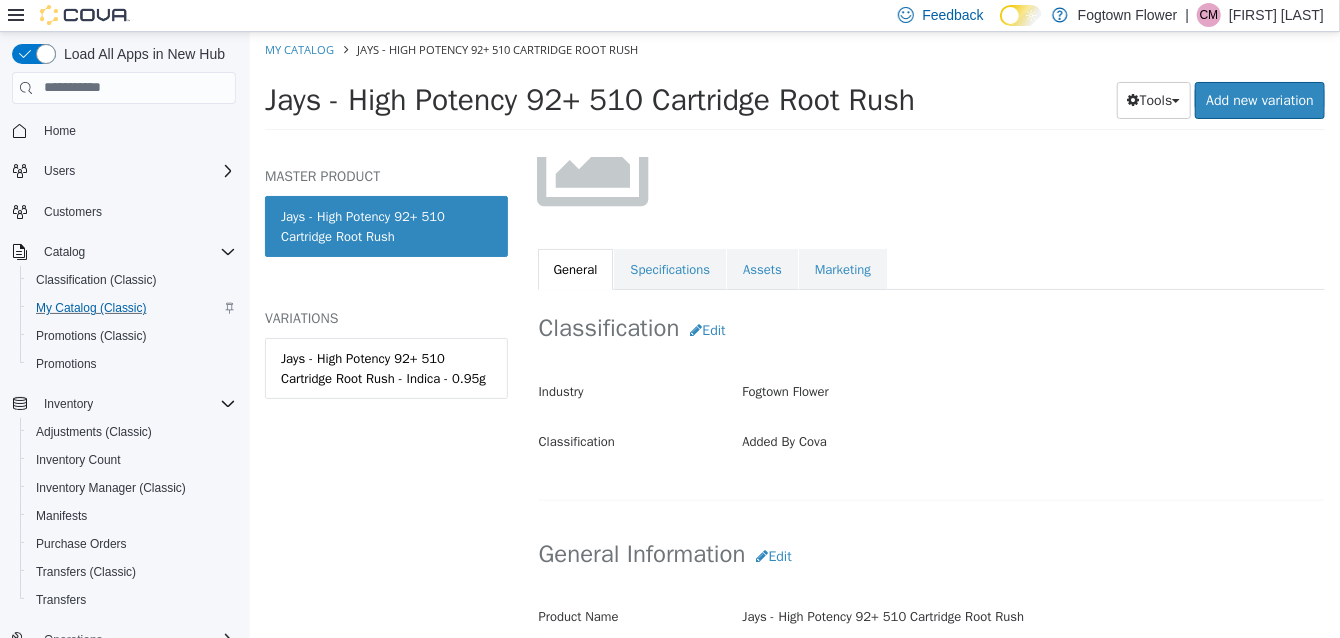 scroll, scrollTop: 199, scrollLeft: 0, axis: vertical 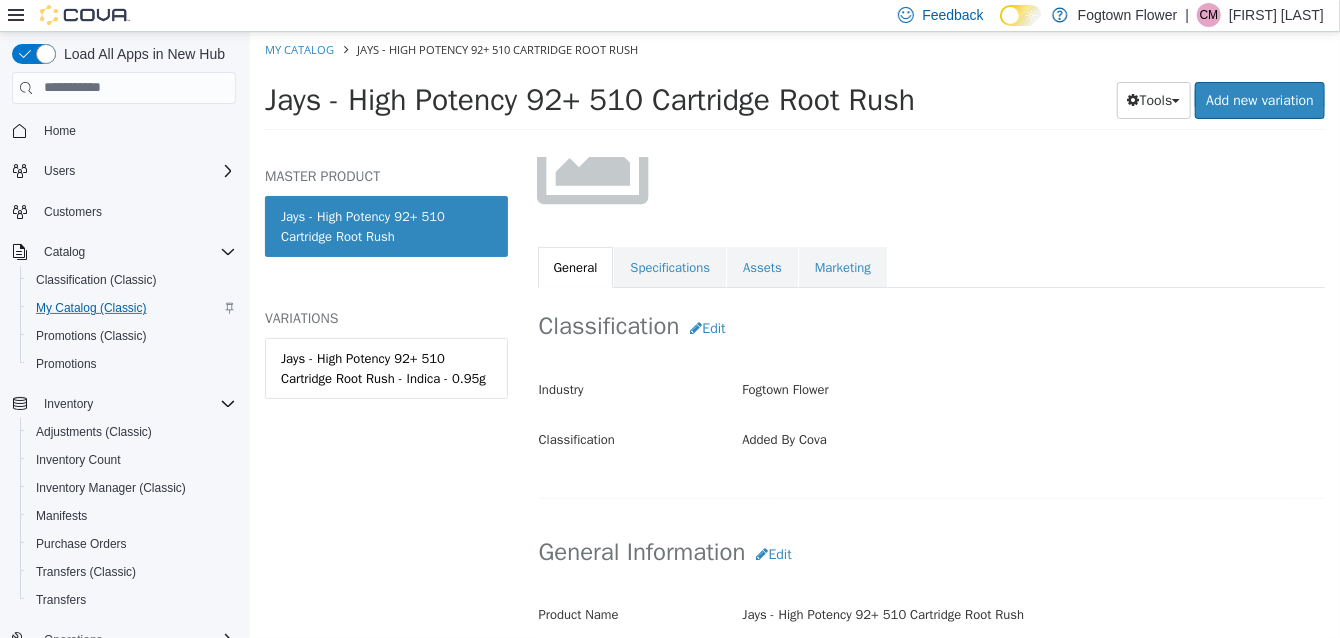 click on "Jays - High Potency 92+ 510 Cartridge Root Rush - Indica - 0.95g" at bounding box center (385, 388) 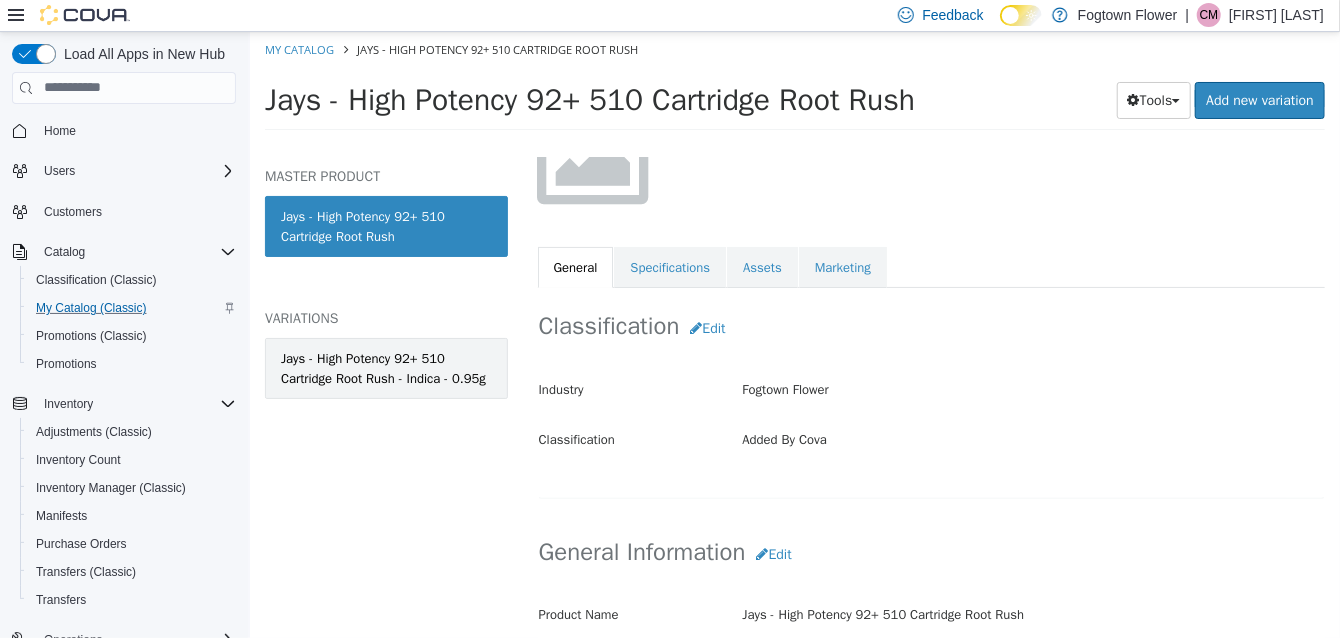 click on "Jays - High Potency 92+ 510 Cartridge Root Rush - Indica - 0.95g" at bounding box center [385, 367] 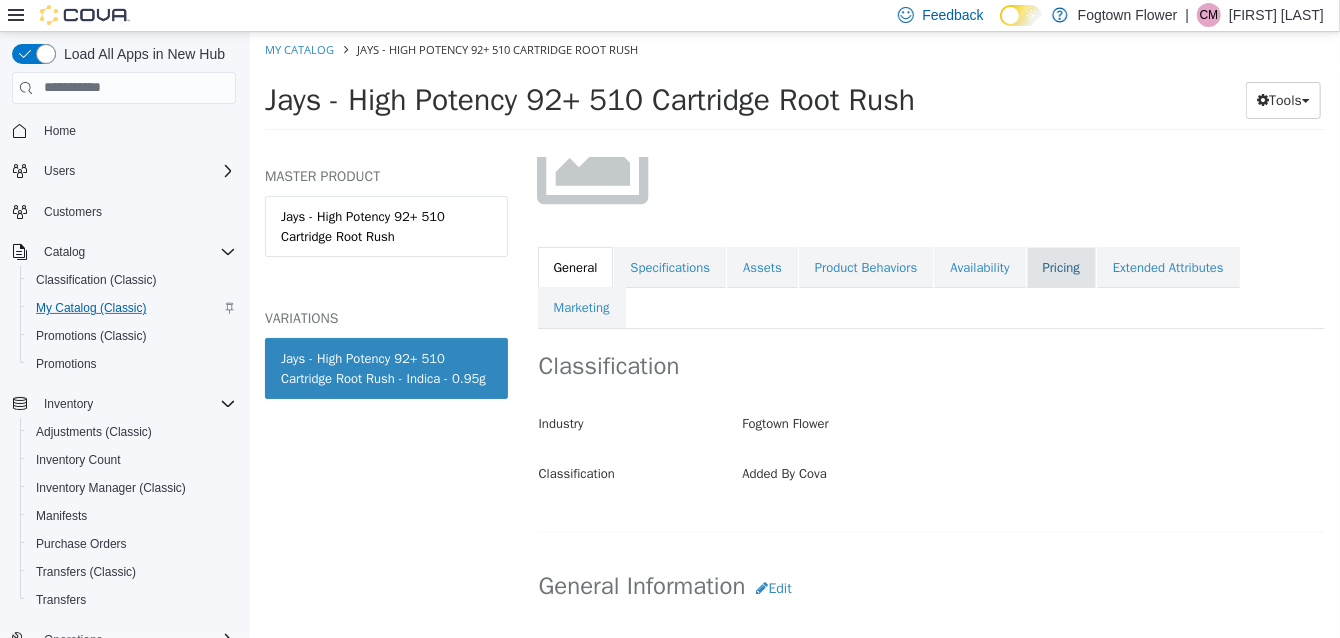 click on "Pricing" at bounding box center (1060, 267) 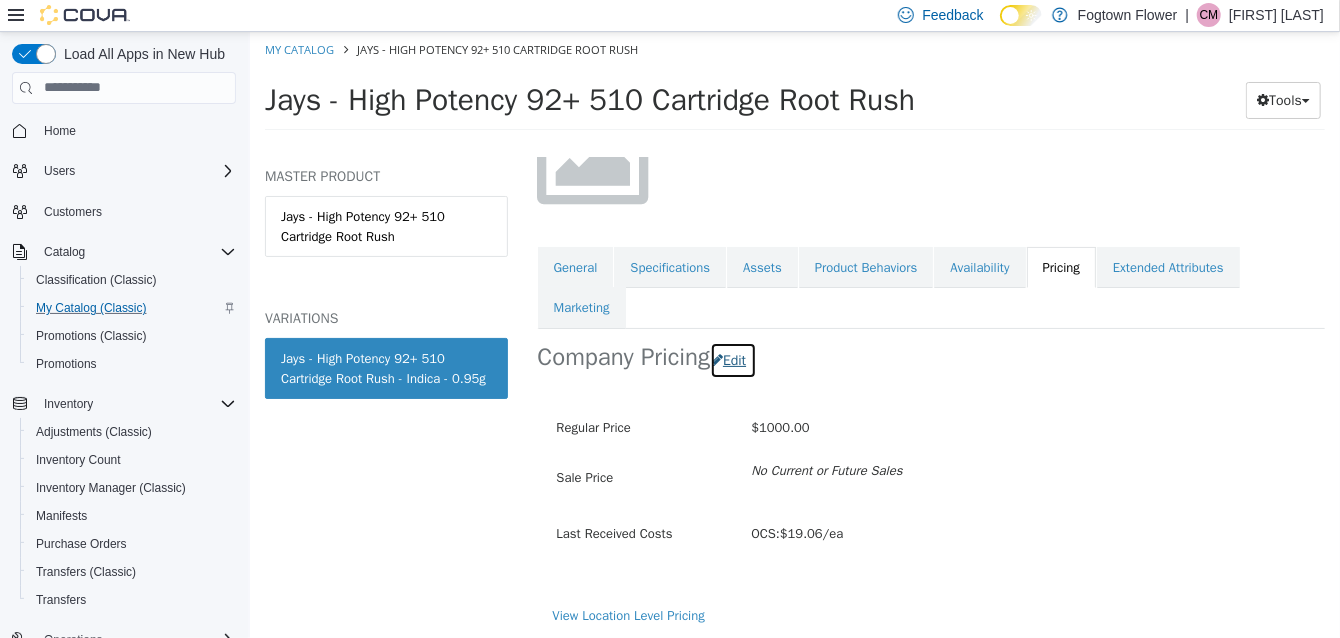 click on "Edit" at bounding box center [732, 359] 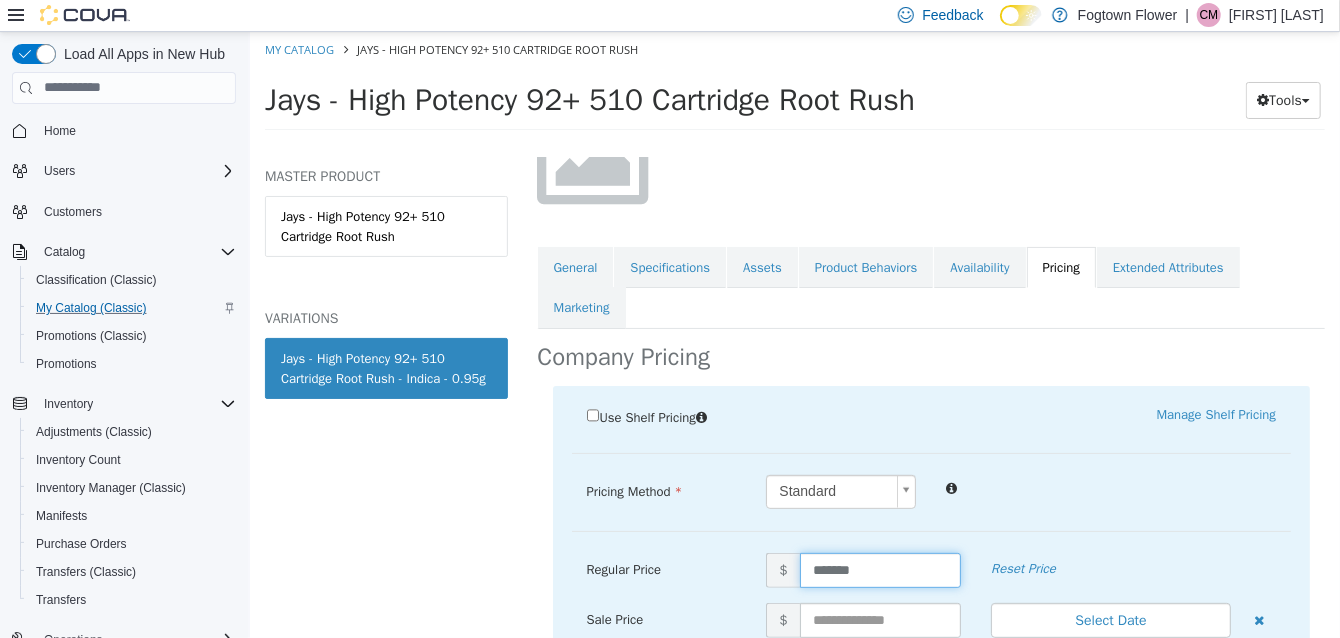 drag, startPoint x: 890, startPoint y: 554, endPoint x: 700, endPoint y: 569, distance: 190.59119 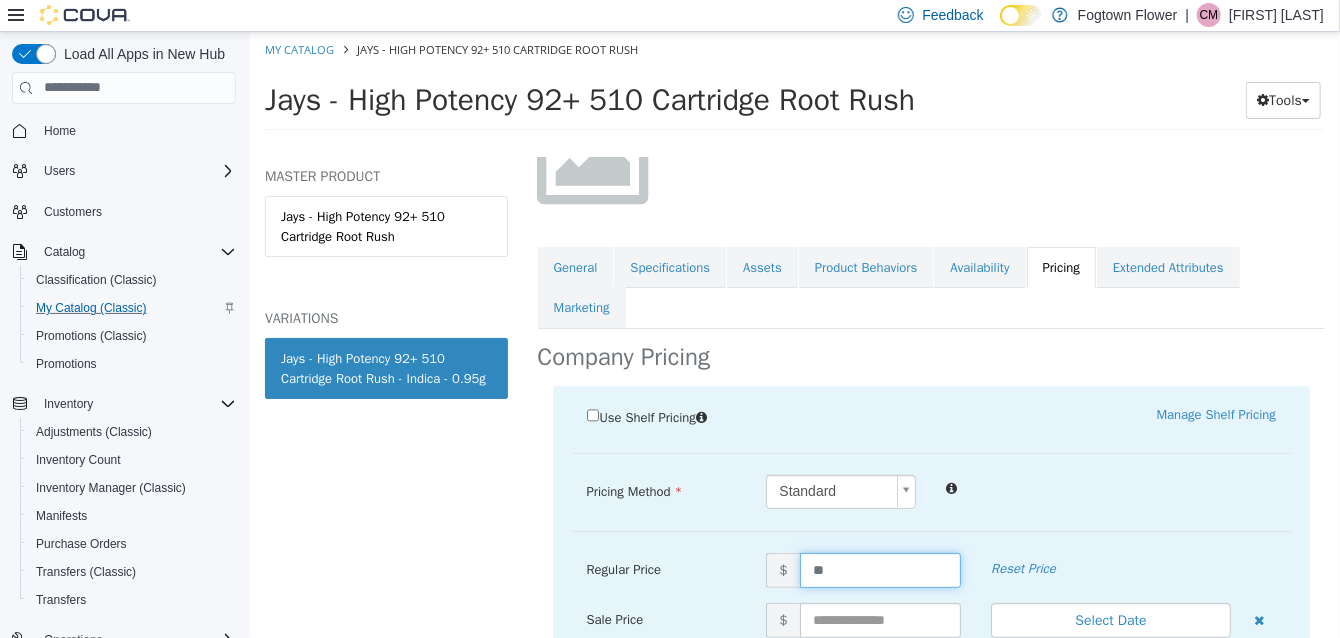 type on "***" 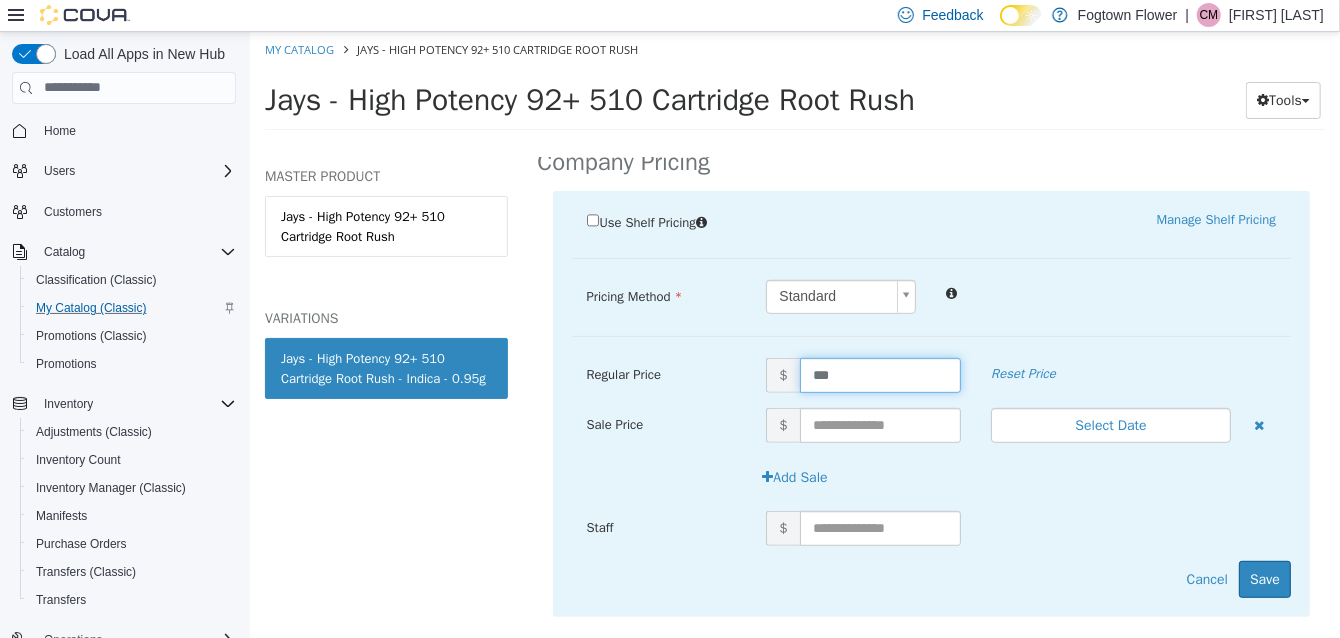scroll, scrollTop: 399, scrollLeft: 0, axis: vertical 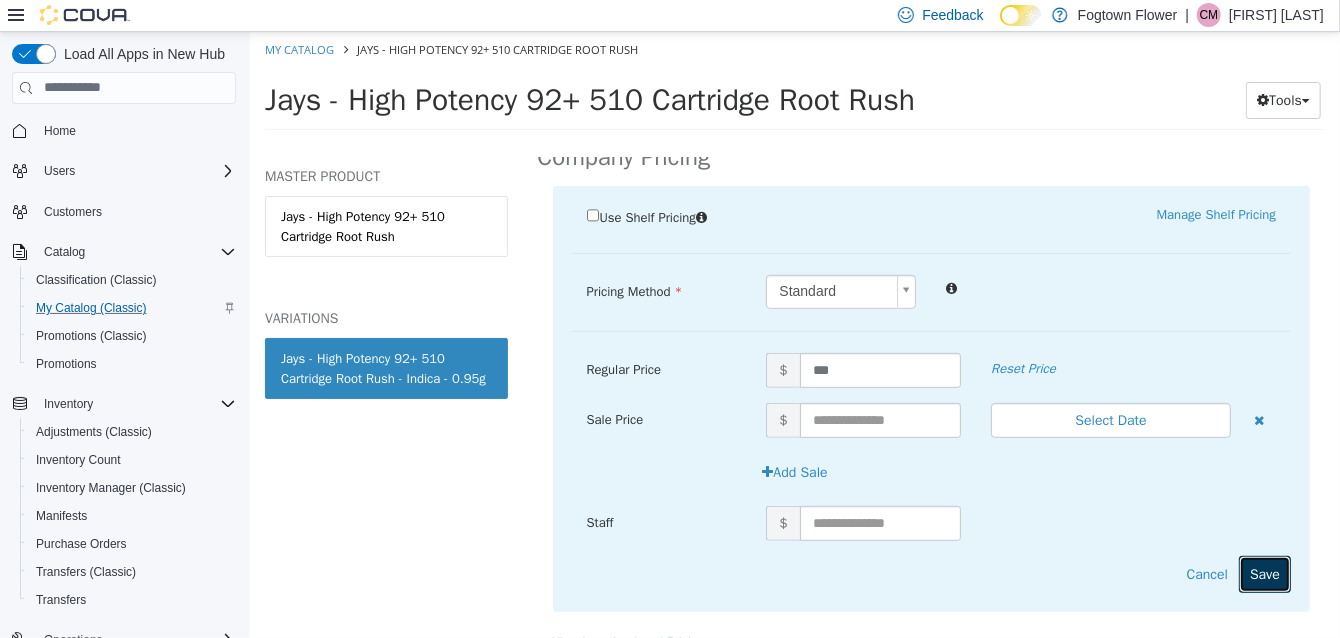 click on "Save" at bounding box center [1264, 573] 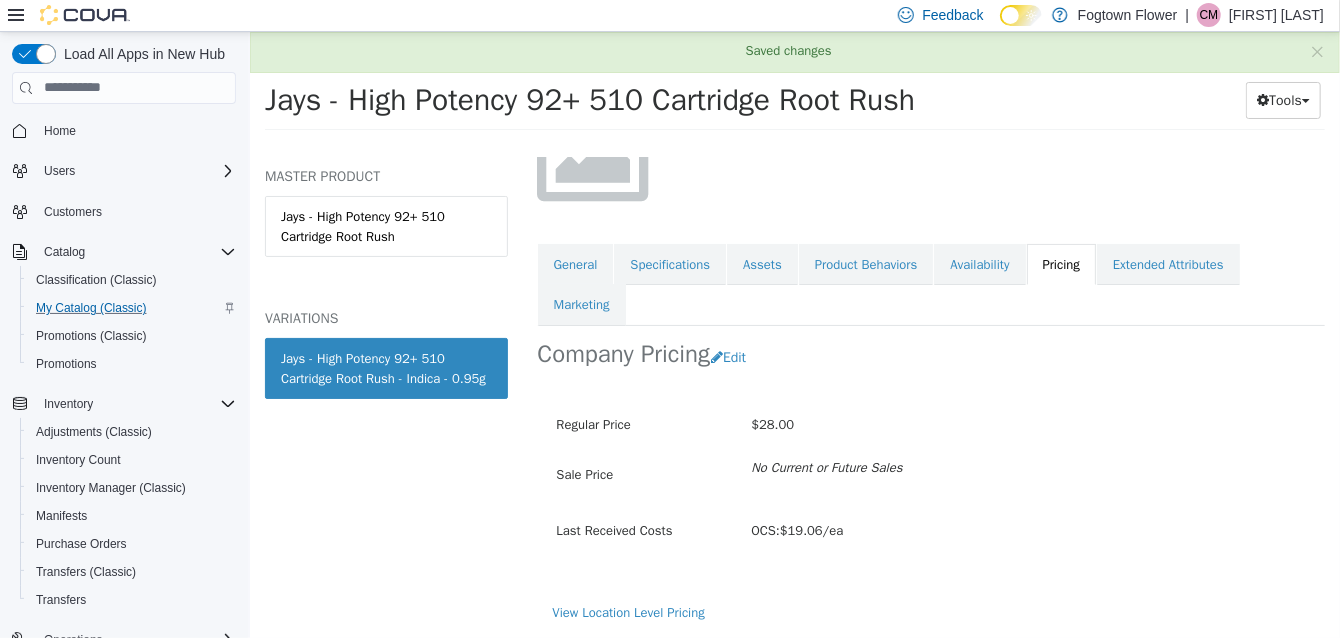 scroll, scrollTop: 199, scrollLeft: 0, axis: vertical 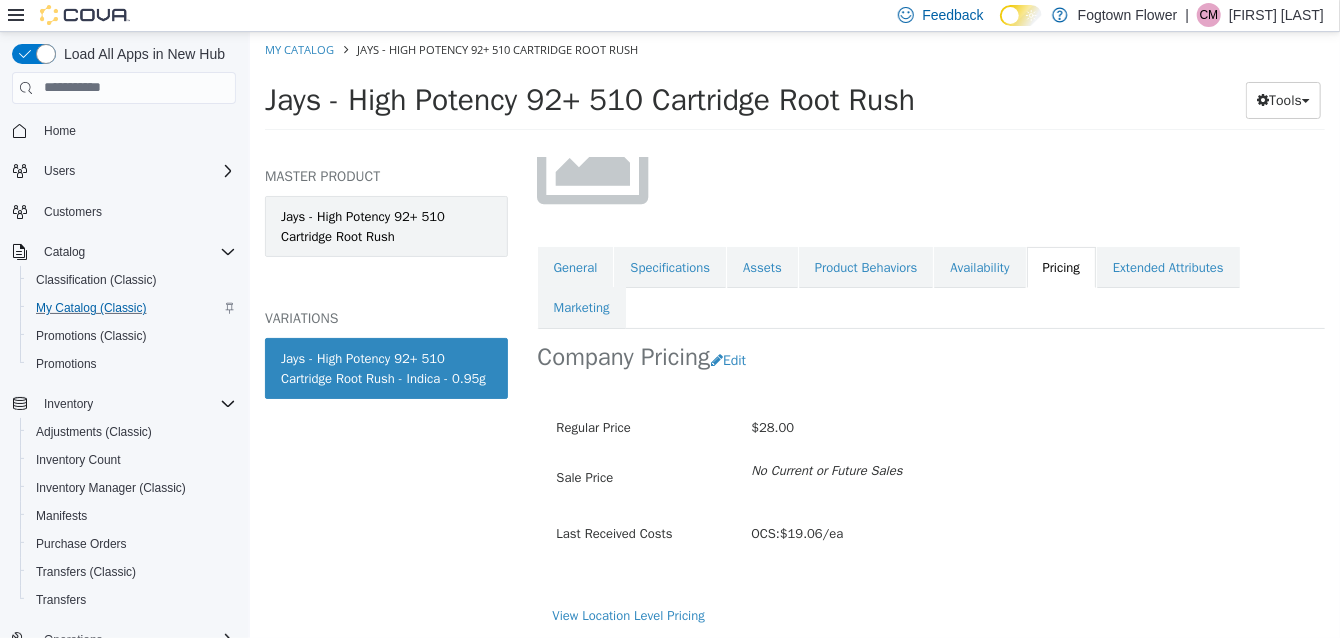 click on "Jays - High Potency 92+ 510 Cartridge Root Rush" at bounding box center (385, 225) 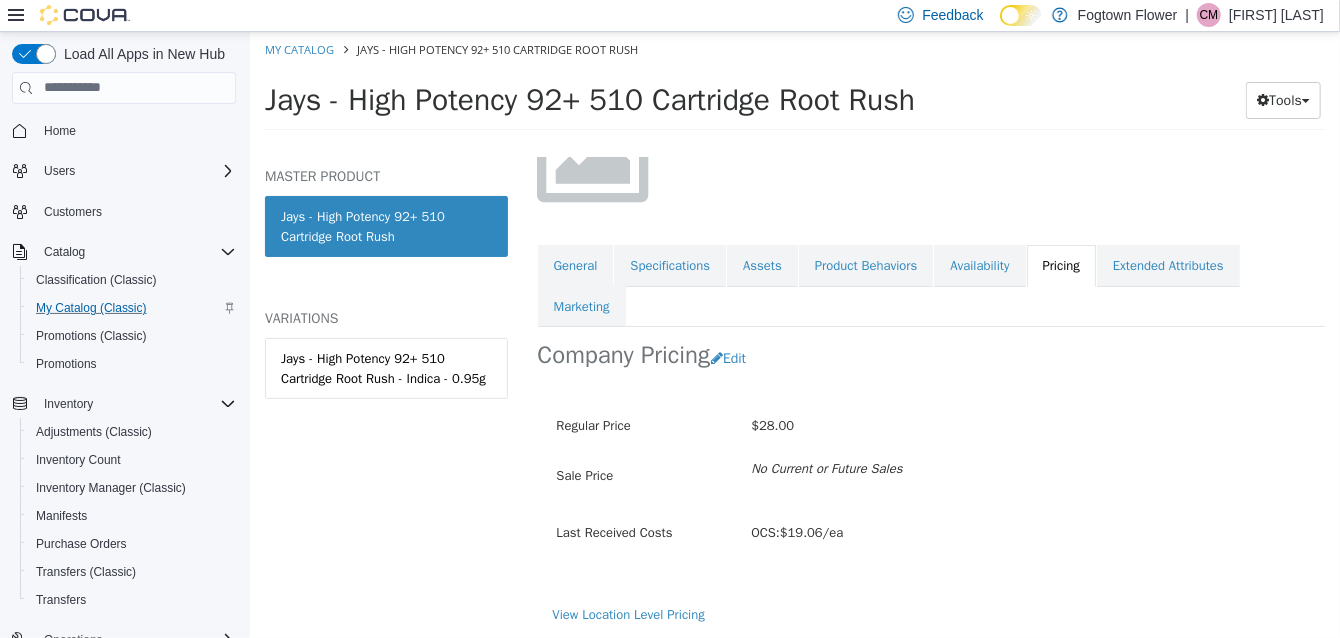 scroll, scrollTop: 196, scrollLeft: 0, axis: vertical 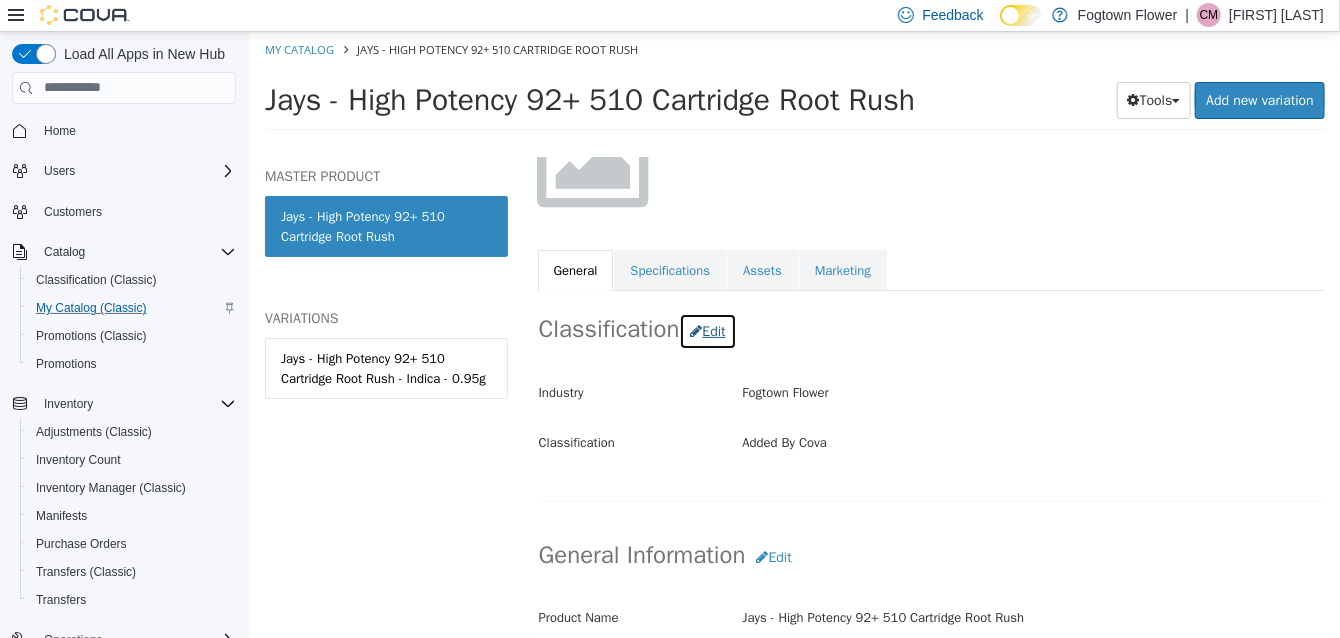click at bounding box center [695, 330] 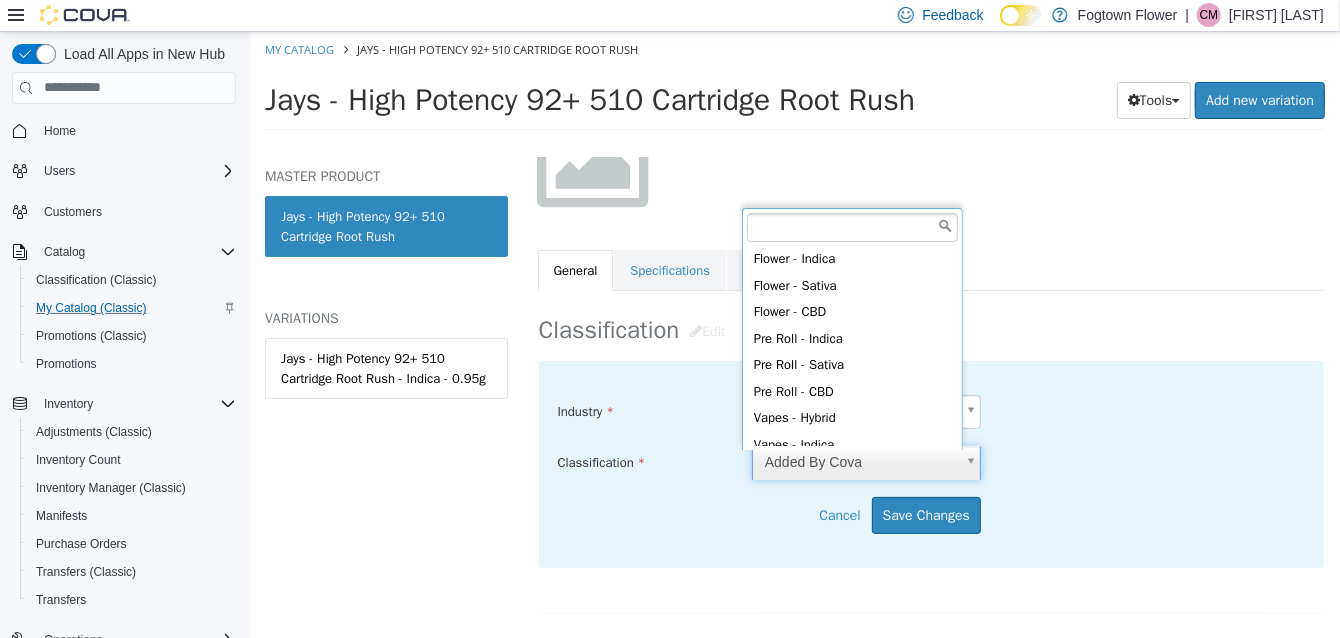 click on "Saving Bulk Changes...
×
Saved changes
My Catalog
Jays - High Potency 92+ 510 Cartridge Root Rush
Jays - High Potency 92+ 510 Cartridge Root Rush
Tools
Clone Print Labels   Add new variation
MASTER PRODUCT
Jays - High Potency 92+ 510 Cartridge Root Rush
VARIATIONS
Jays - High Potency 92+ 510 Cartridge Root Rush - Indica - 0.95g
Added By Cova
Jays - High Potency 92+ 510 Cartridge Root Rush
[Master Product] Active   CATALOG SKU - 77W1BLVX     English - US                             Last Updated:  April 30, 2025
General Specifications Assets Marketing Classification  Edit Industry
Fogtown Flower                             ***** Classification
Added By Cova     ***** Cancel Save Changes General Information  Edit Product Name
Jays - High Potency 92+ 510 Cartridge Root Rush
Short Description
Long Description
MSRP
< empty >
Release Date
< empty >
Cancel" at bounding box center (794, 86) 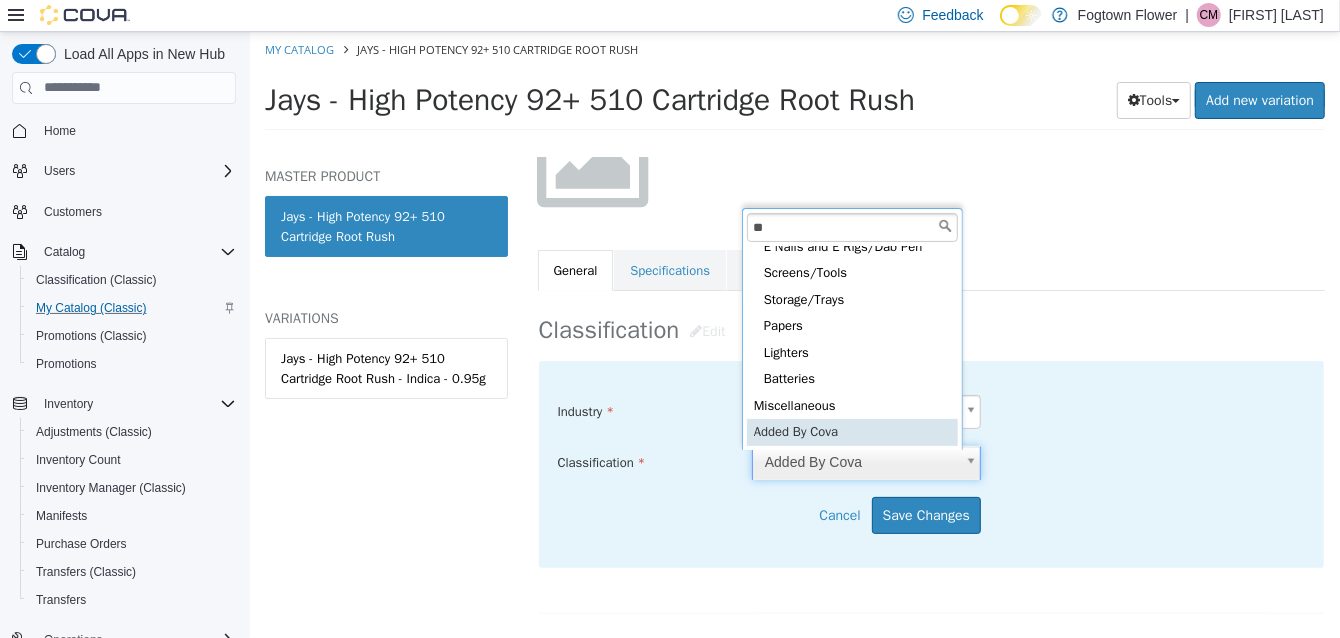 scroll, scrollTop: 0, scrollLeft: 0, axis: both 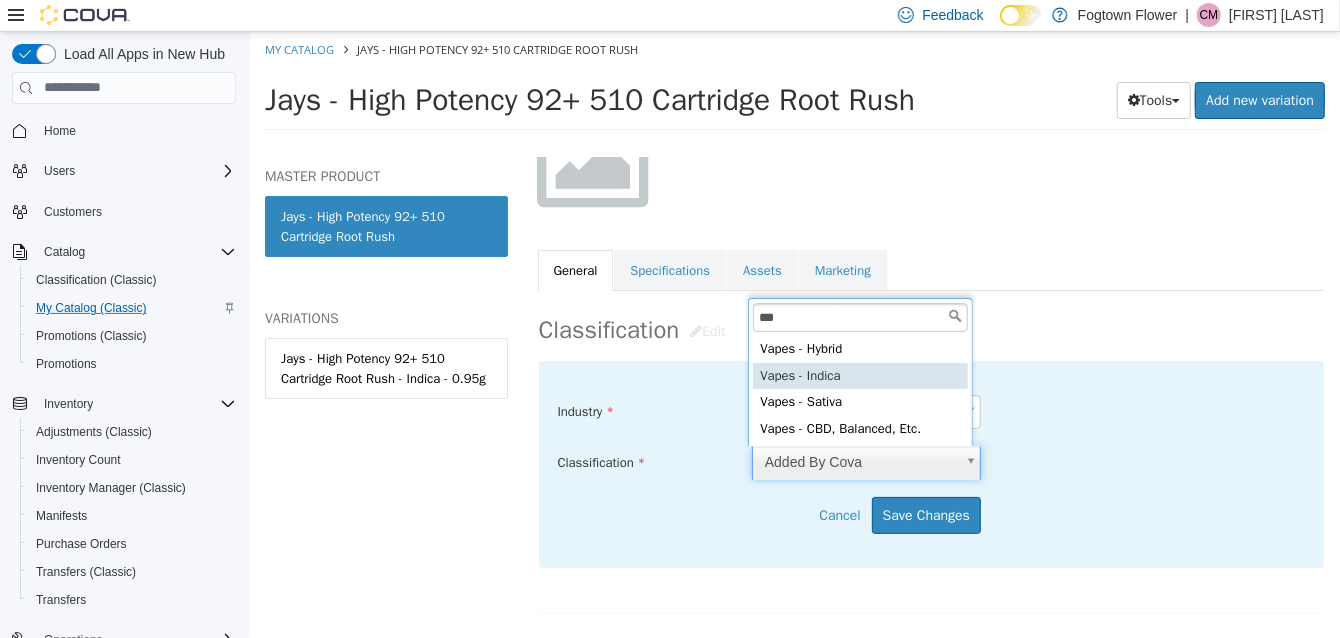 type on "***" 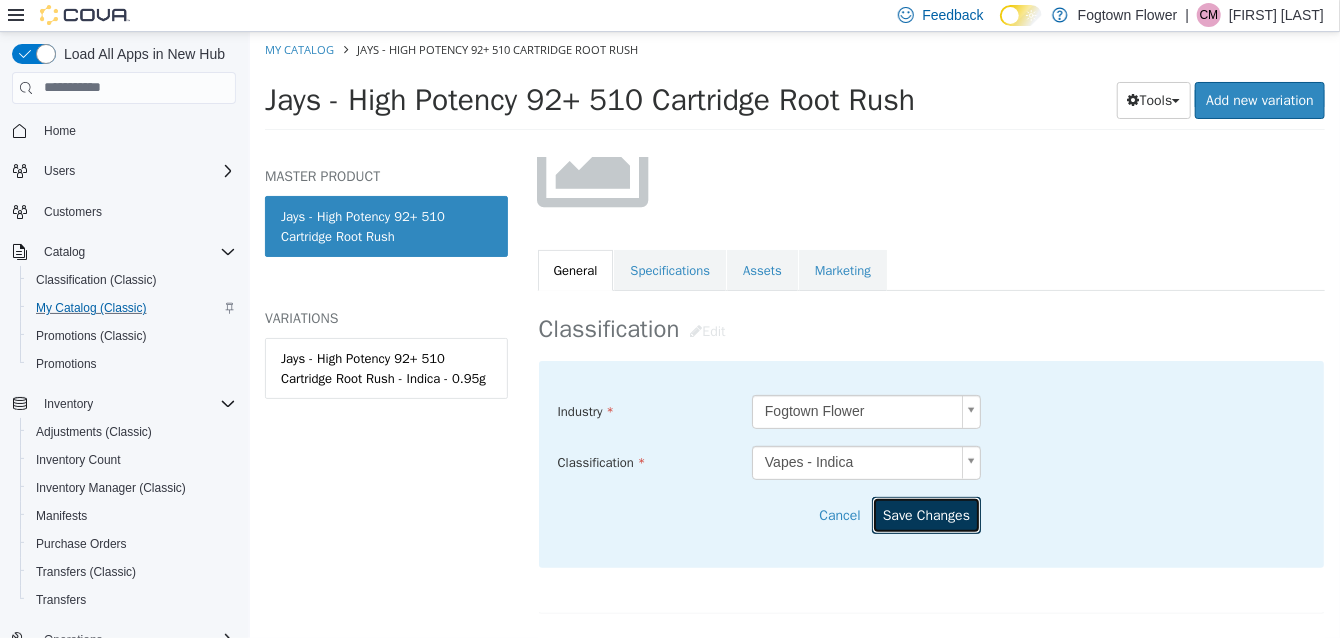click on "Save Changes" at bounding box center (925, 514) 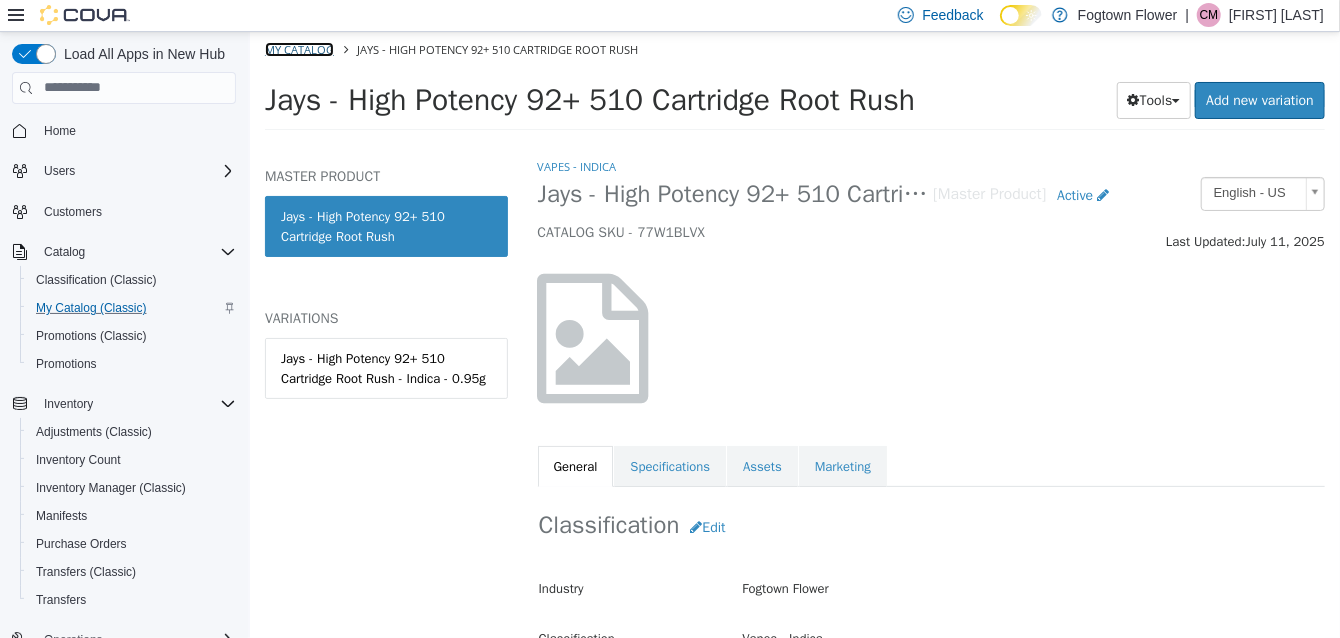 click on "My Catalog" at bounding box center [298, 48] 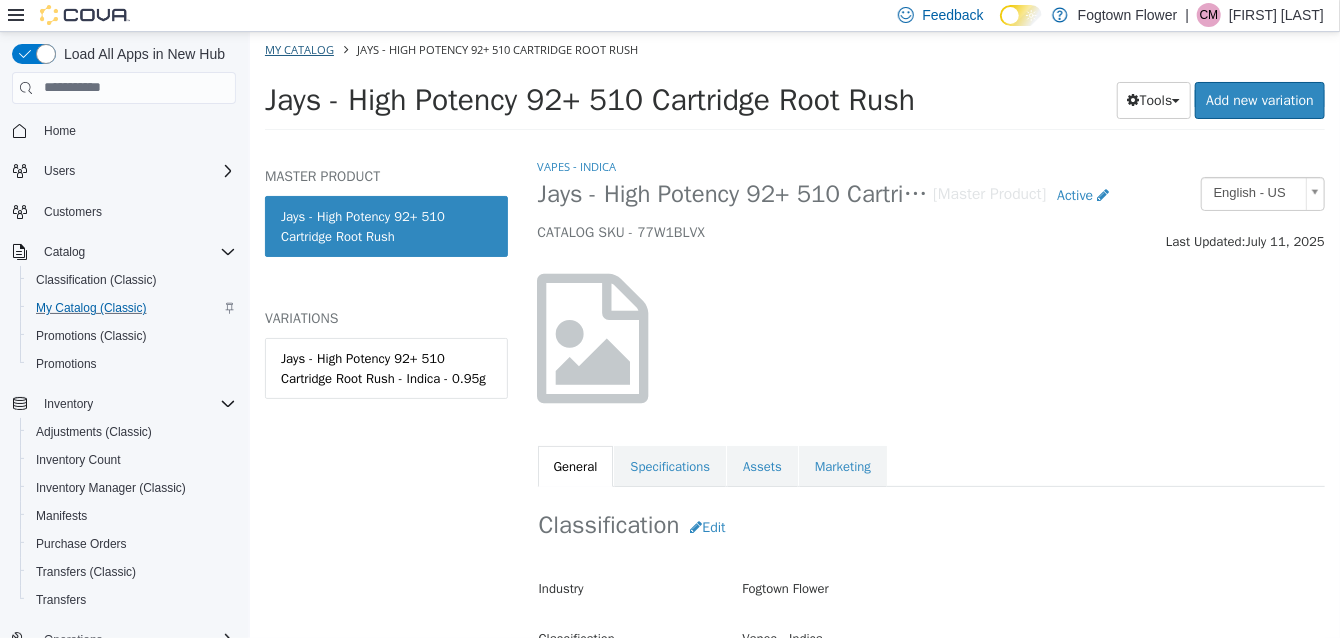select on "**********" 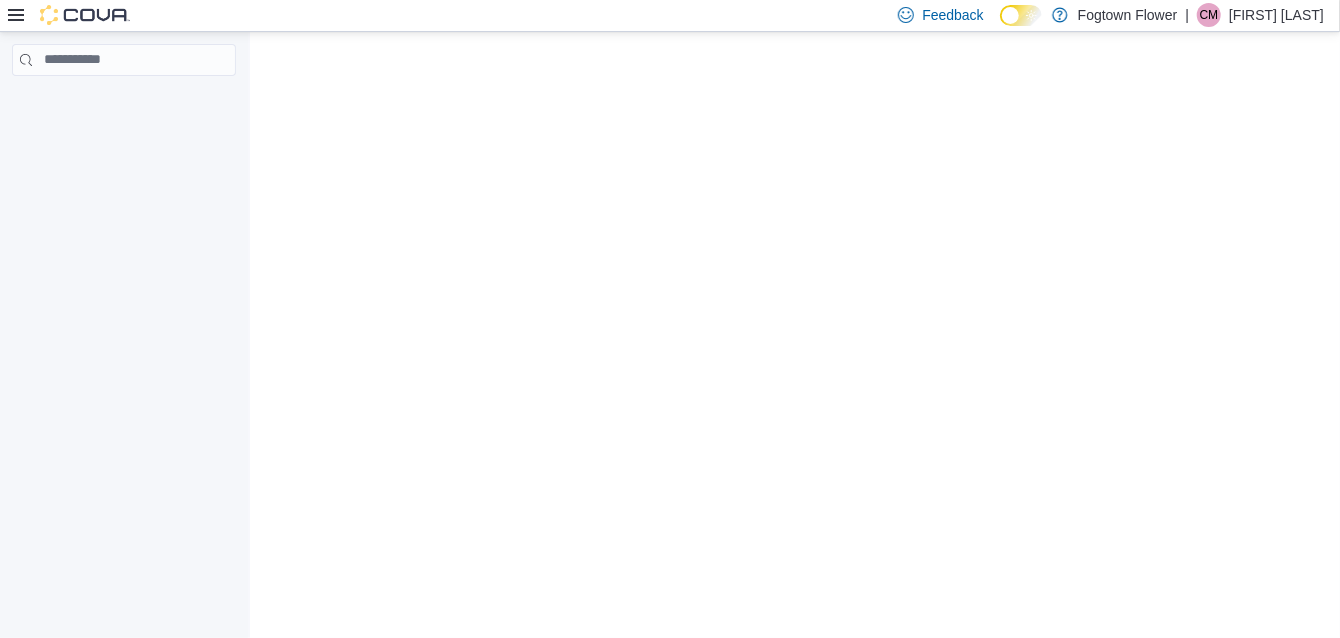 scroll, scrollTop: 0, scrollLeft: 0, axis: both 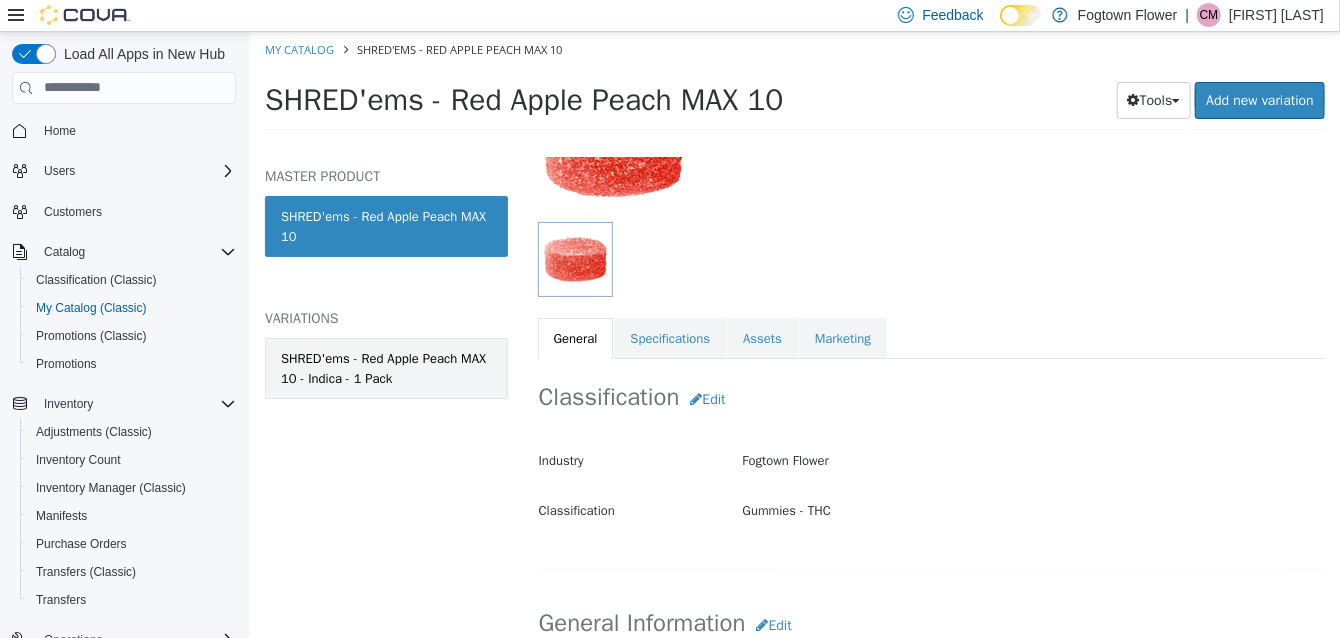 click on "SHRED'ems - Red Apple Peach MAX 10 - Indica - 1 Pack" at bounding box center [385, 367] 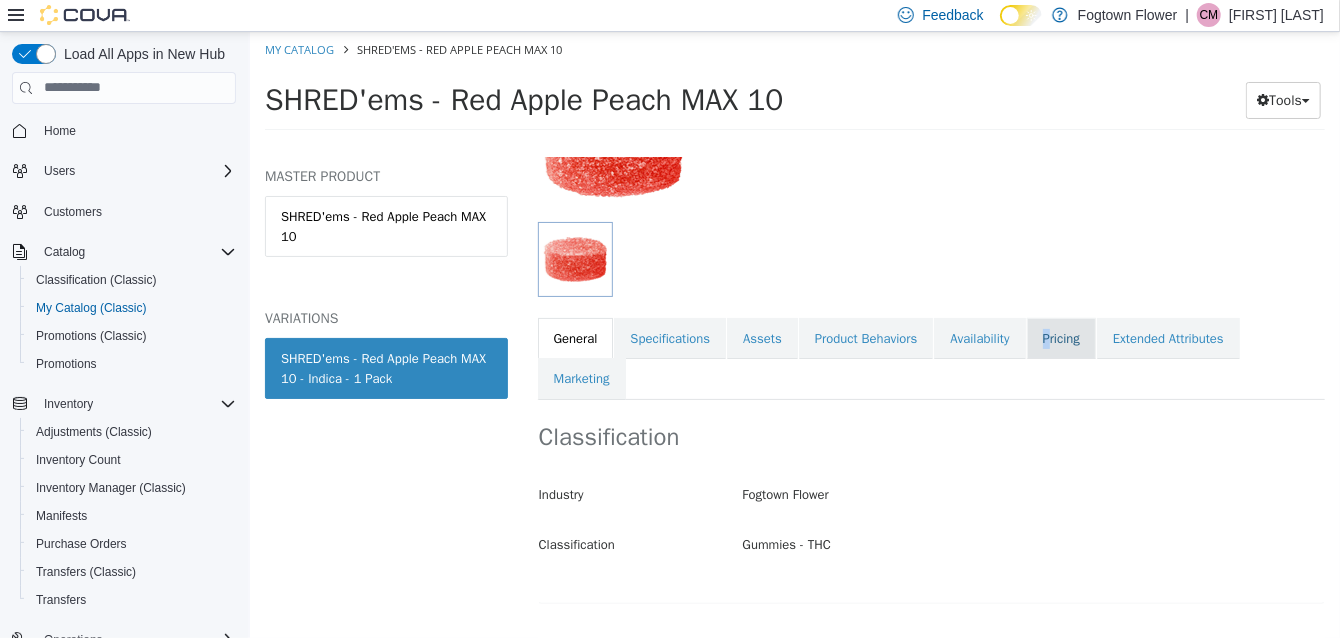 click on "Pricing" at bounding box center [1060, 338] 